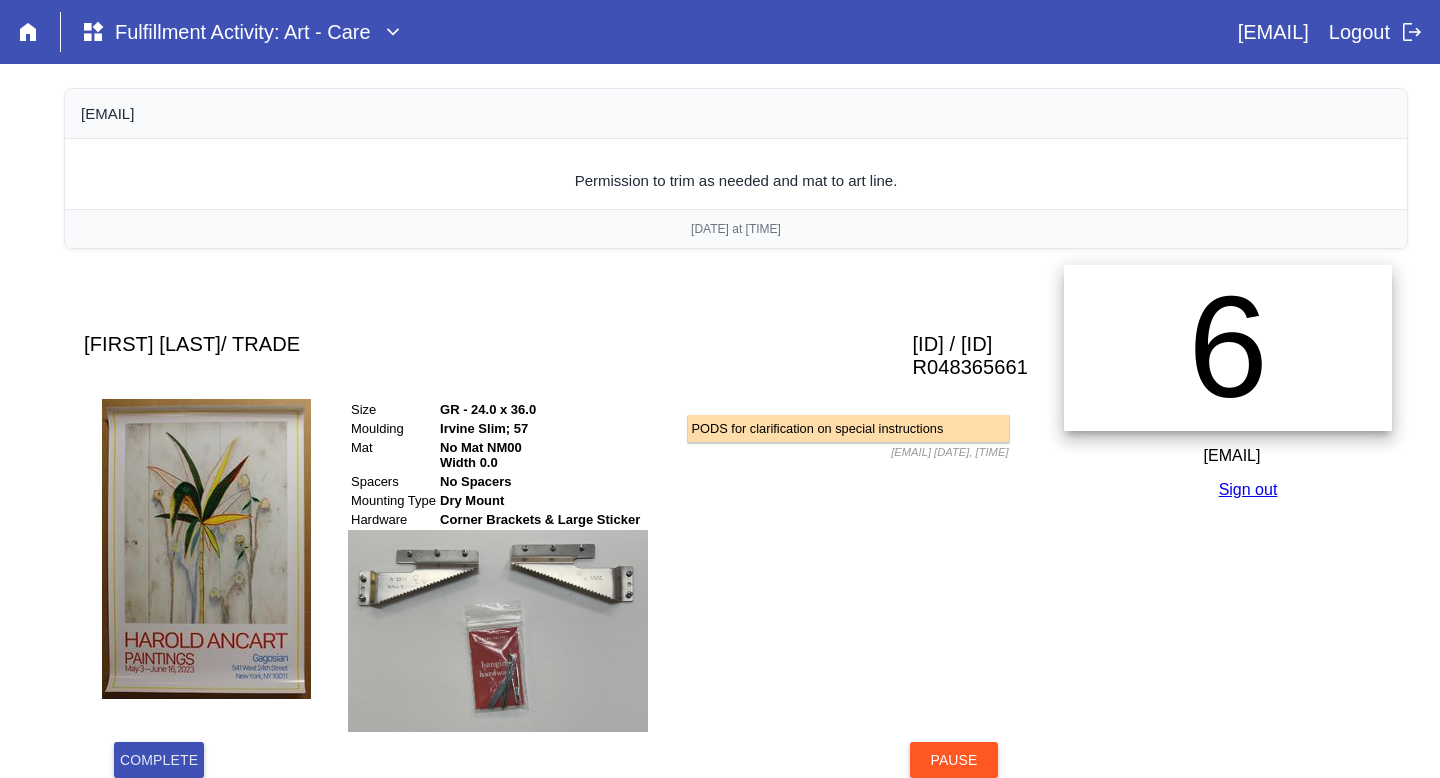scroll, scrollTop: 218, scrollLeft: 0, axis: vertical 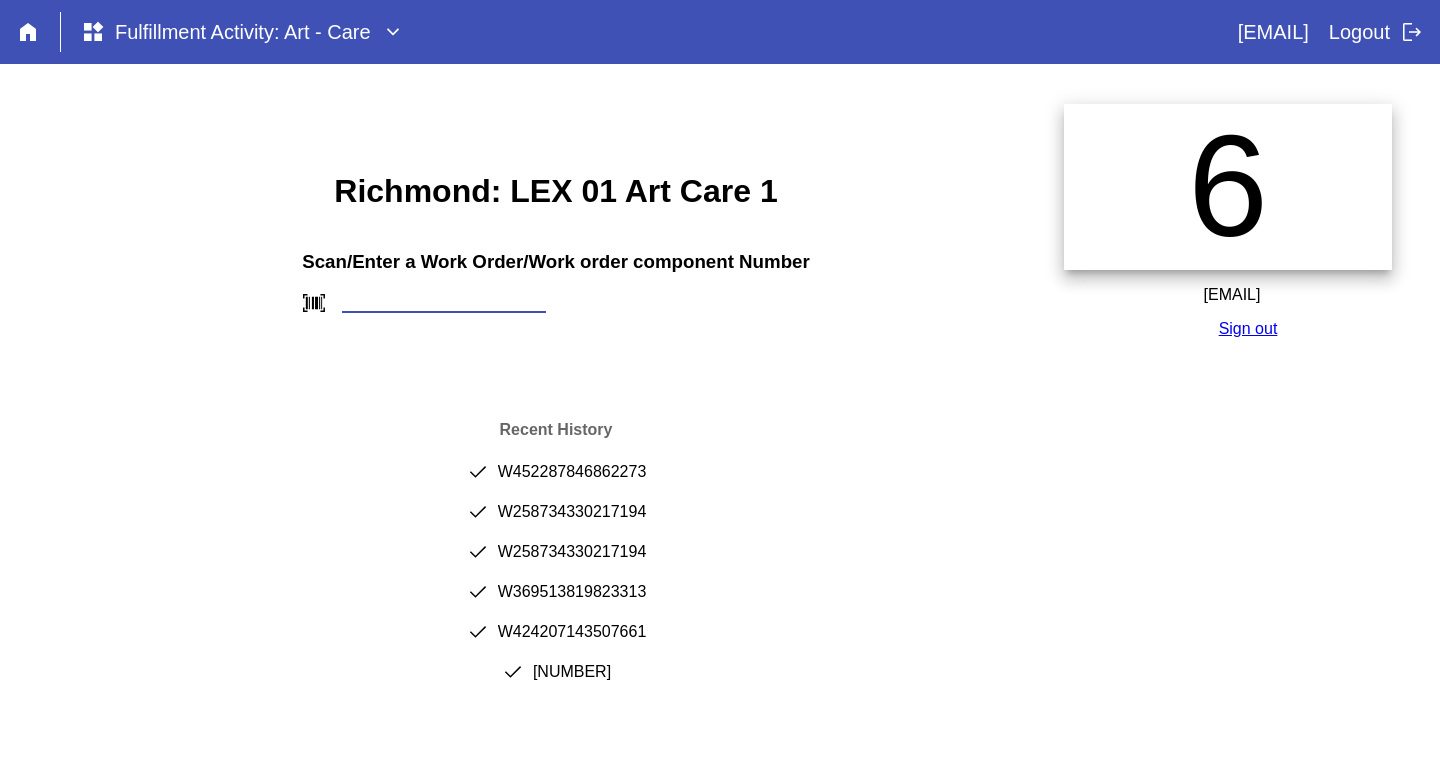paste on "W402426414022836" 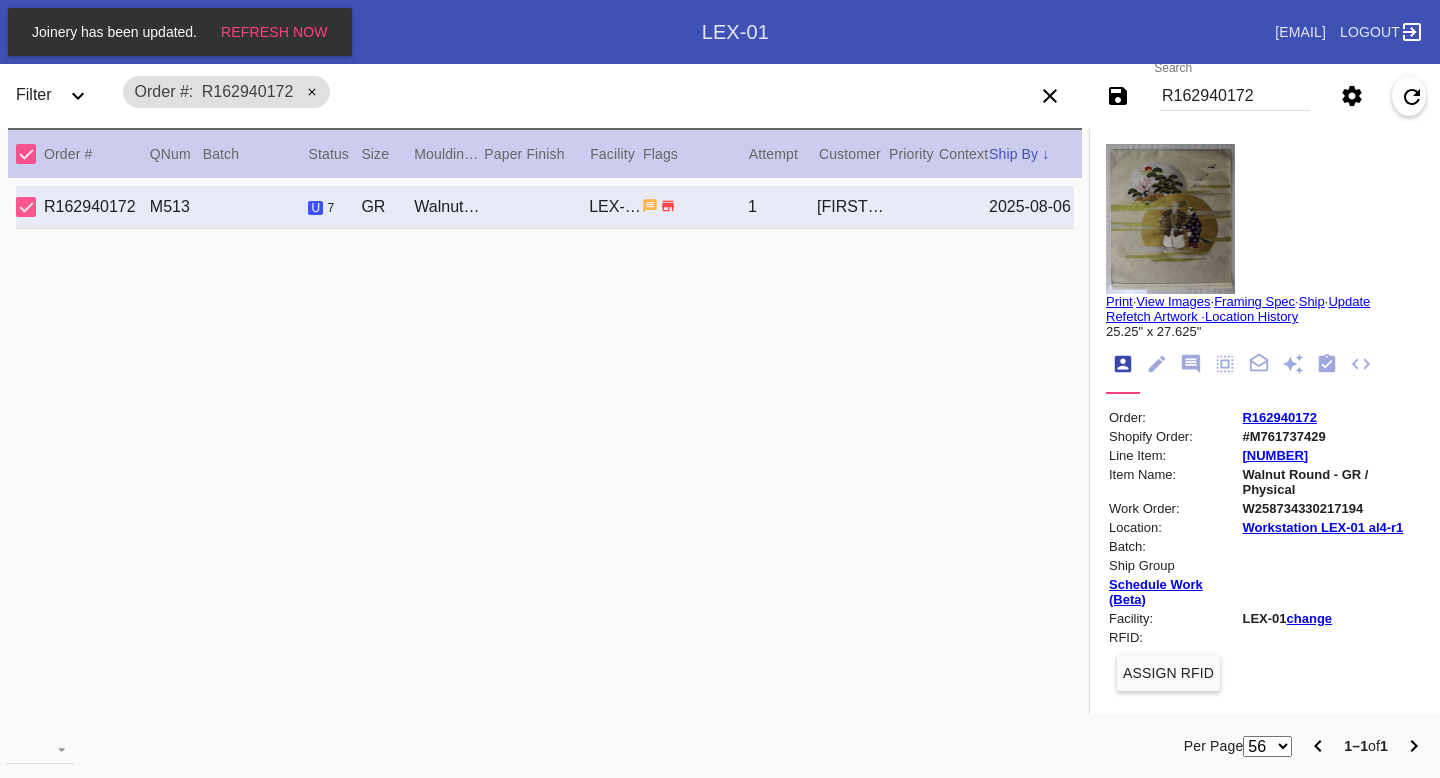 scroll, scrollTop: 0, scrollLeft: 0, axis: both 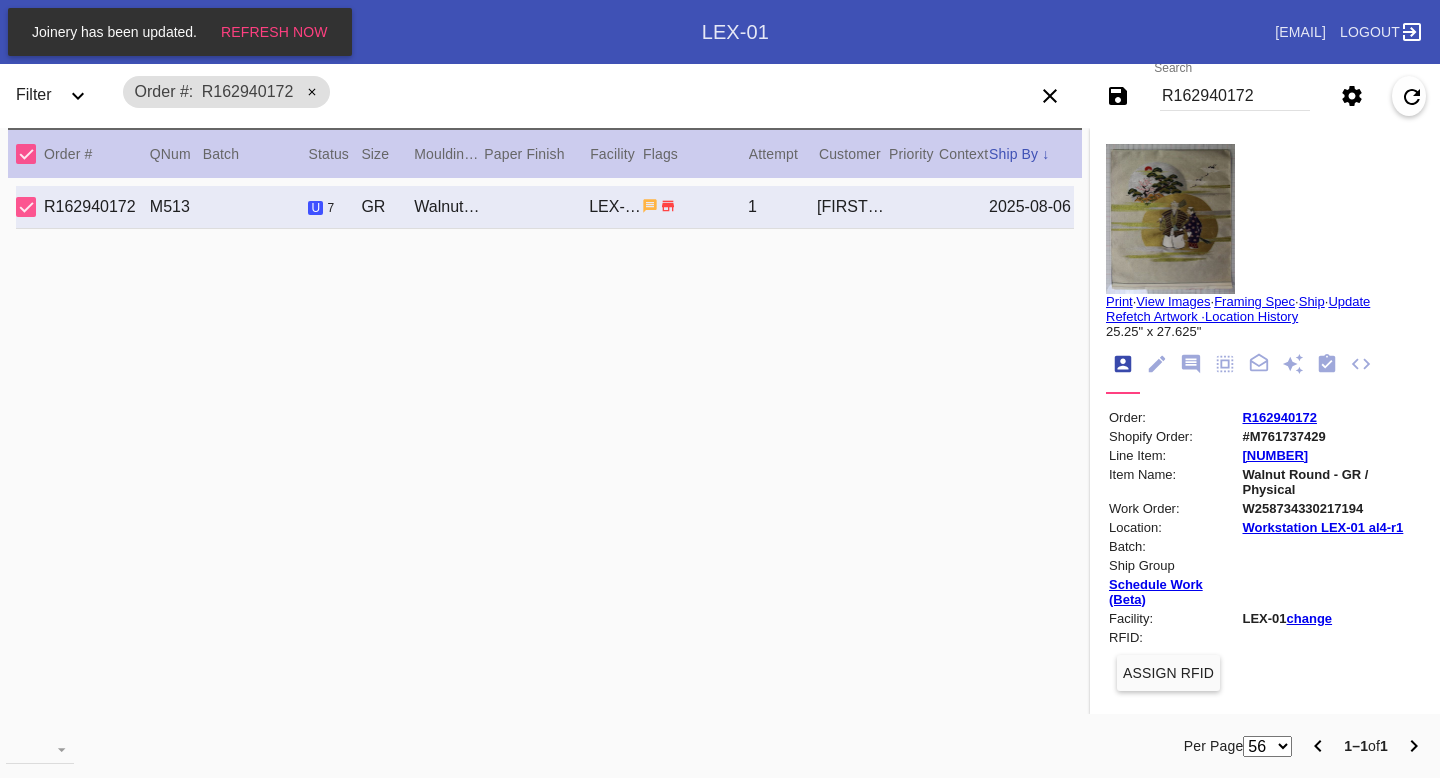 click on "R162940172" at bounding box center [1235, 96] 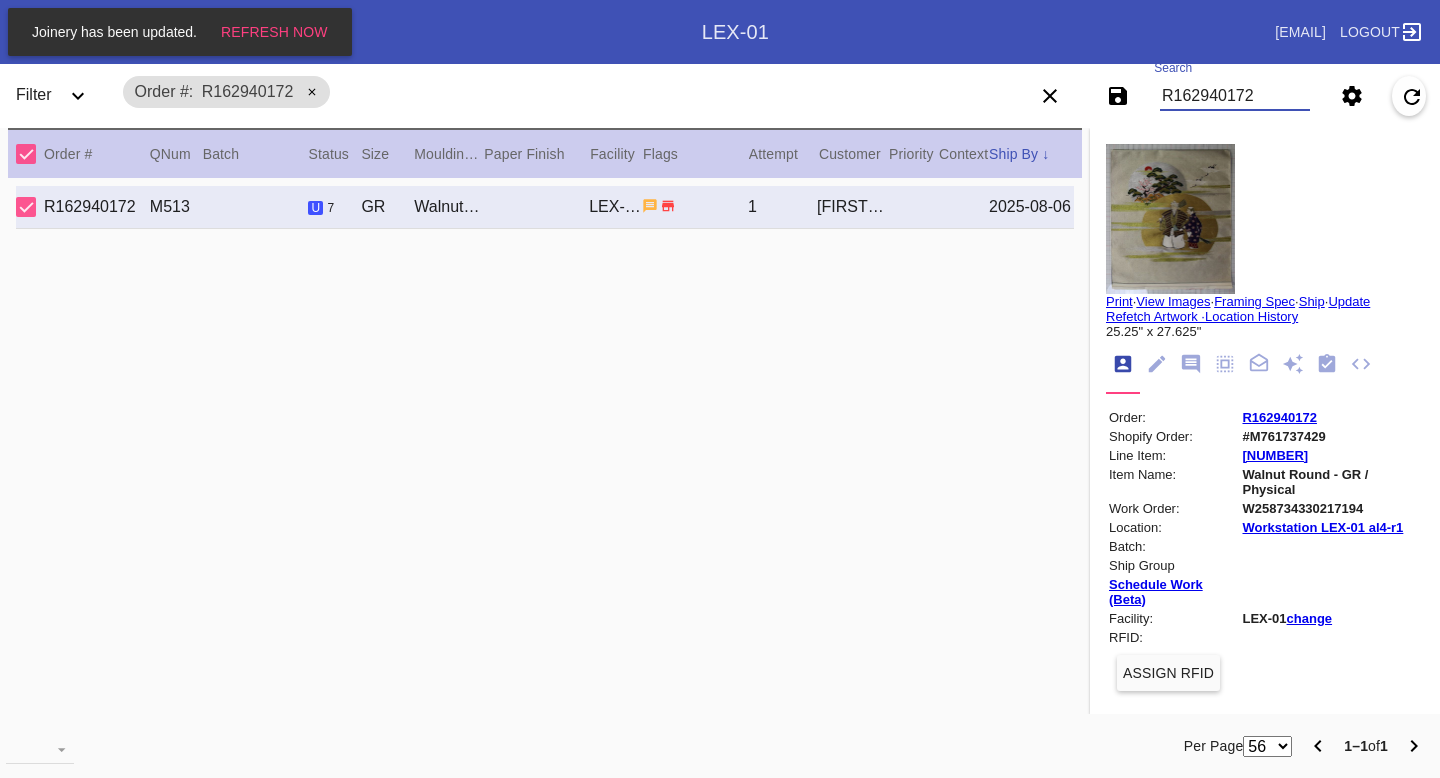 click on "R162940172" at bounding box center (1235, 96) 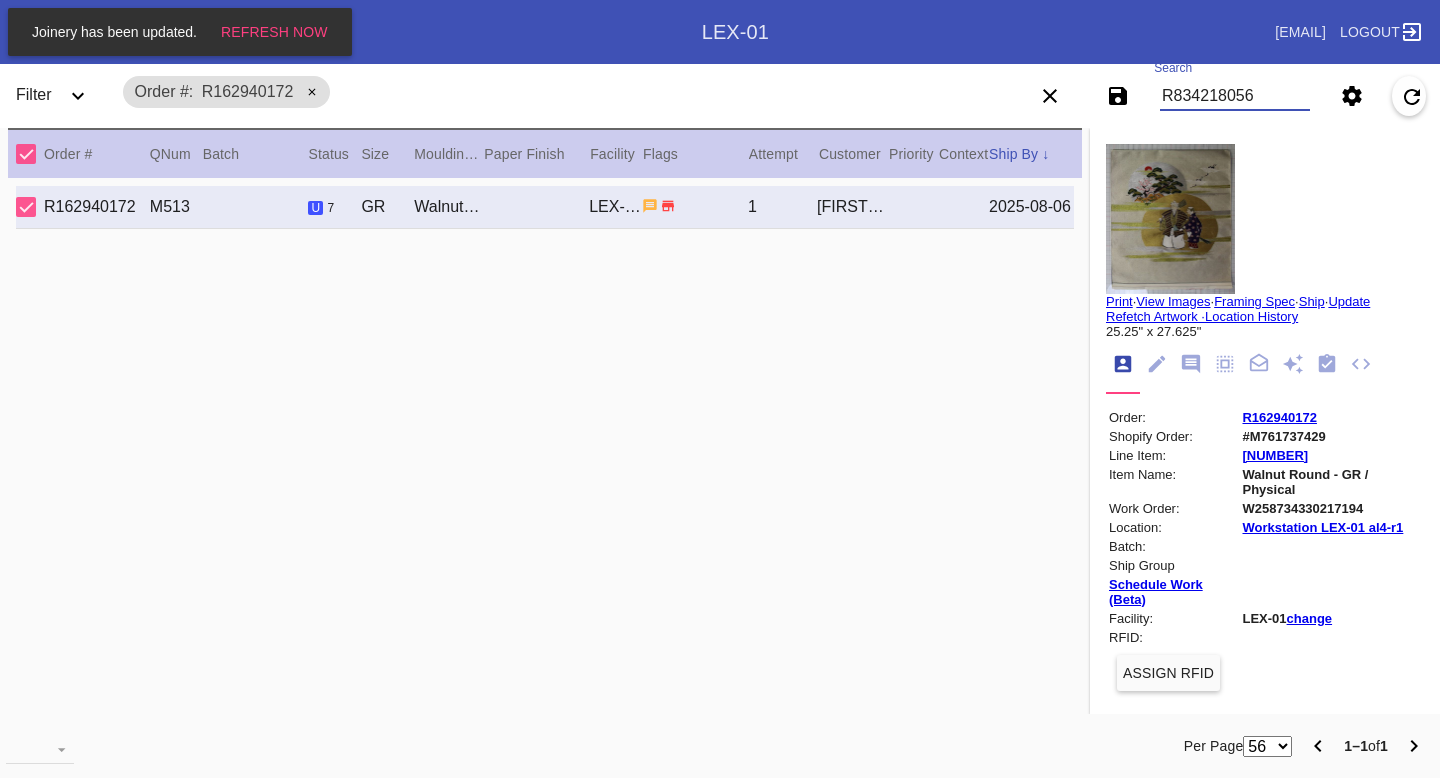 type on "R834218056" 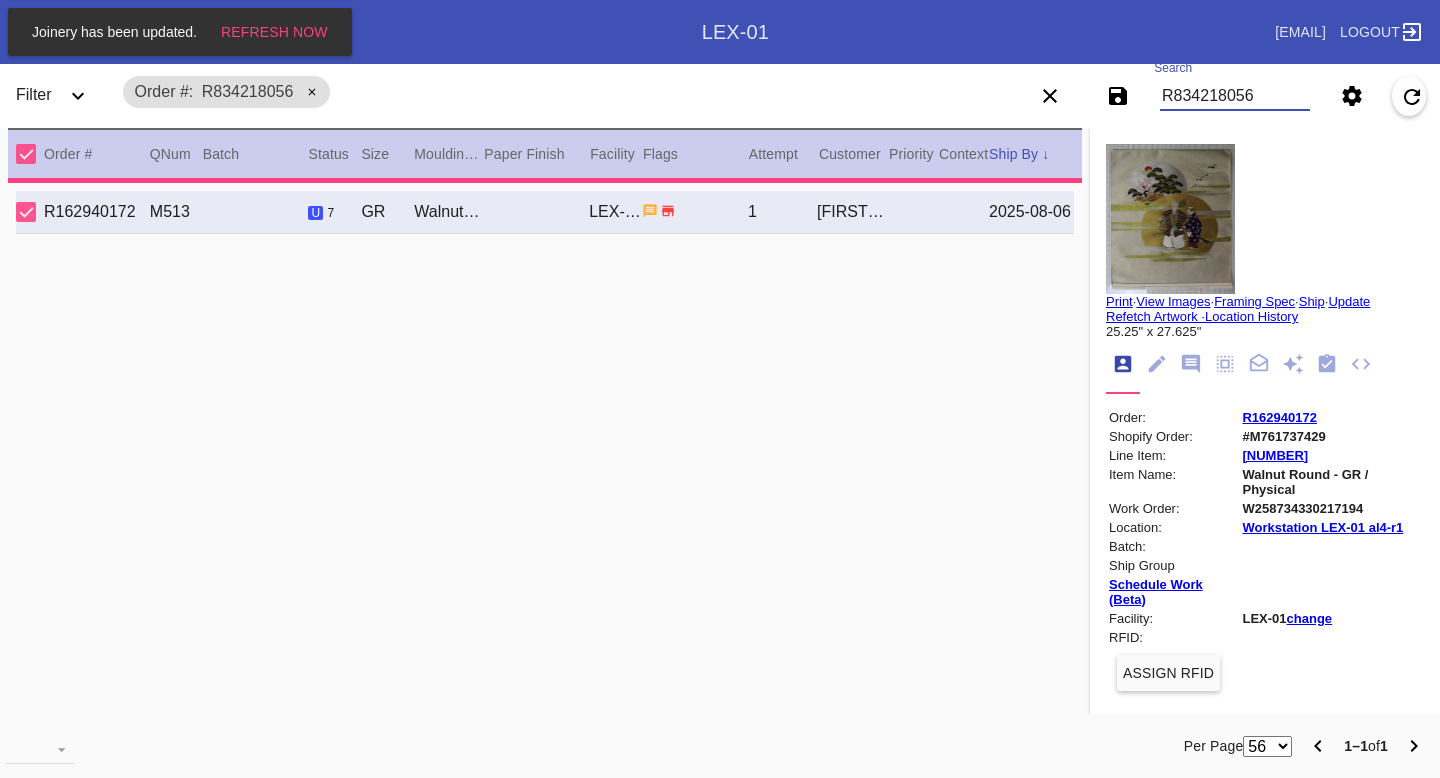 type 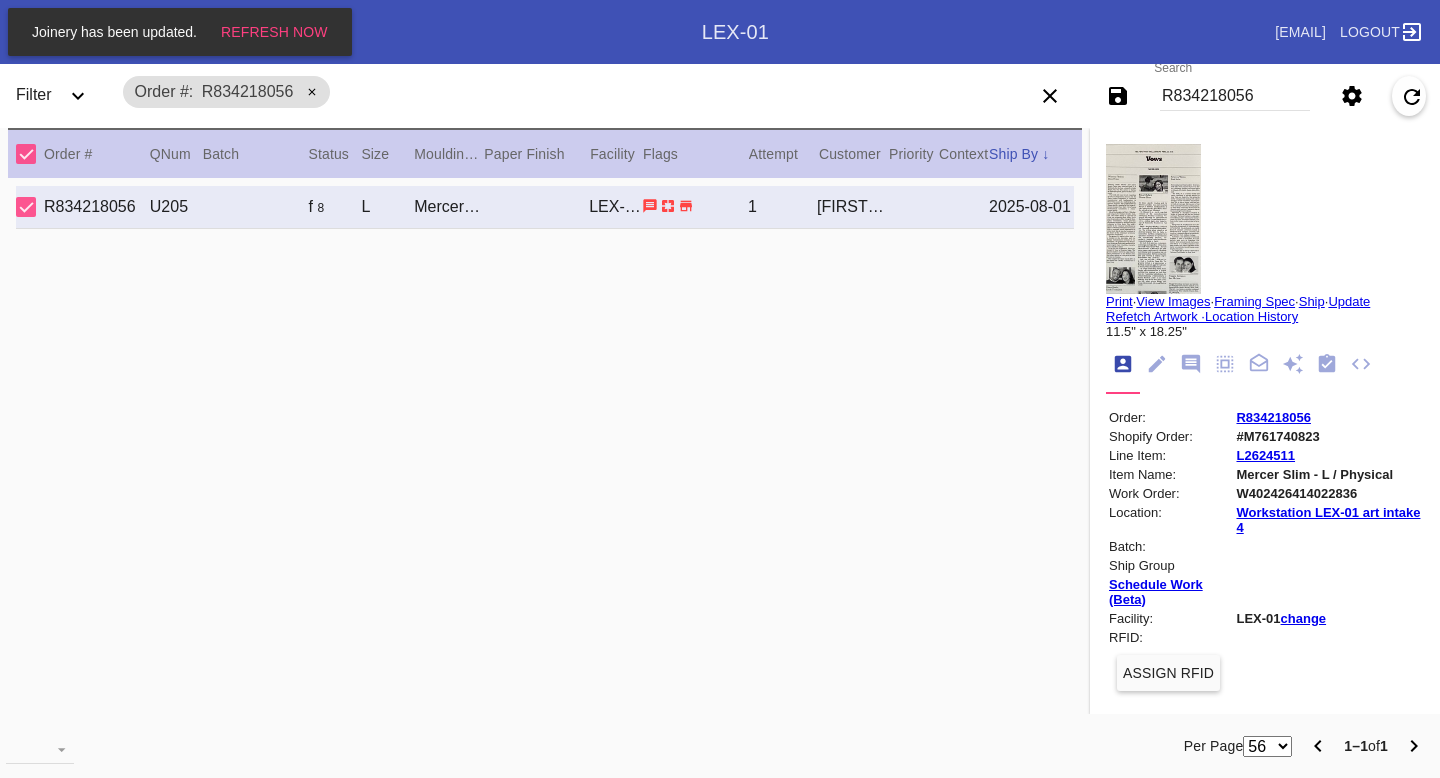 click at bounding box center [1153, 219] 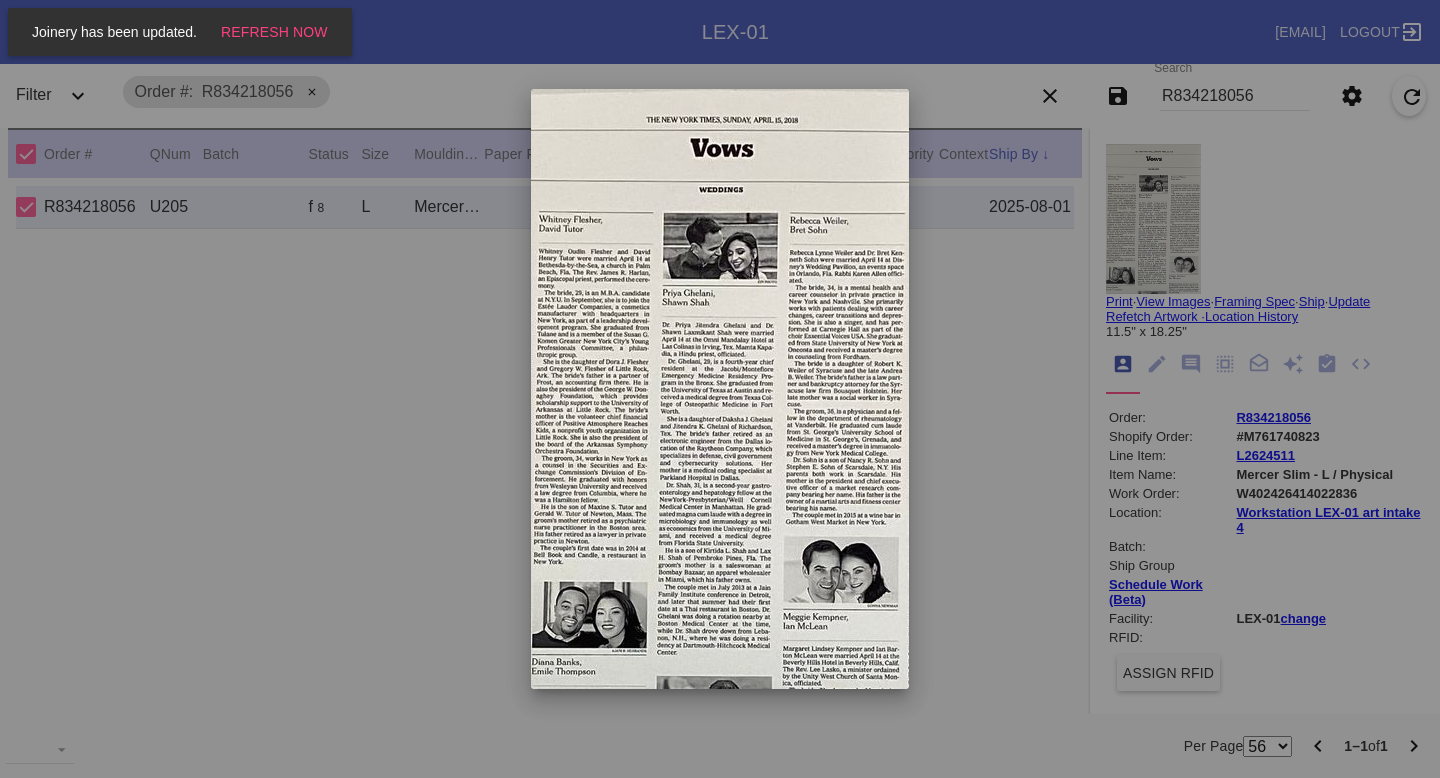 click at bounding box center [720, 389] 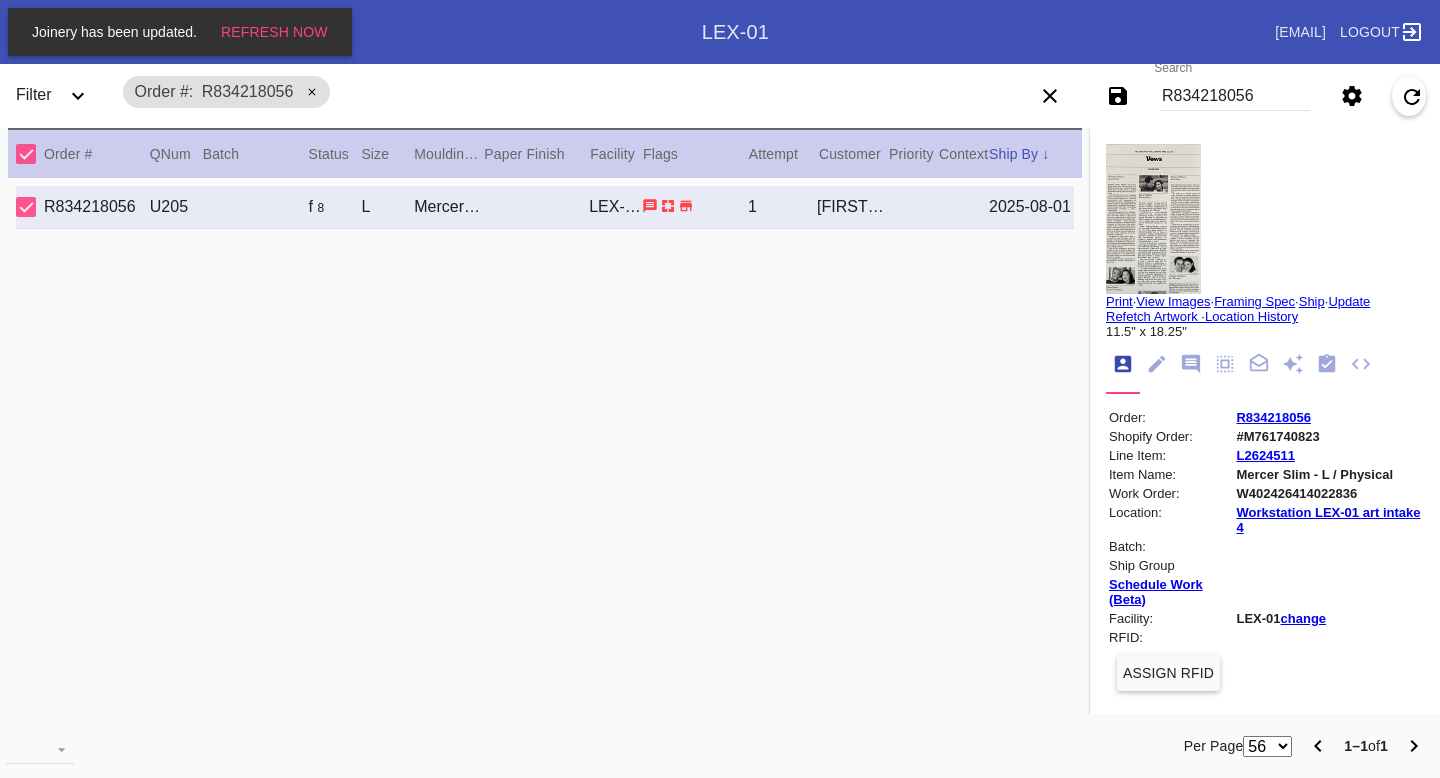 click on "View Images" at bounding box center [1173, 301] 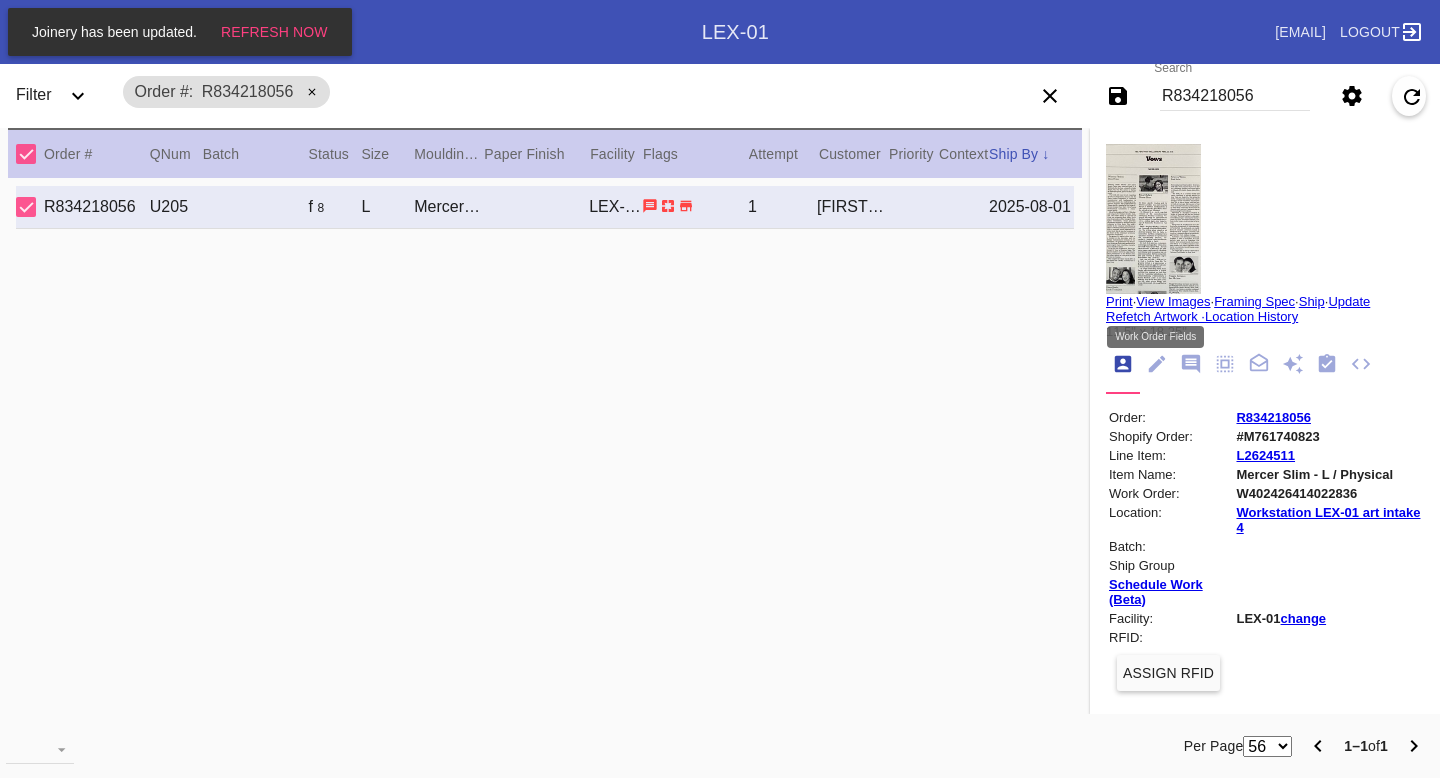 click 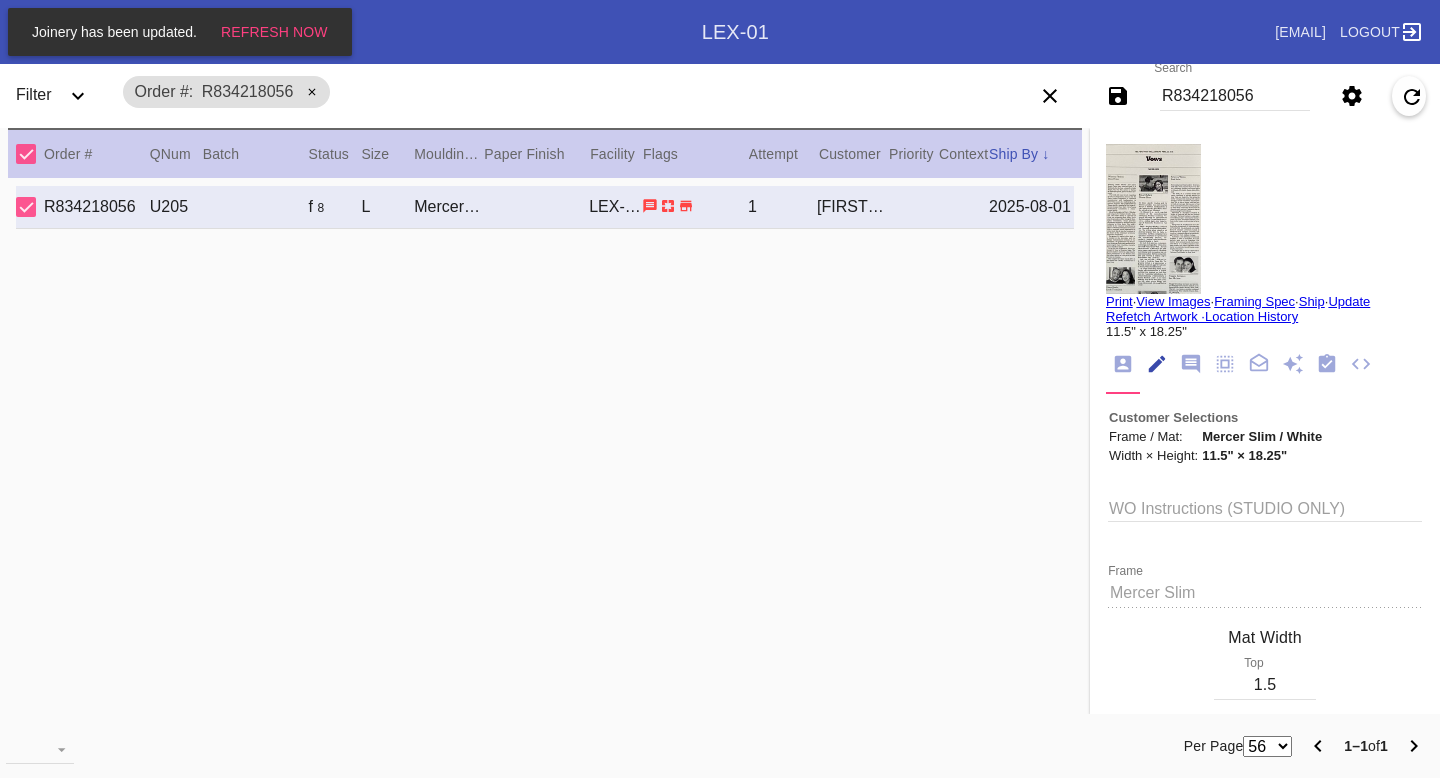 scroll, scrollTop: 73, scrollLeft: 0, axis: vertical 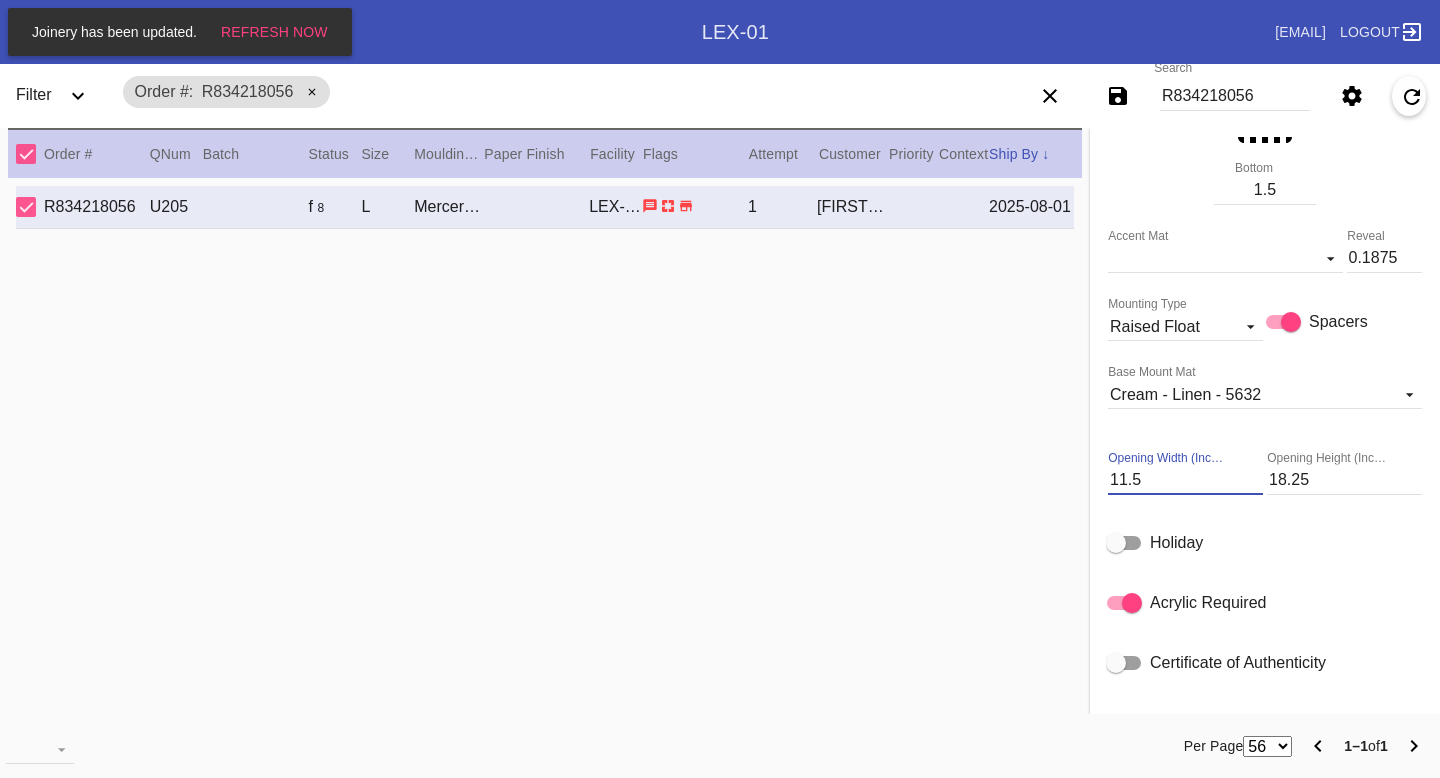 click on "11.5" at bounding box center [1185, 480] 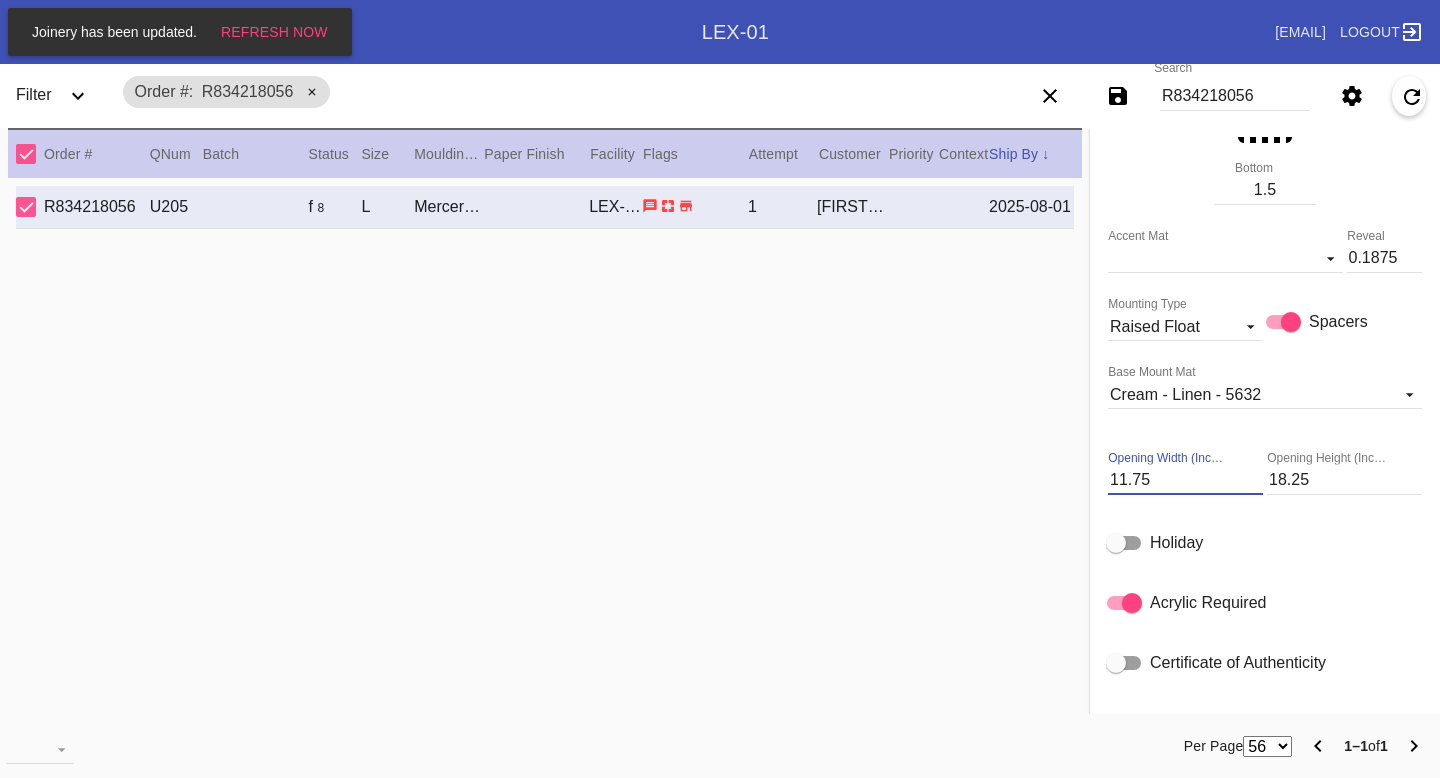 type on "11.75" 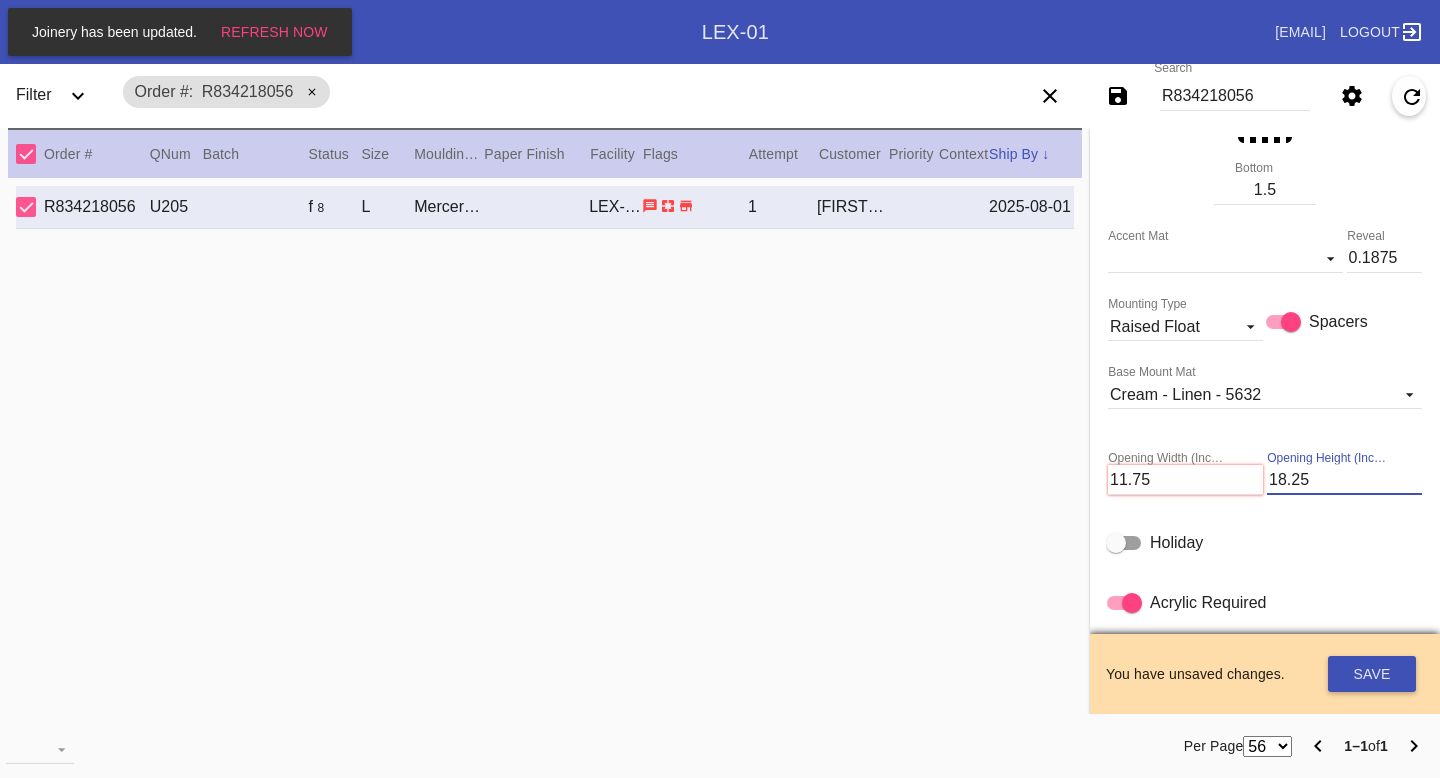 click on "18.25" at bounding box center [1344, 480] 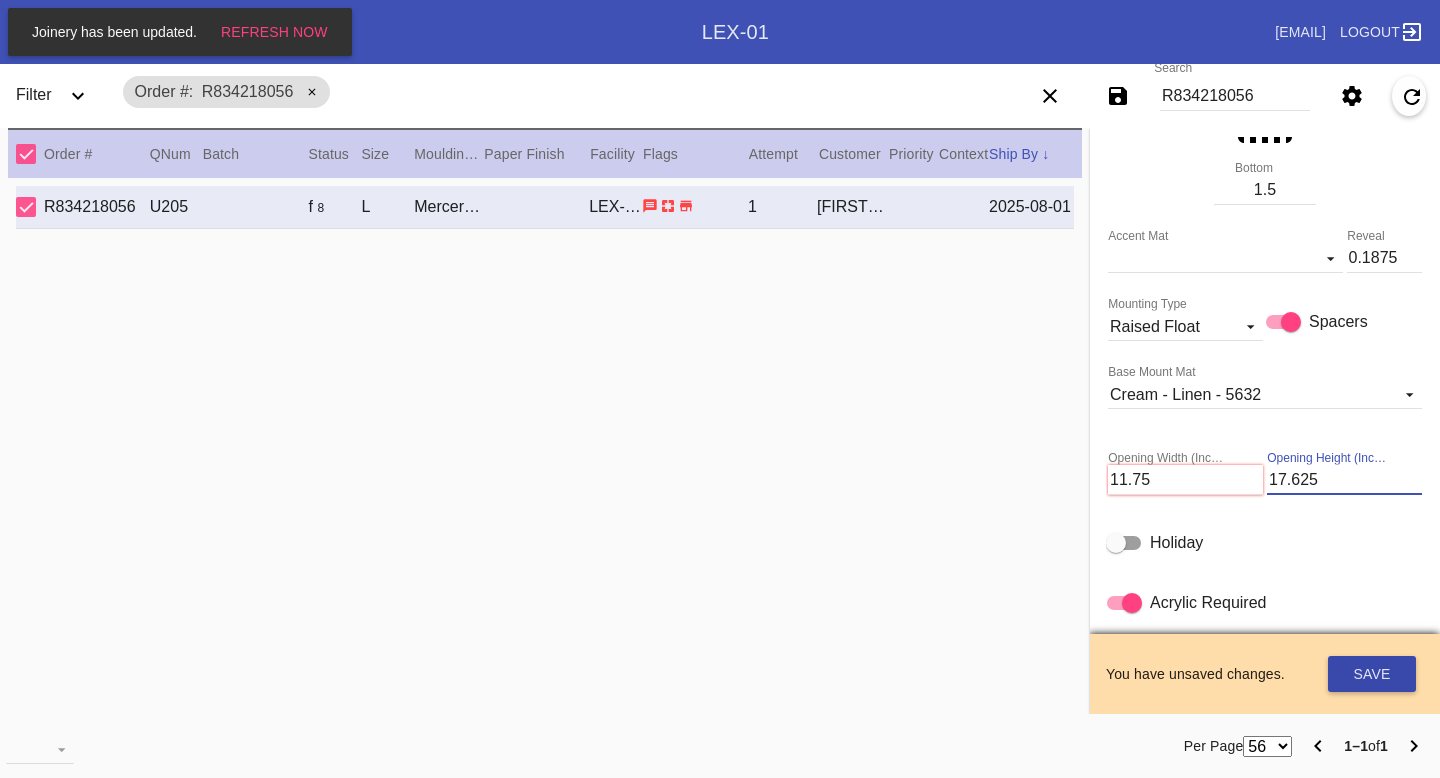 type on "17.625" 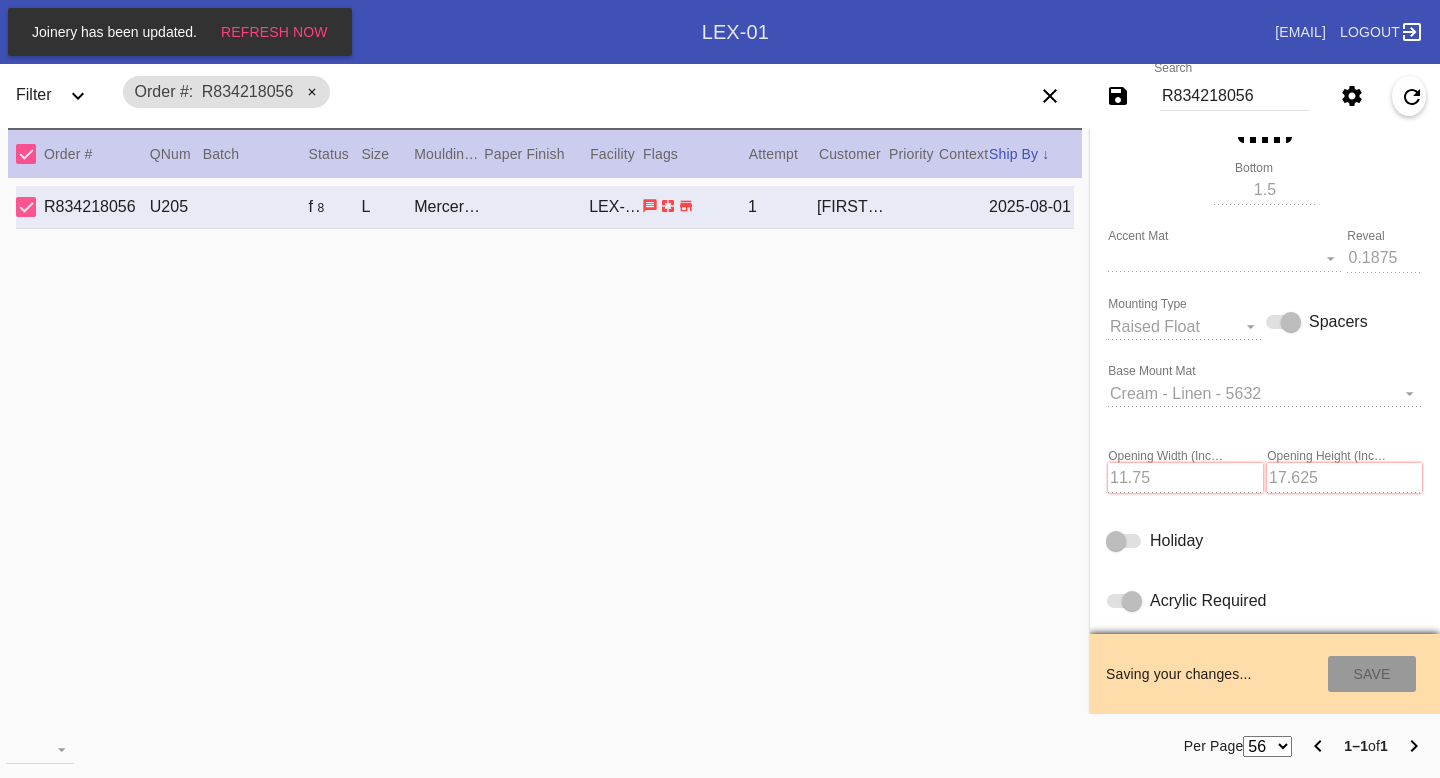 type on "8/10/2025" 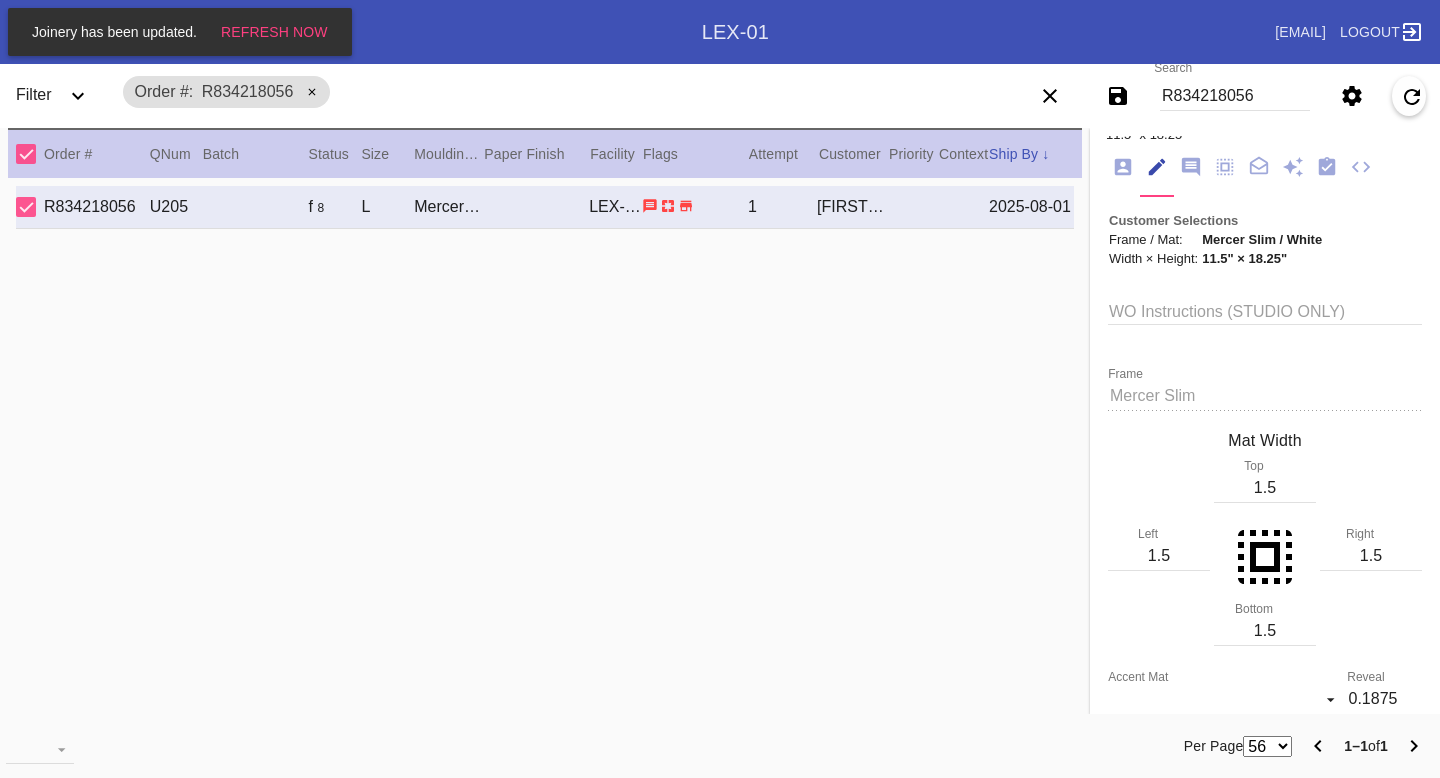 scroll, scrollTop: 0, scrollLeft: 0, axis: both 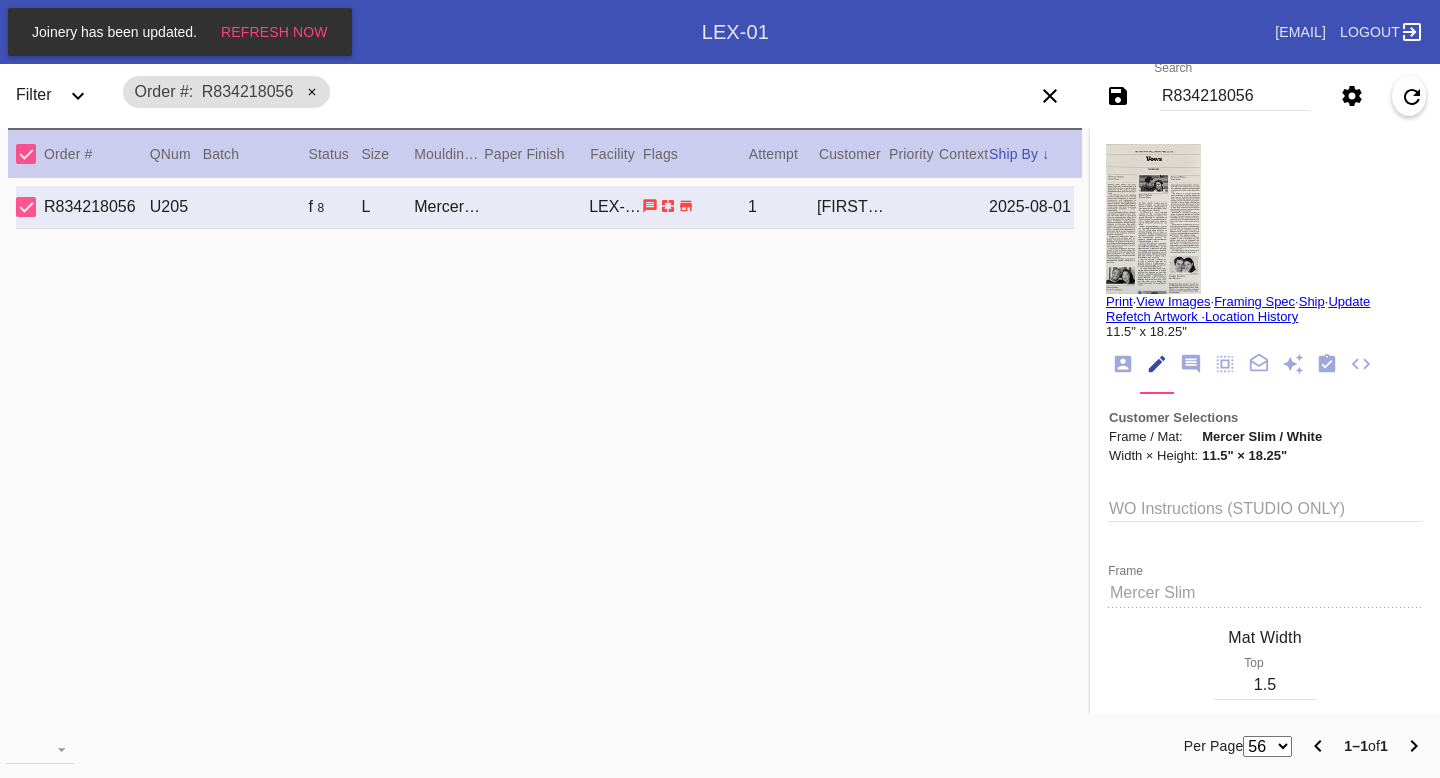click on "Print" at bounding box center (1119, 301) 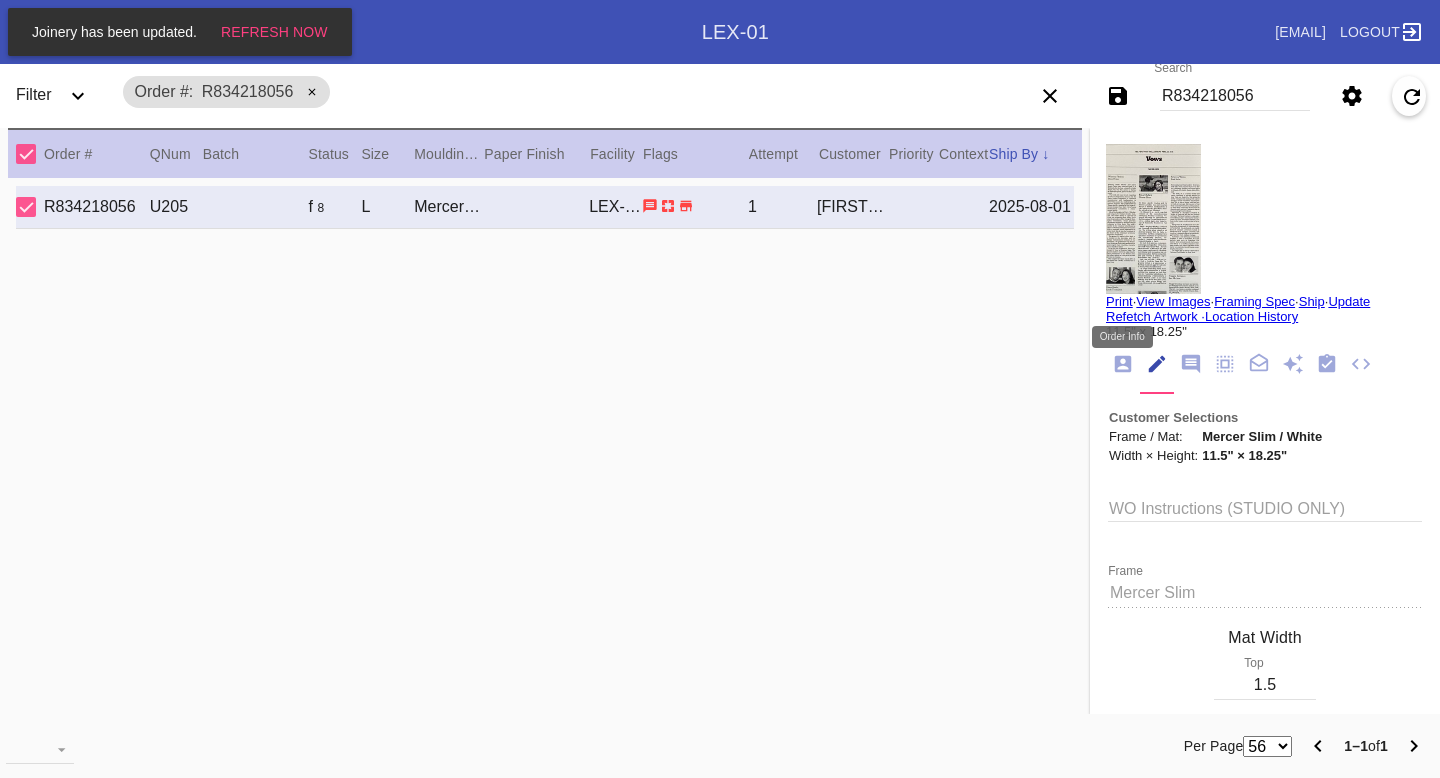 click 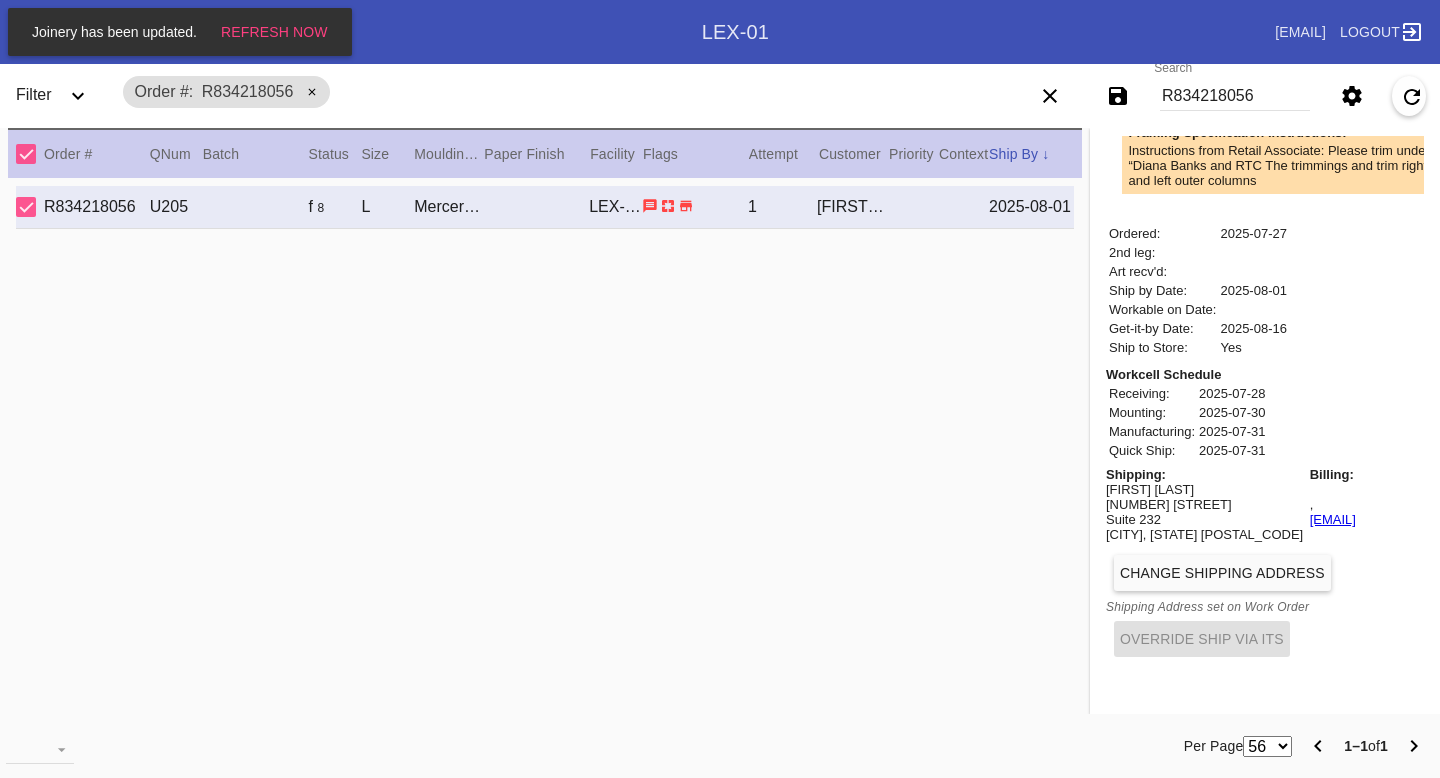 scroll, scrollTop: 683, scrollLeft: 0, axis: vertical 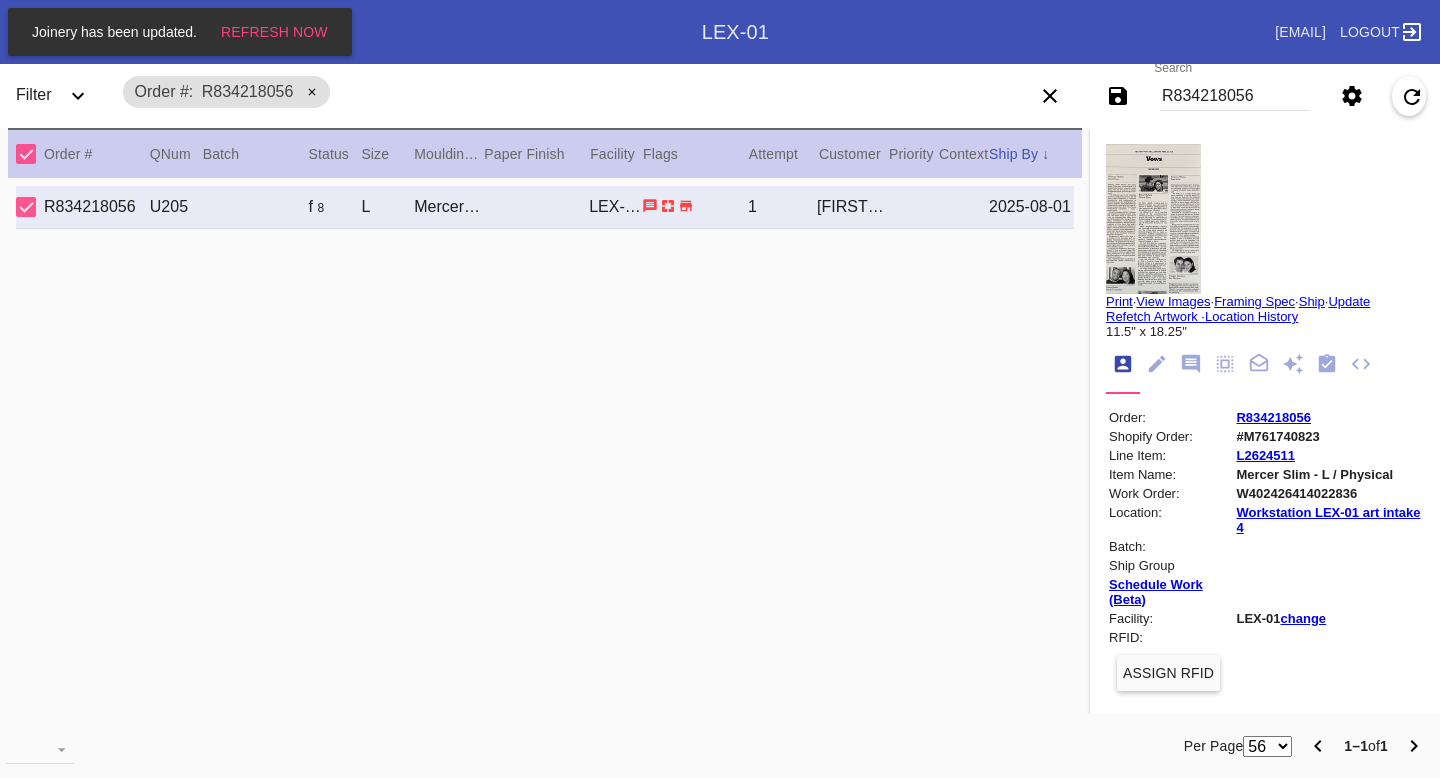 click on "R834218056" at bounding box center [1235, 96] 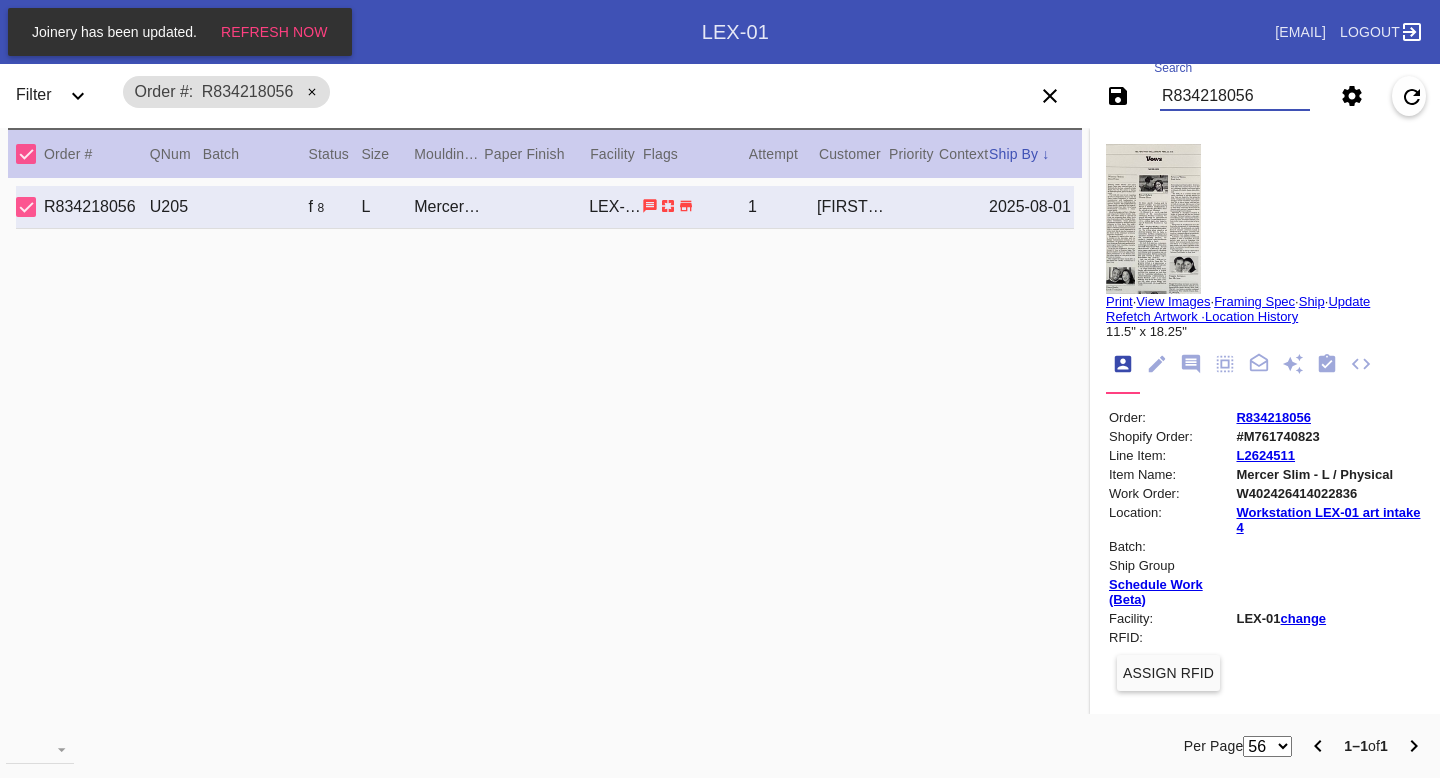 click on "R834218056" at bounding box center (1235, 96) 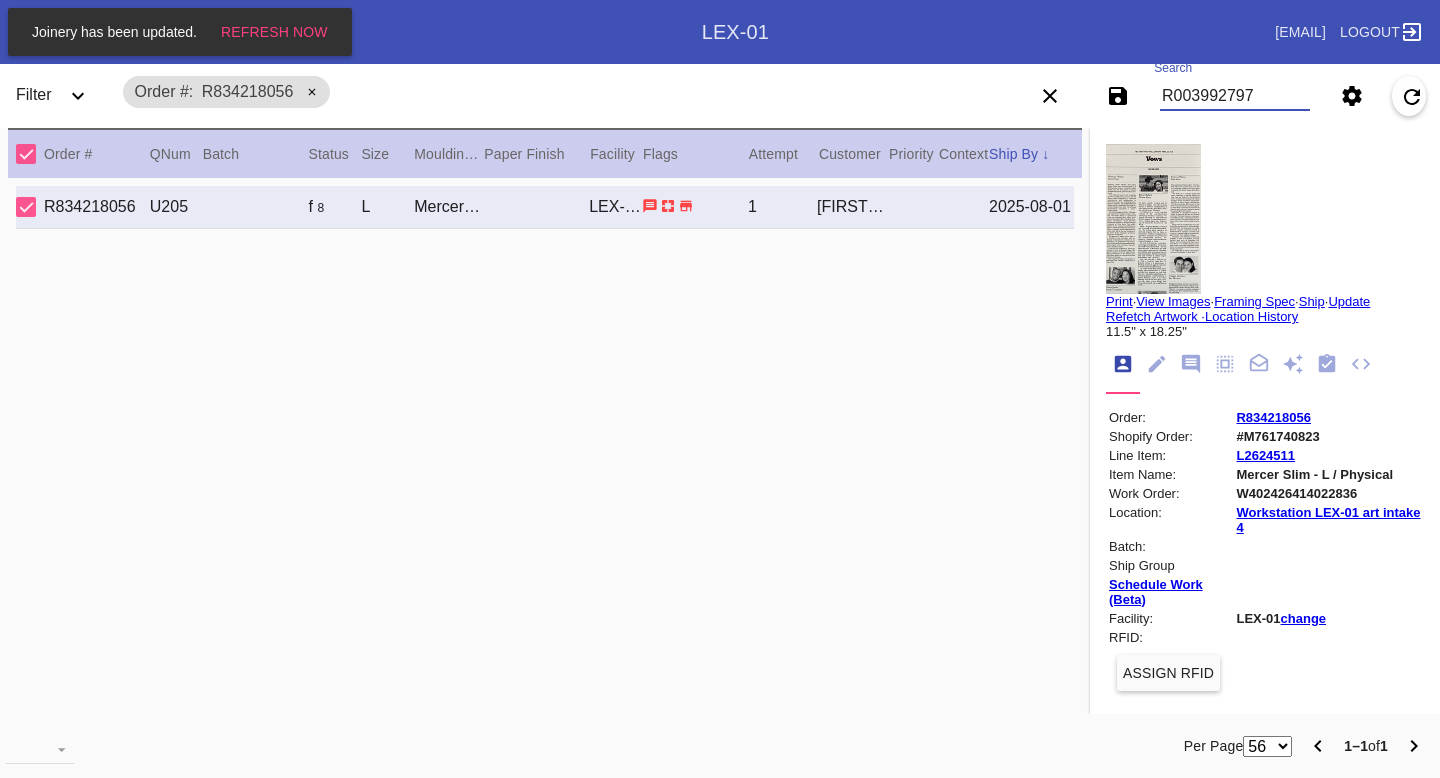 type on "R003992797" 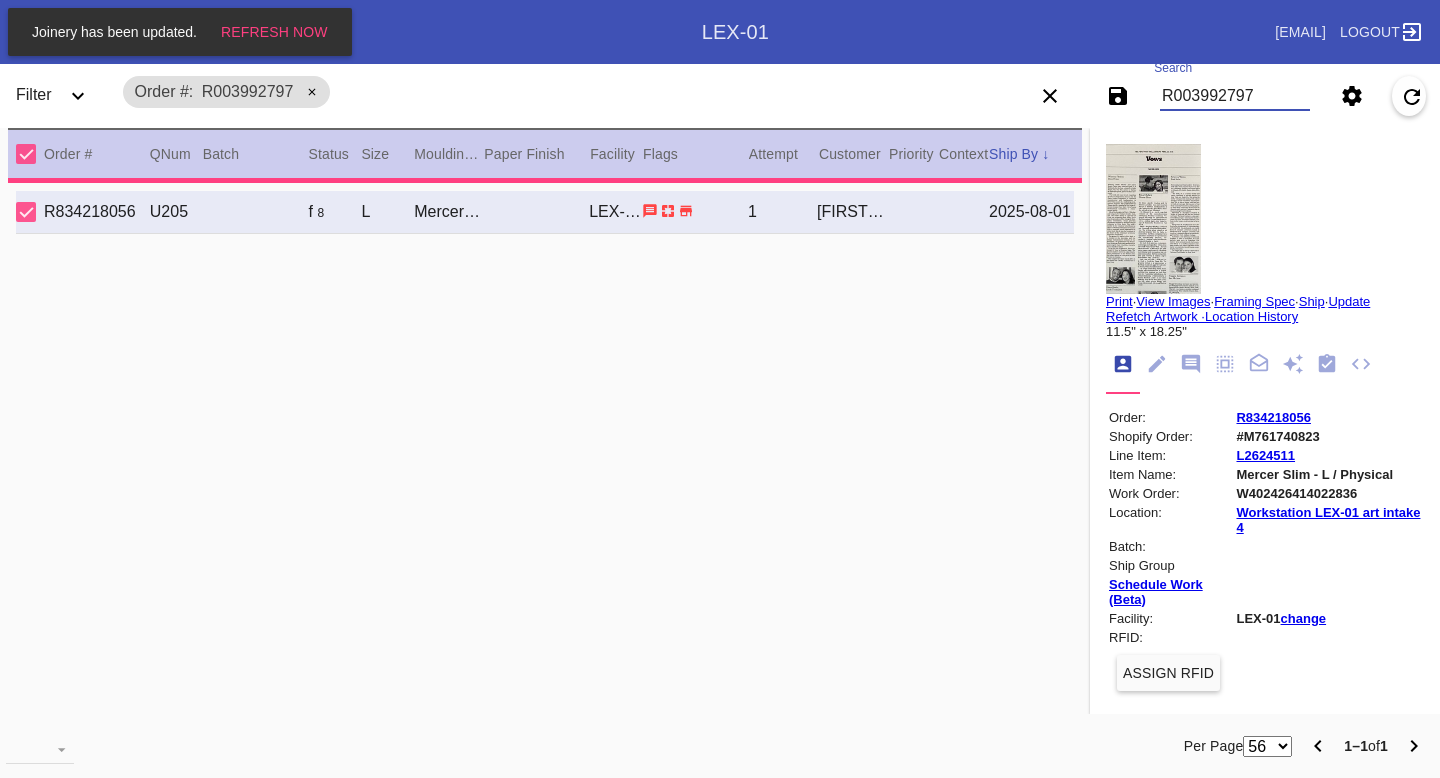 type 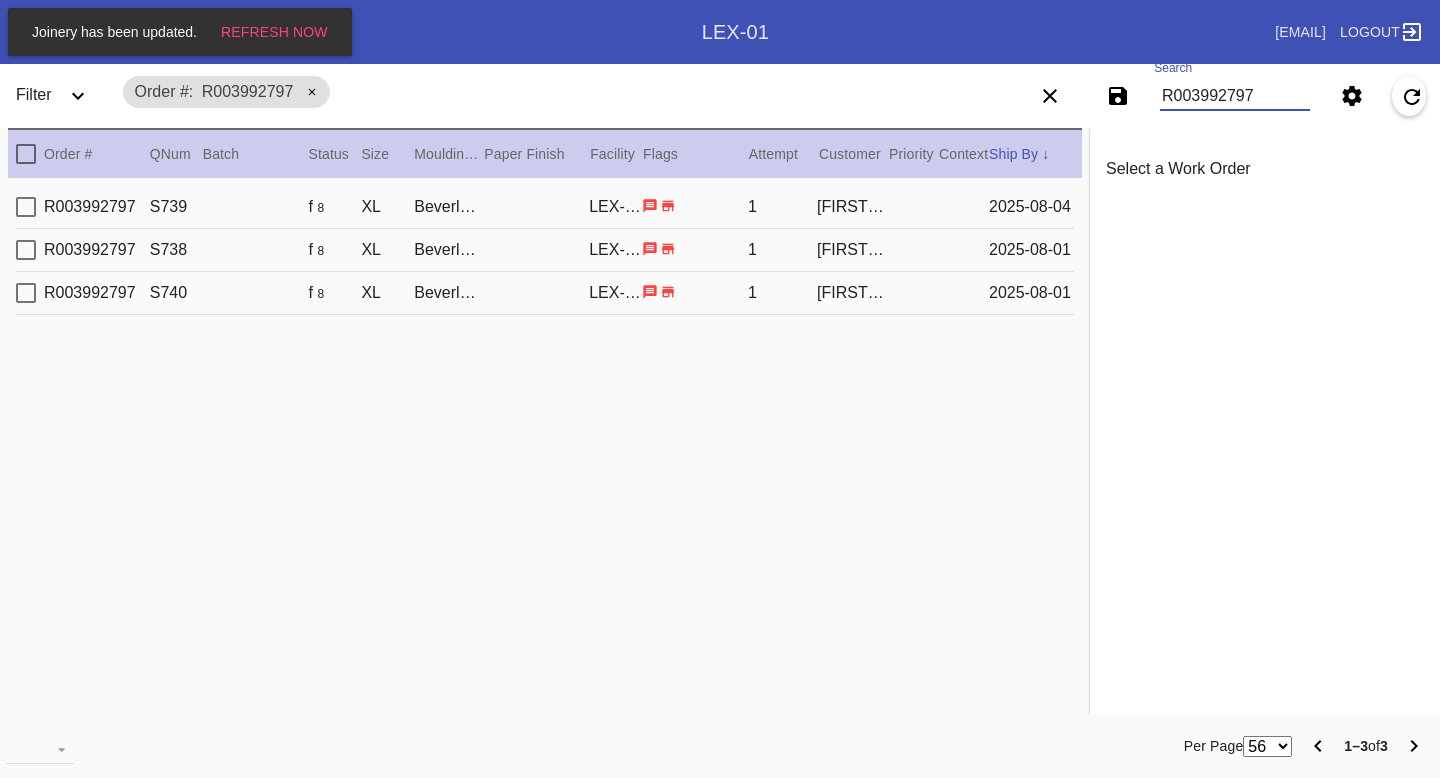 click on "R003992797 S739 f   8 XL Beverly / No Mat LEX-01 1 Patty Smith
2025-08-04" at bounding box center [545, 207] 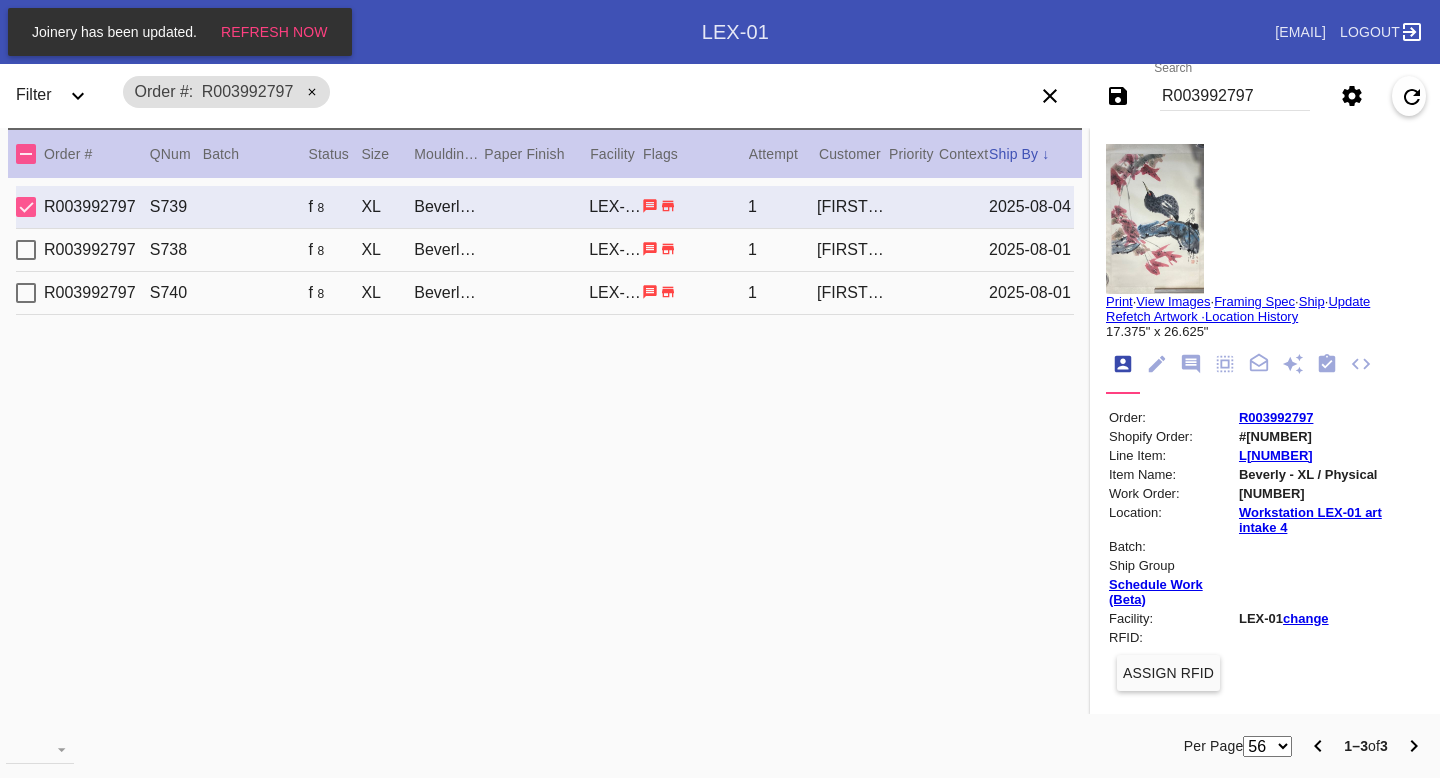 click on "1" at bounding box center [782, 250] 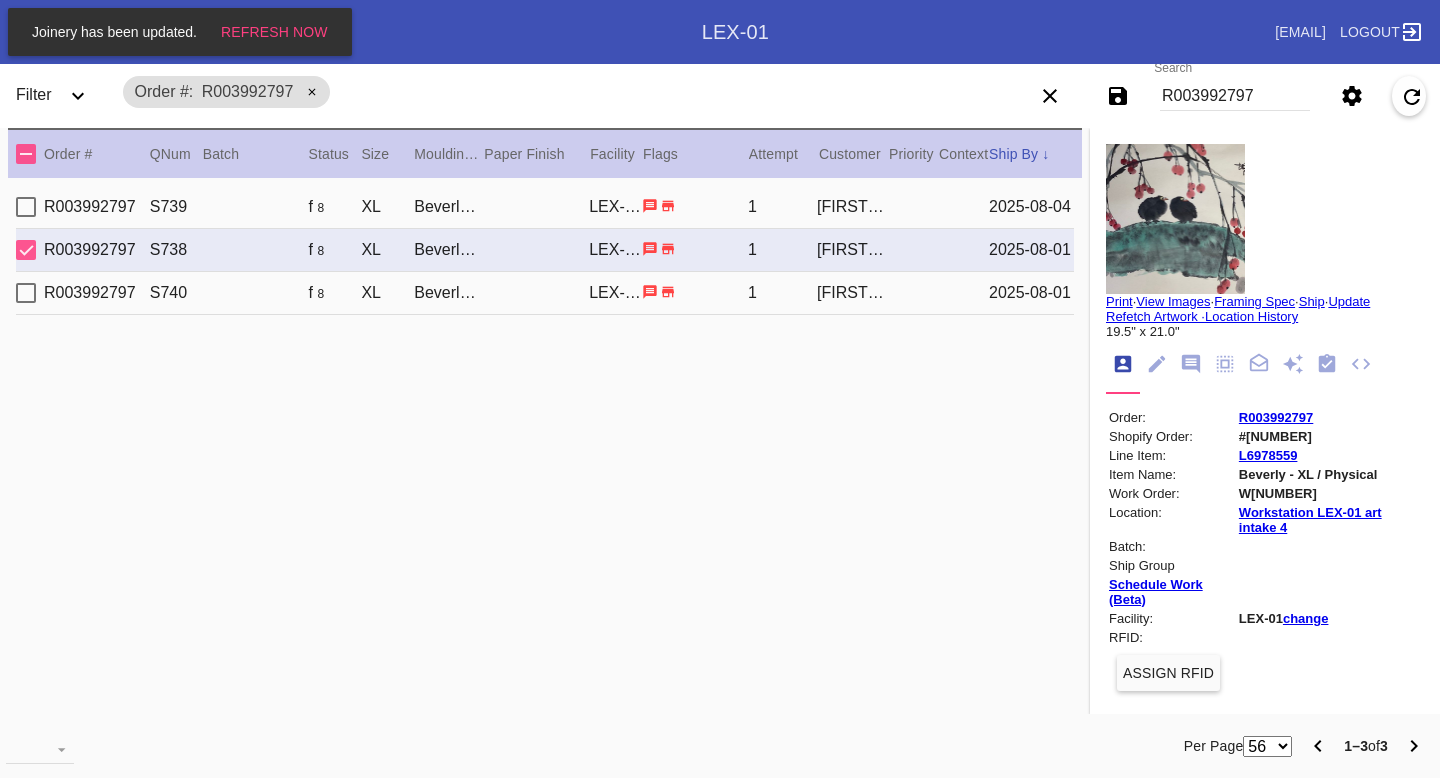 click on "1" at bounding box center (782, 293) 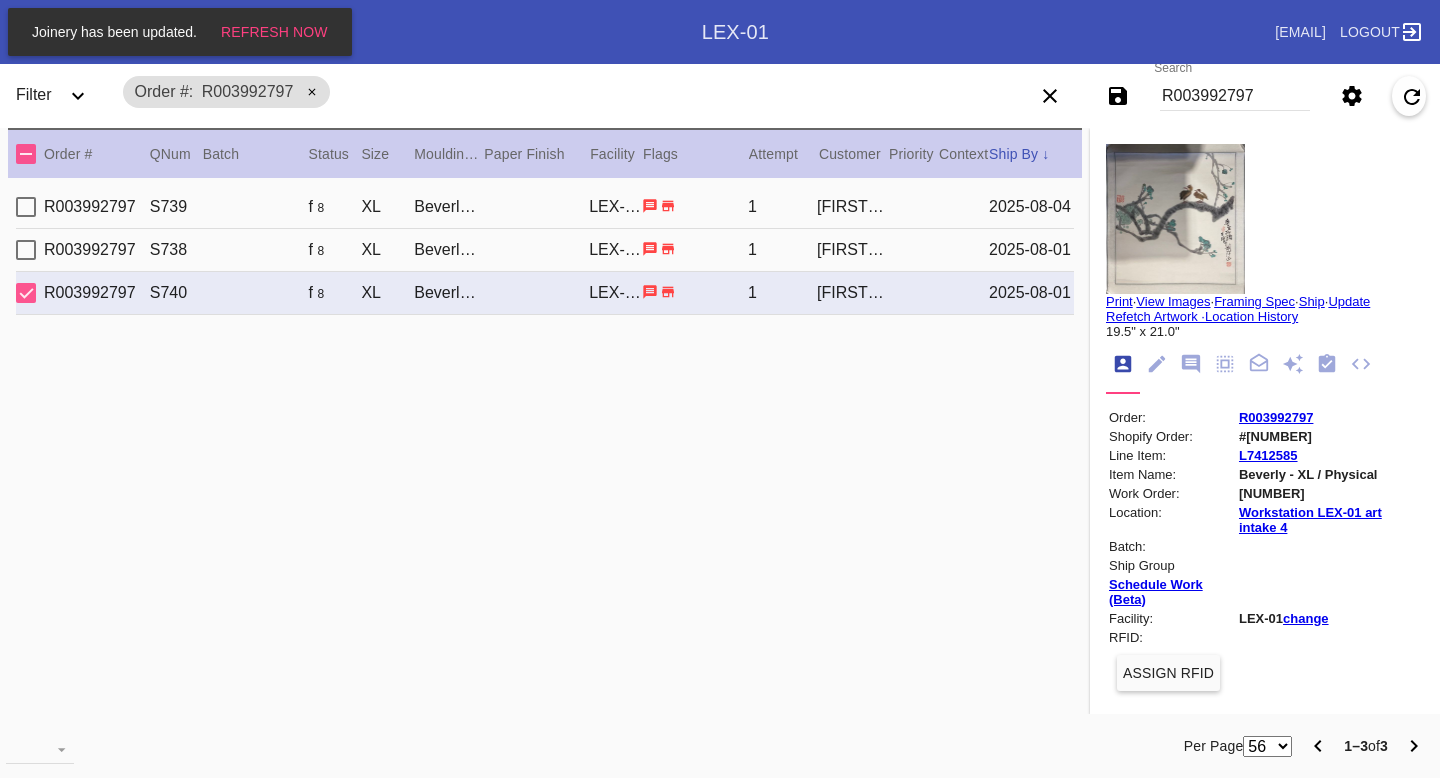 click 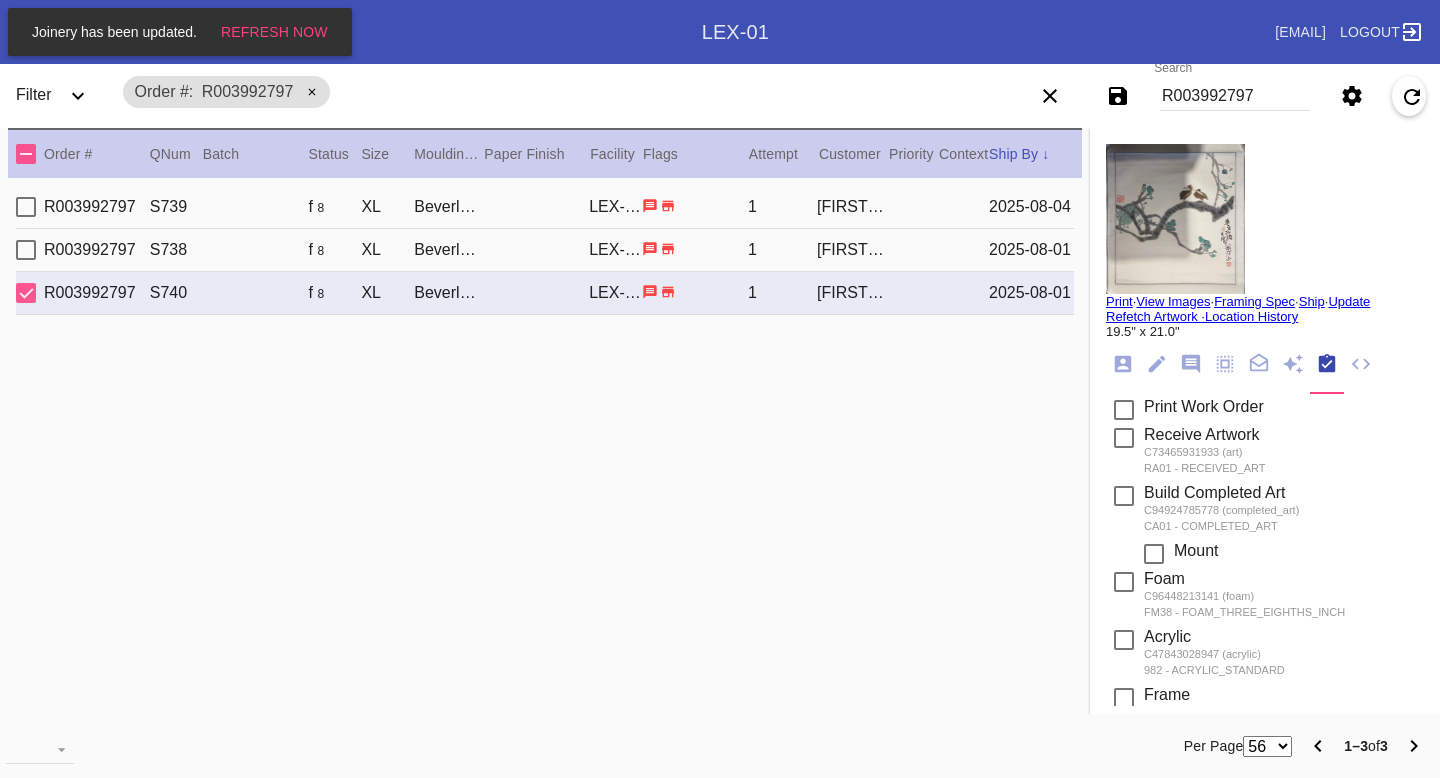 scroll, scrollTop: 737, scrollLeft: 0, axis: vertical 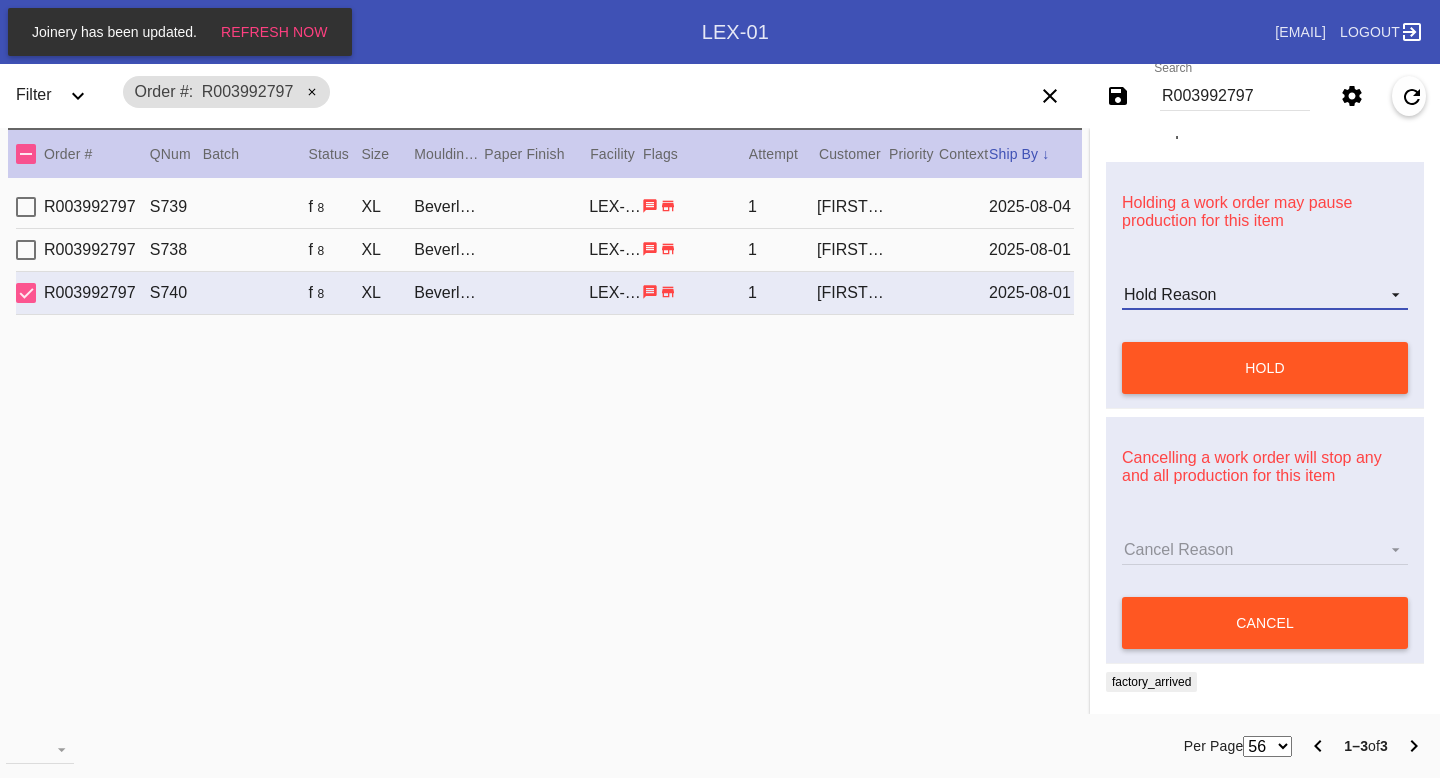 click on "Hold Reason" at bounding box center (1265, 295) 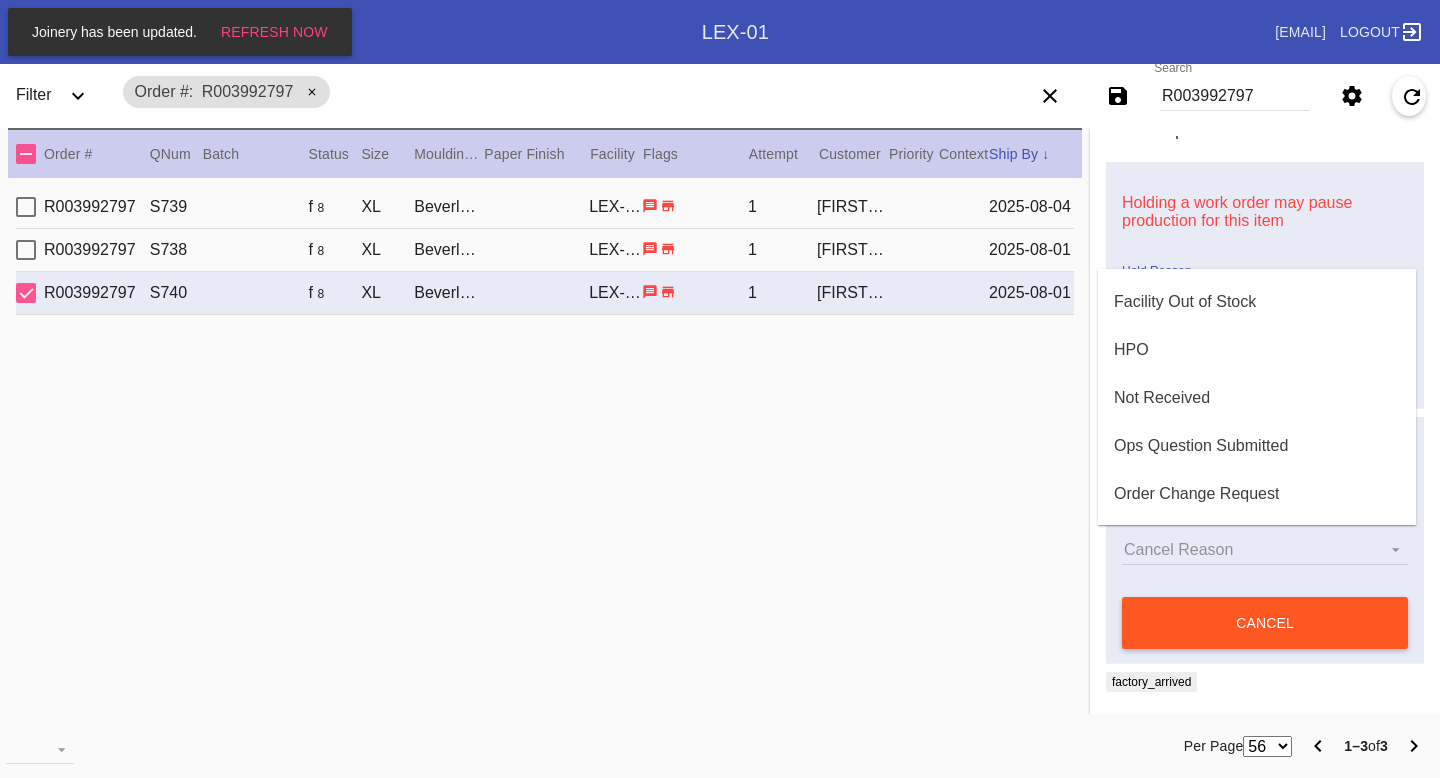 scroll, scrollTop: 359, scrollLeft: 0, axis: vertical 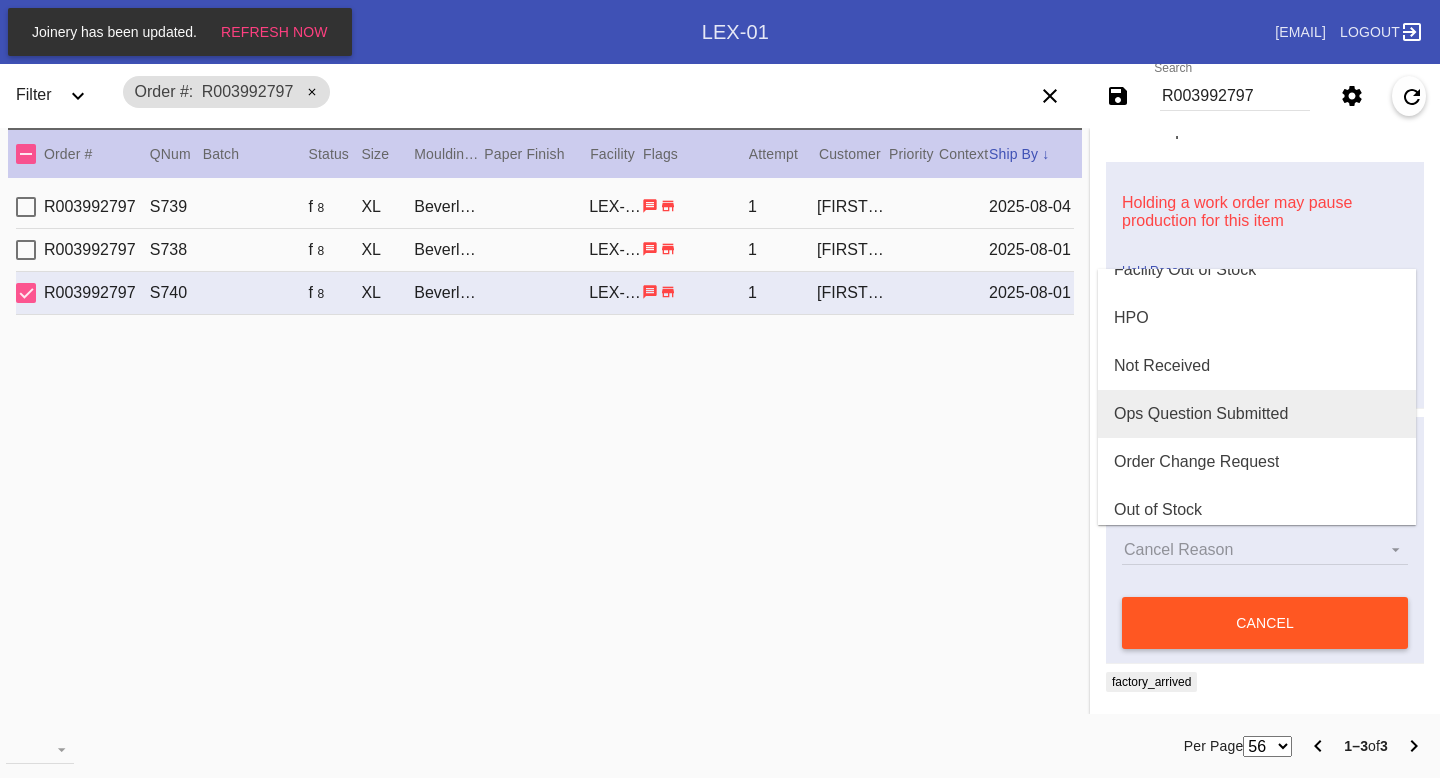 click on "Ops Question Submitted" at bounding box center (1257, 414) 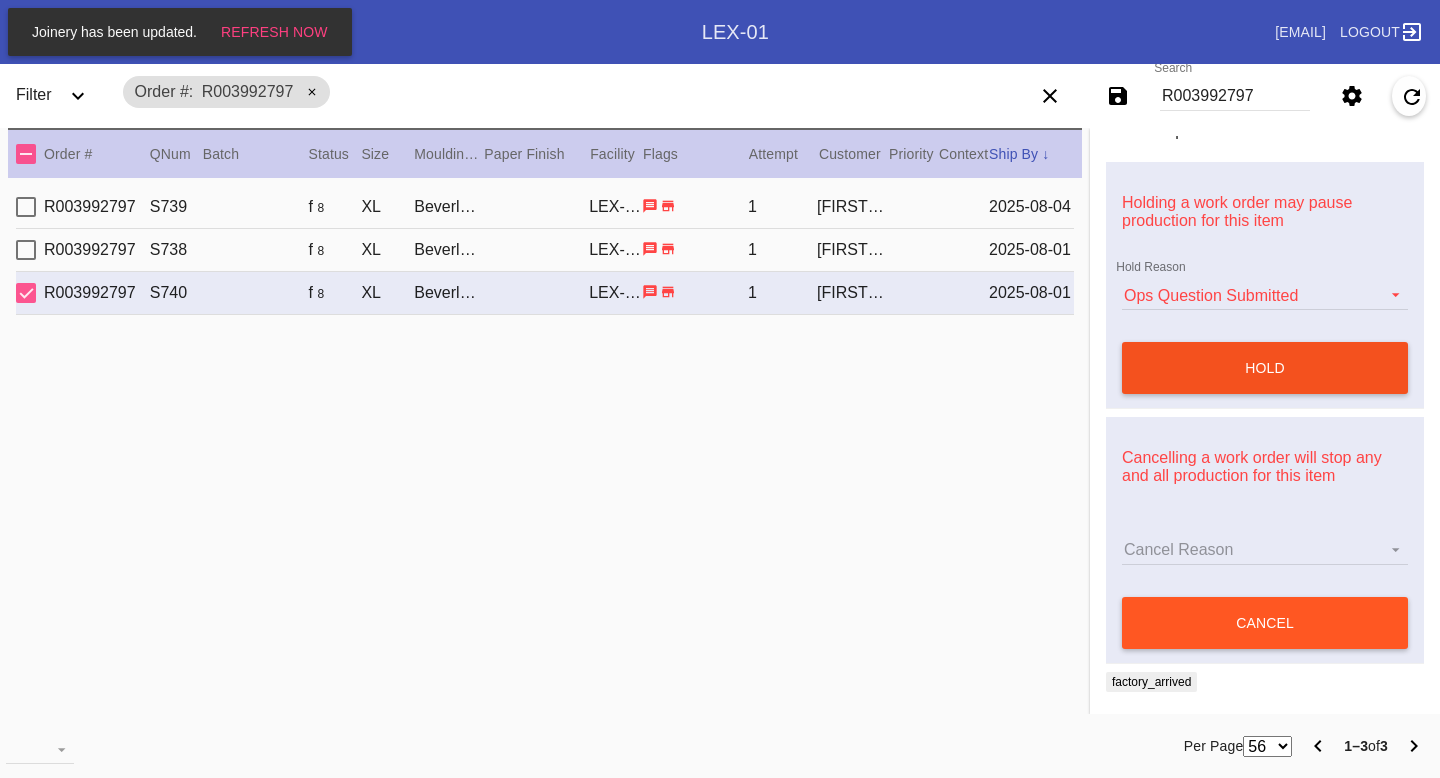 click on "hold" at bounding box center (1265, 368) 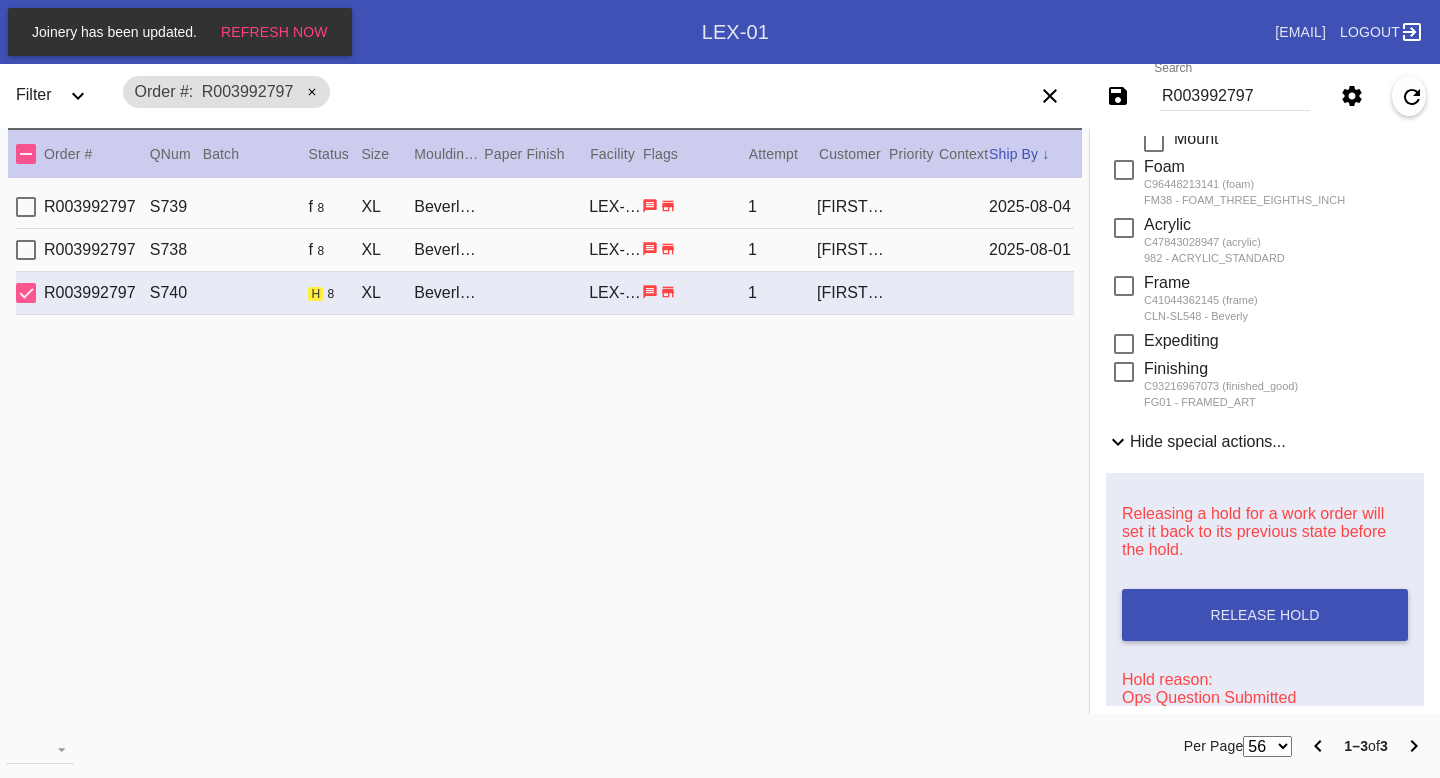 scroll, scrollTop: 0, scrollLeft: 0, axis: both 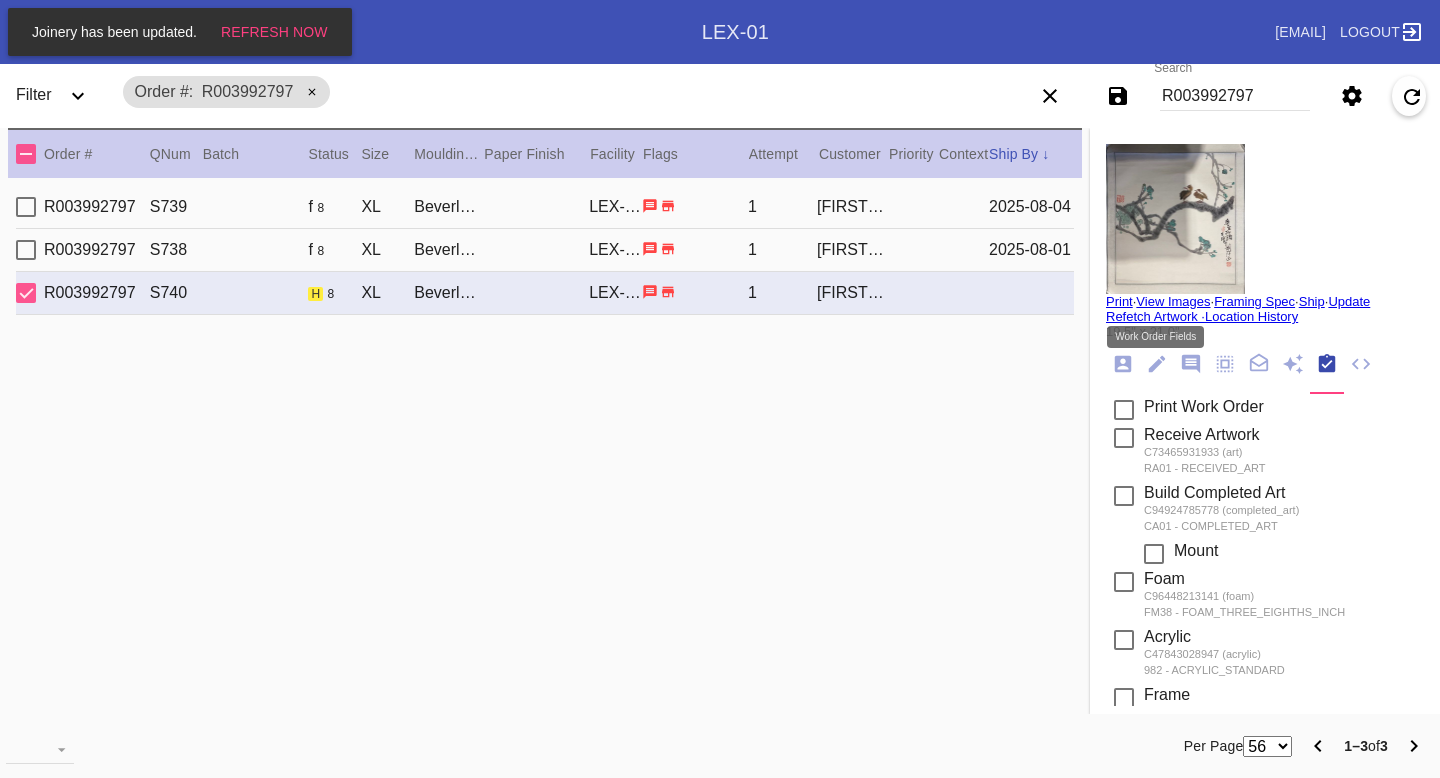 click 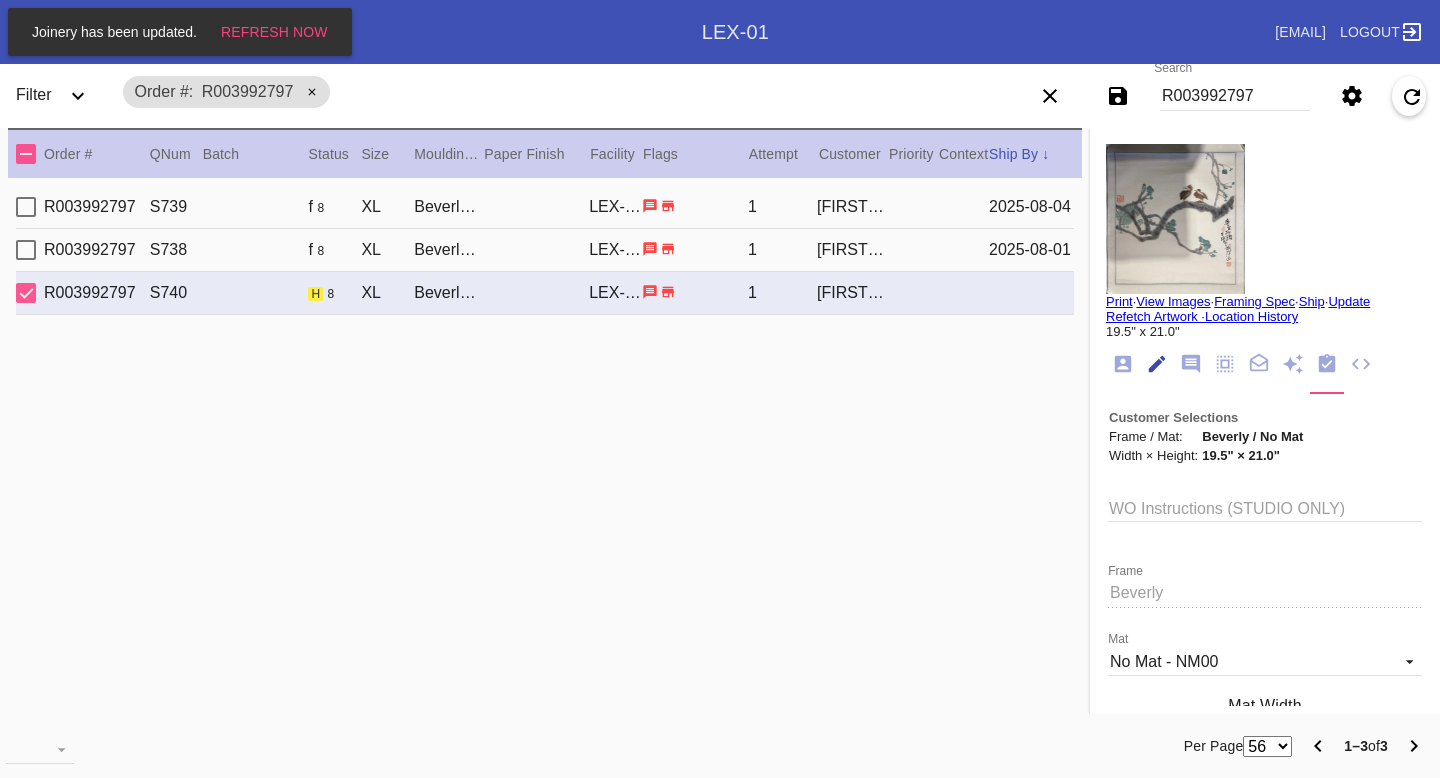 scroll, scrollTop: 73, scrollLeft: 0, axis: vertical 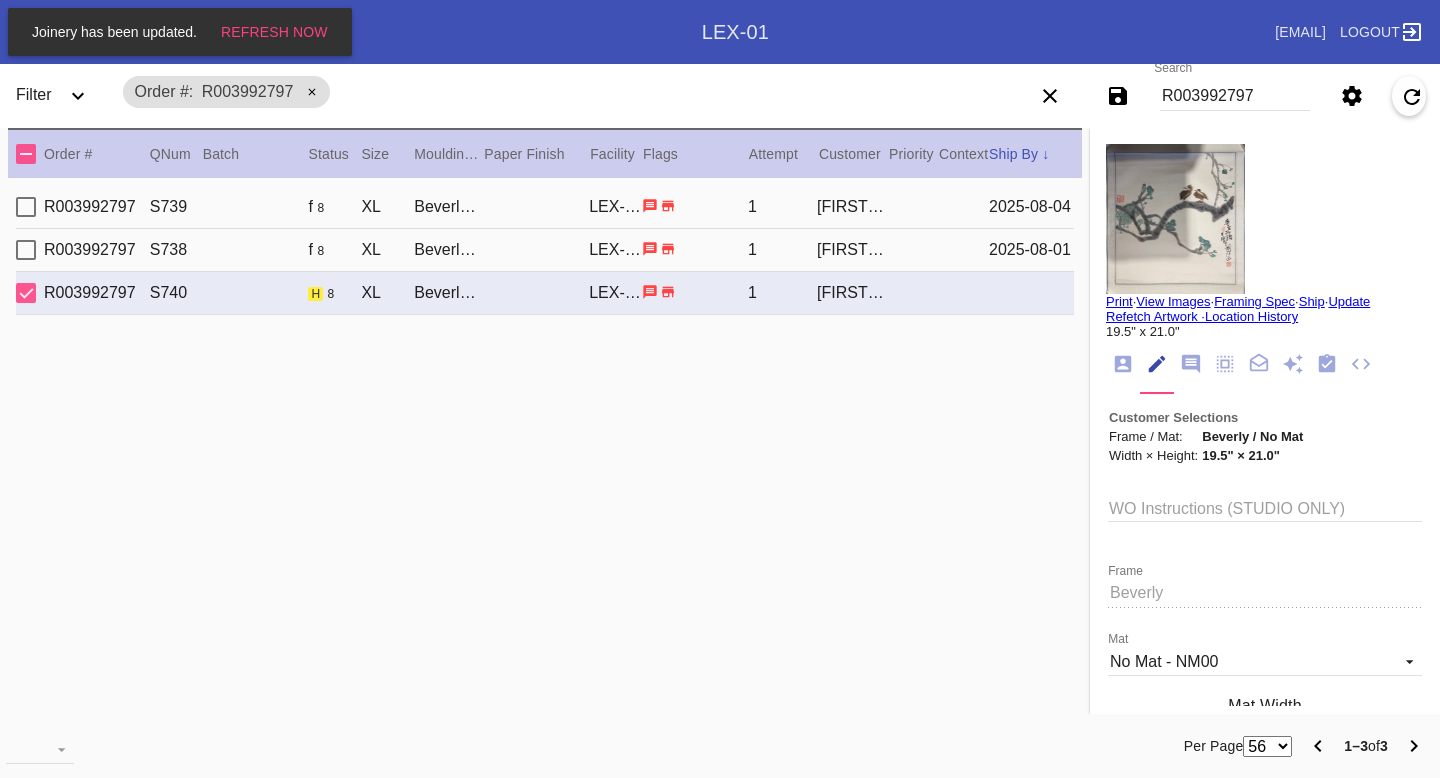 click on "R003992797 S738 f   8 XL Beverly / No Mat LEX-01 1 Patty Smith
2025-08-01" at bounding box center [545, 250] 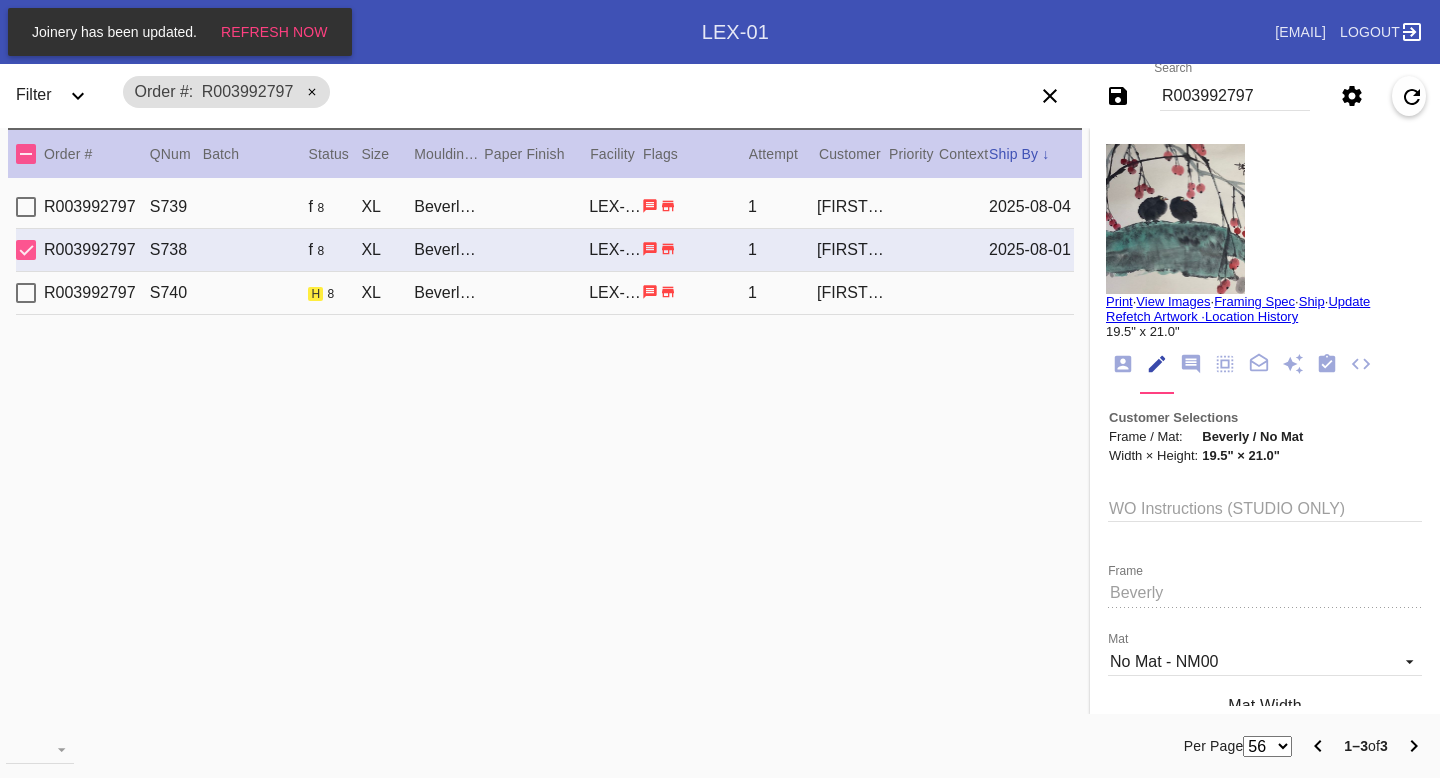 click on "2025-08-04" at bounding box center [1031, 207] 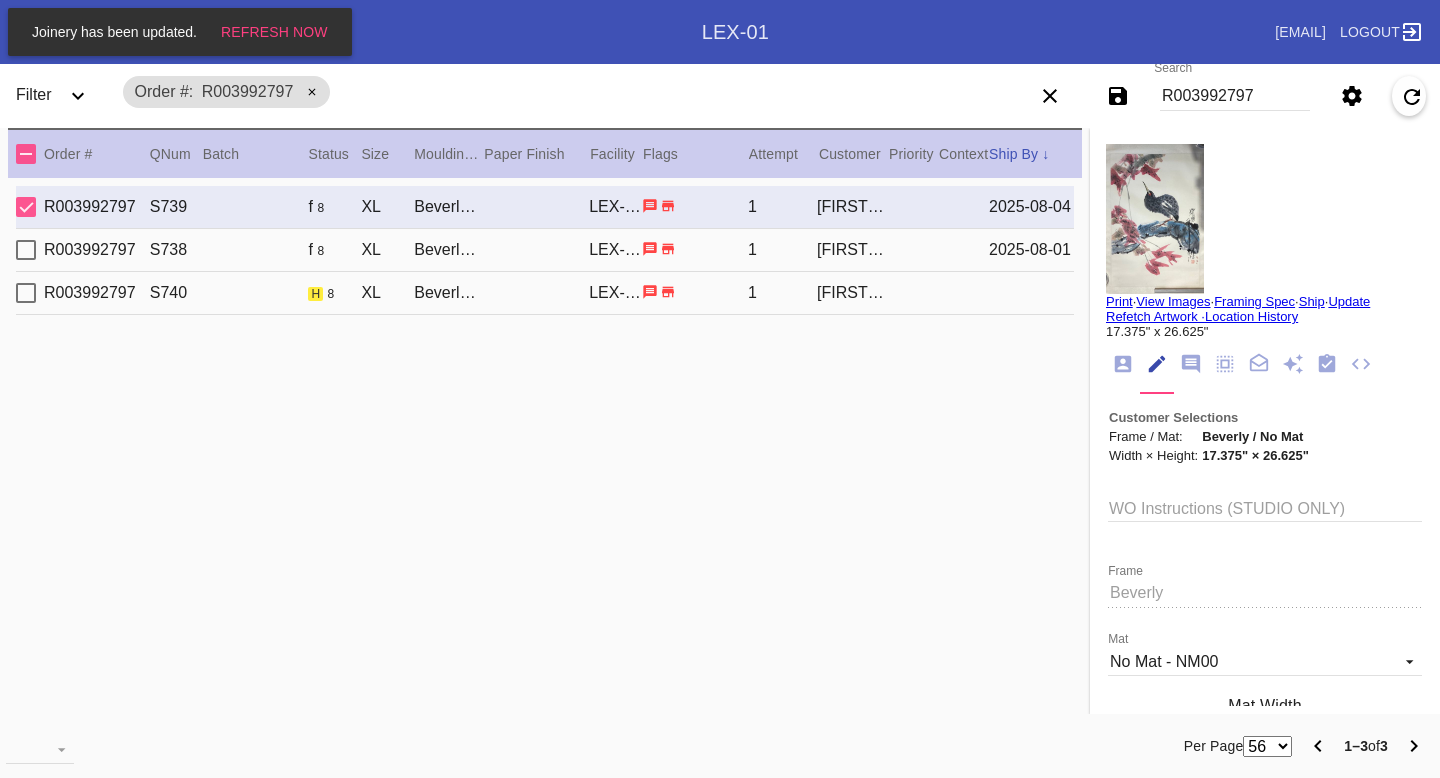 click on "1" at bounding box center [782, 207] 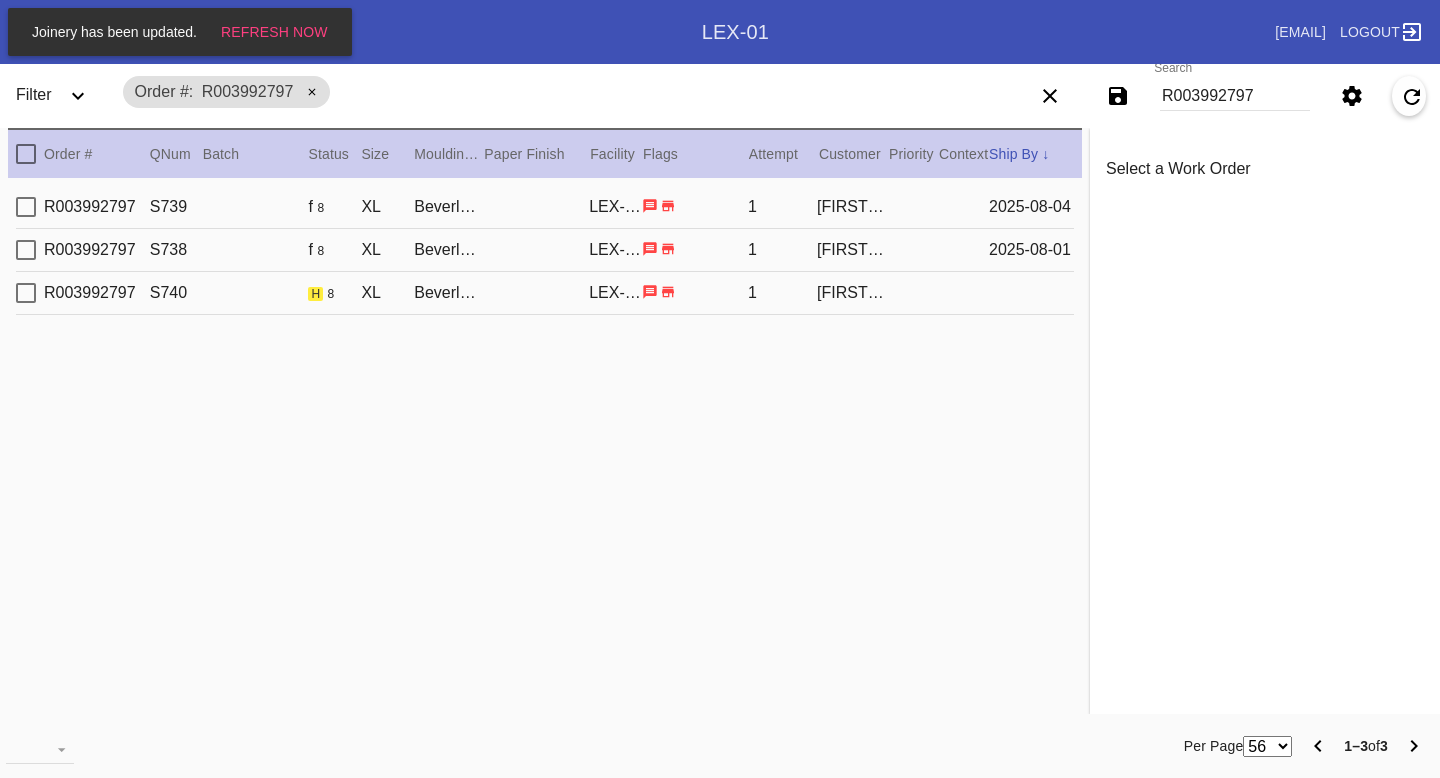 click on "1" at bounding box center (782, 250) 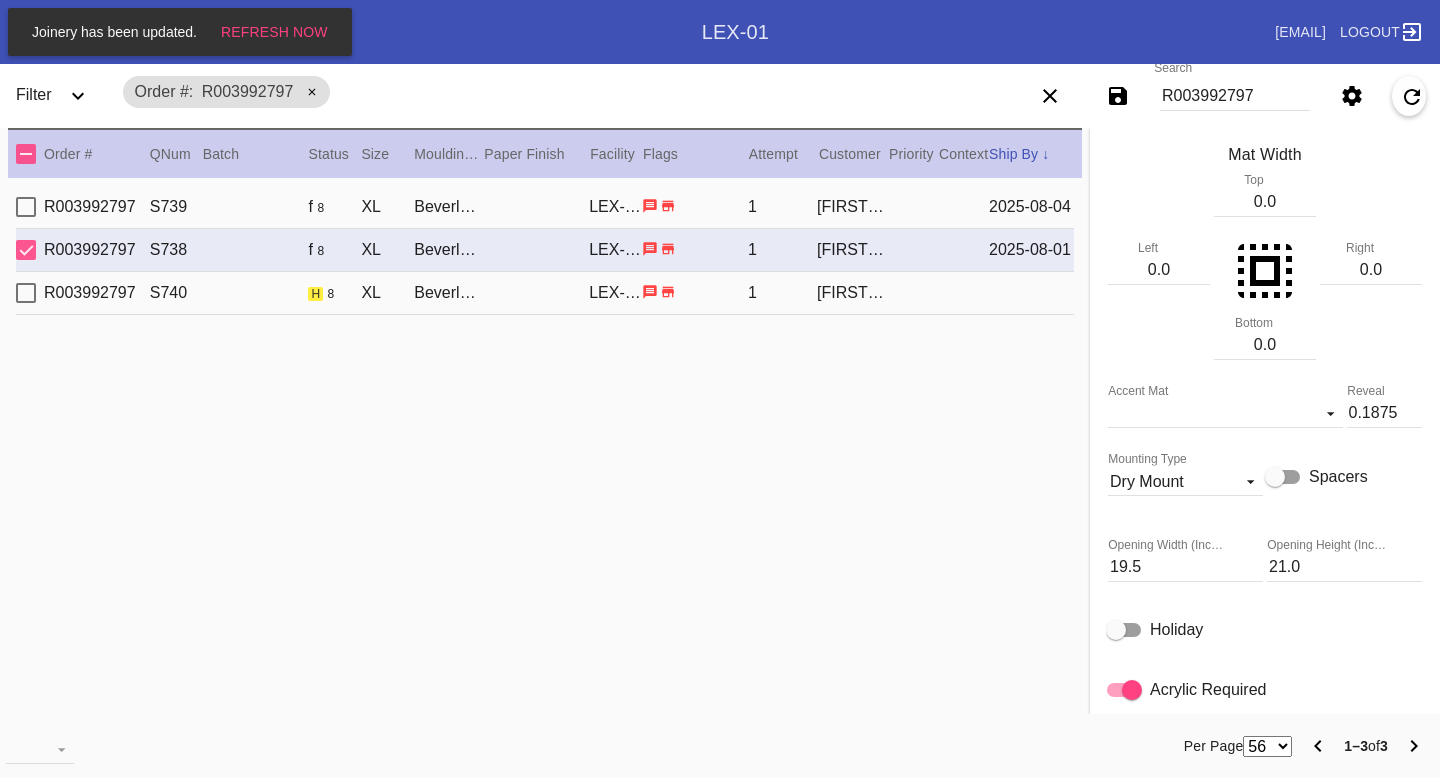 scroll, scrollTop: 552, scrollLeft: 0, axis: vertical 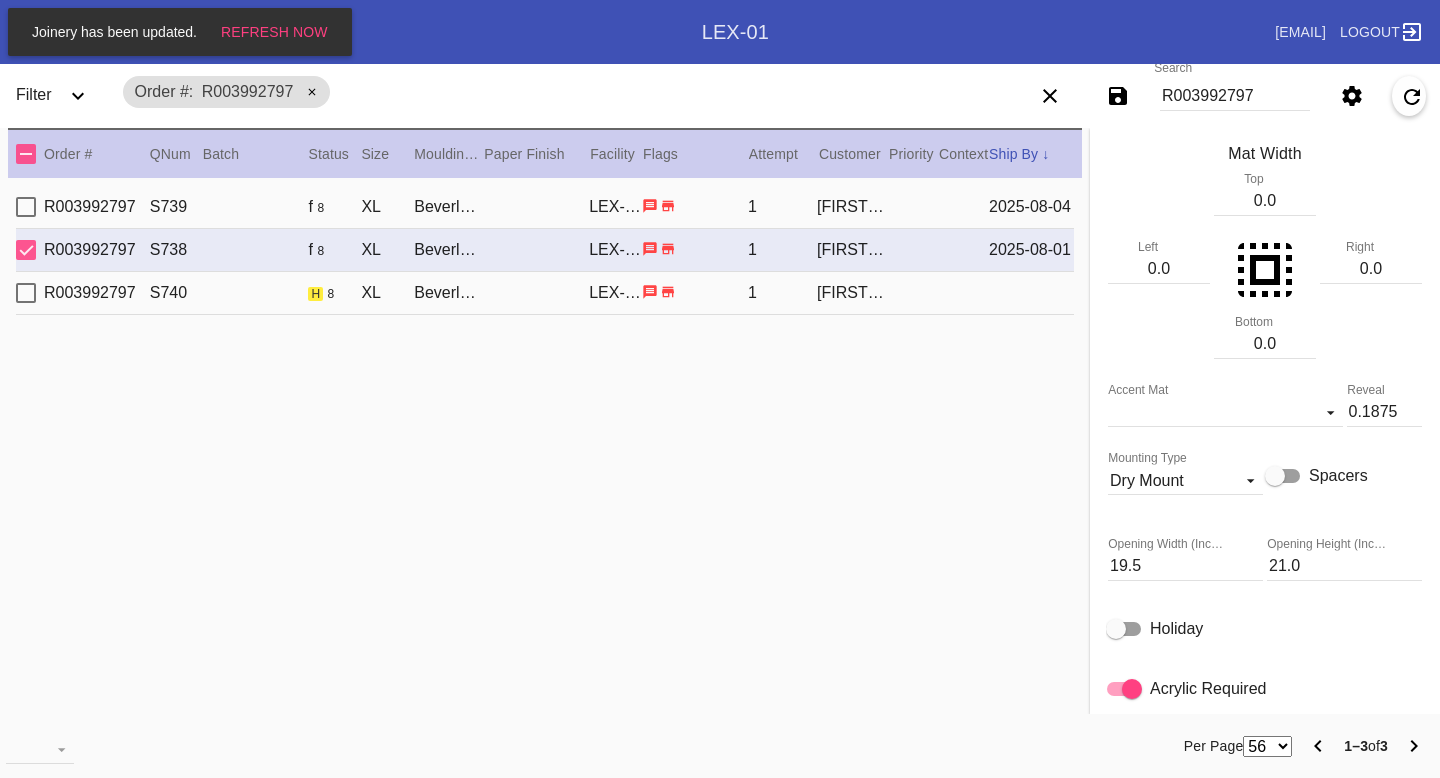 click on "19.5" at bounding box center [1185, 566] 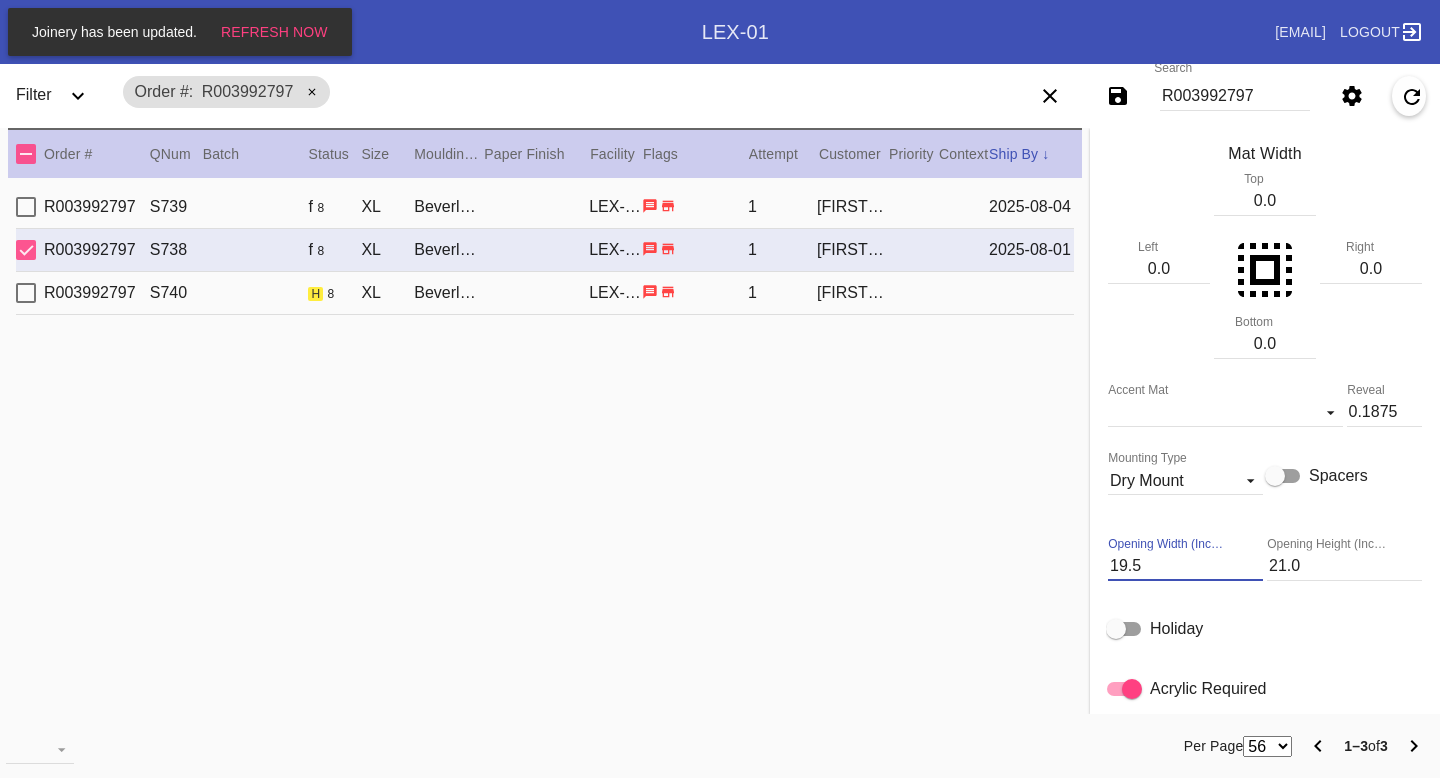 click on "19.5" at bounding box center (1185, 566) 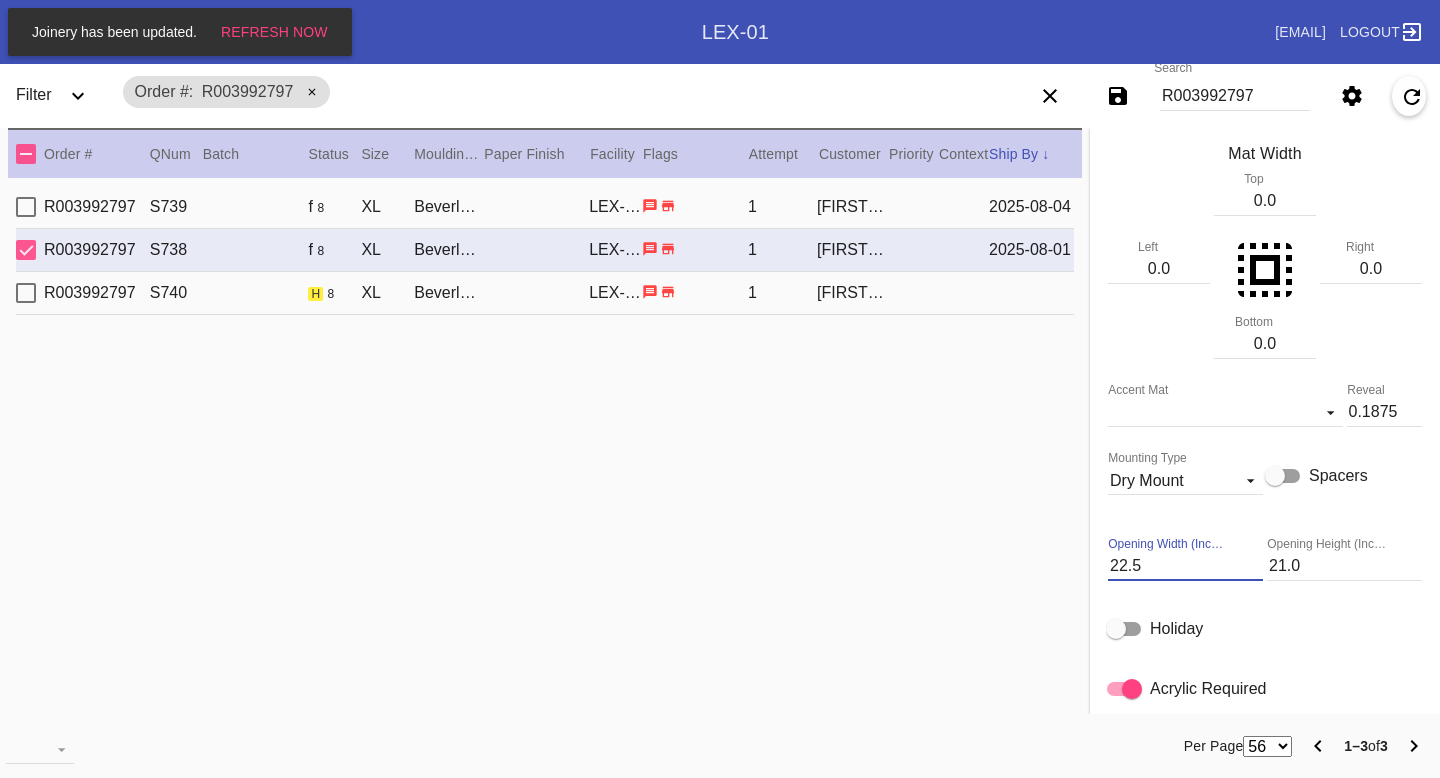 type on "22.5" 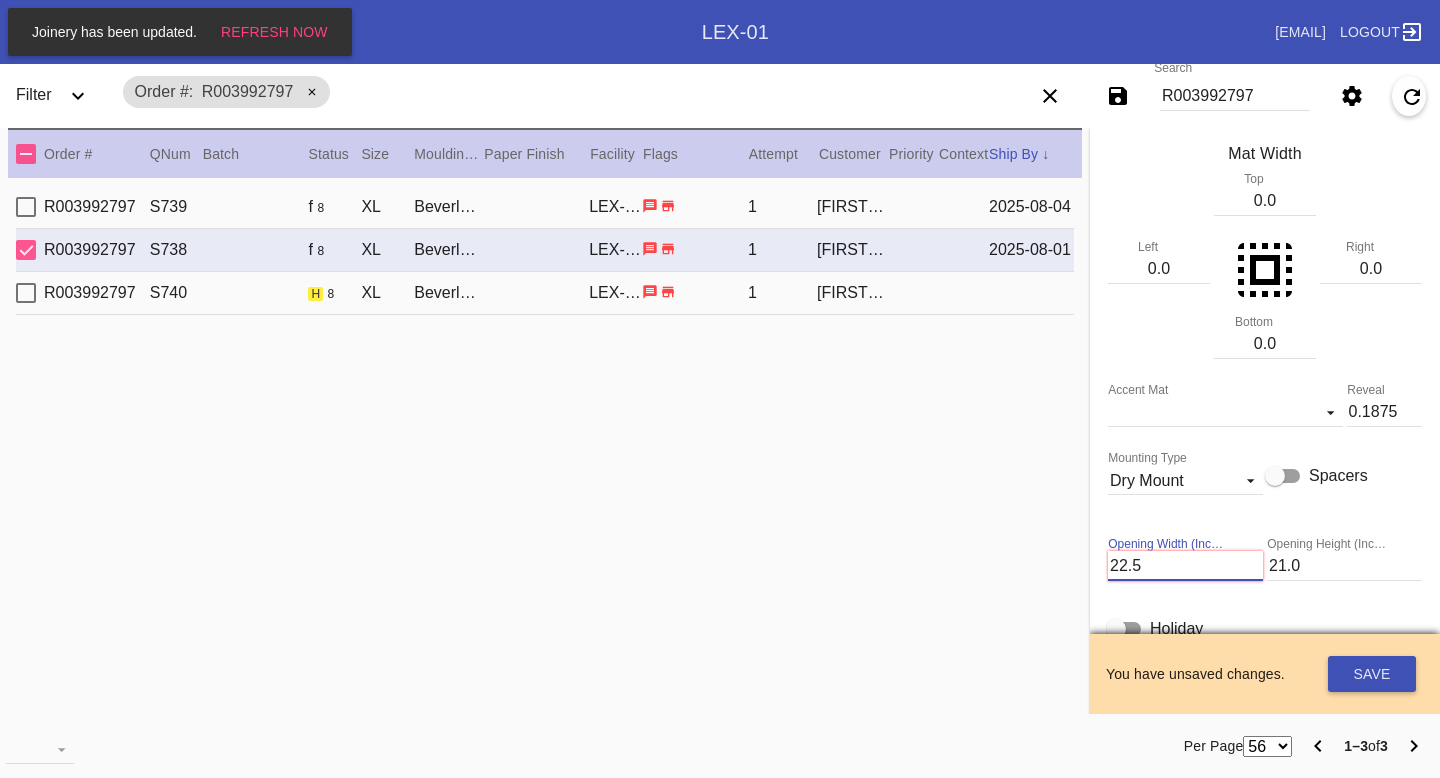 click on "21.0" at bounding box center (1344, 566) 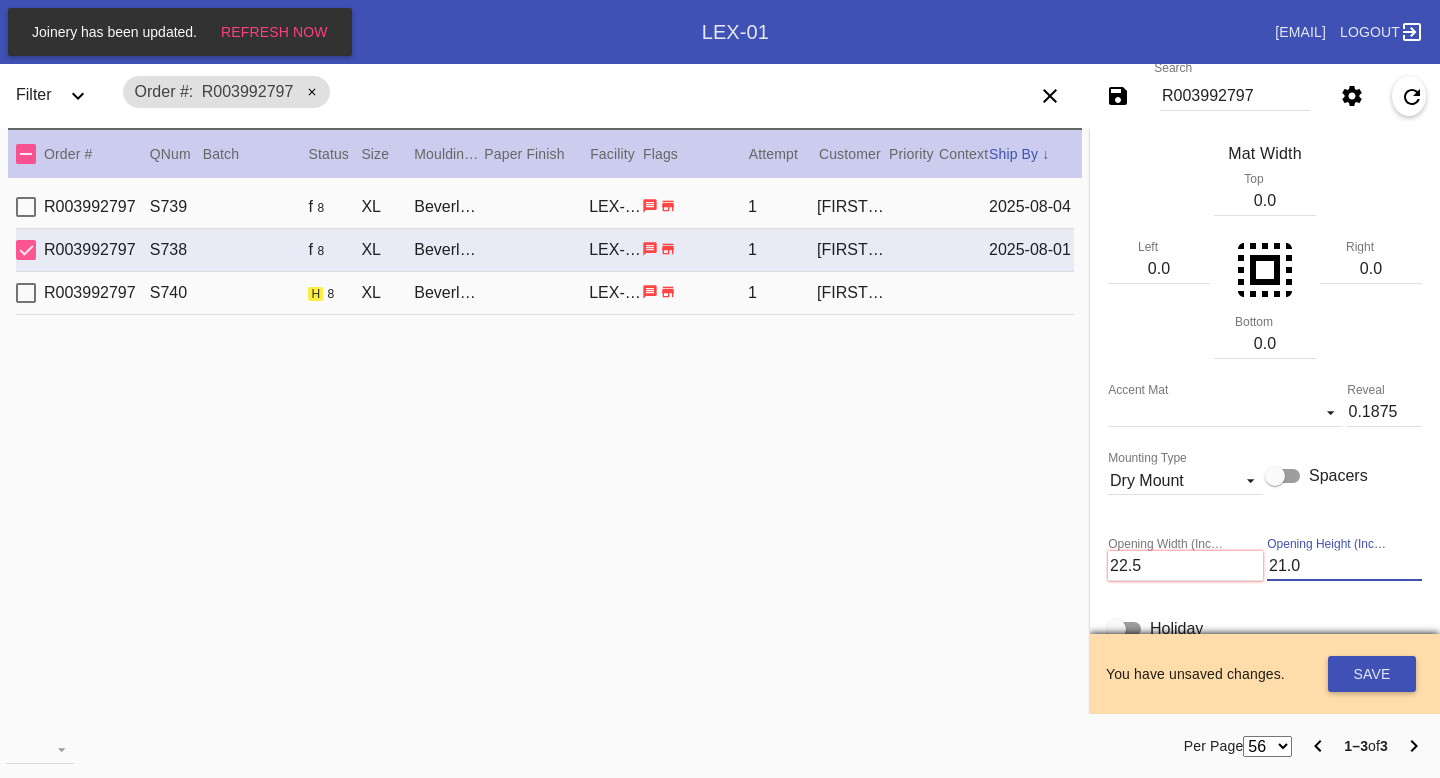 click on "21.0" at bounding box center (1344, 566) 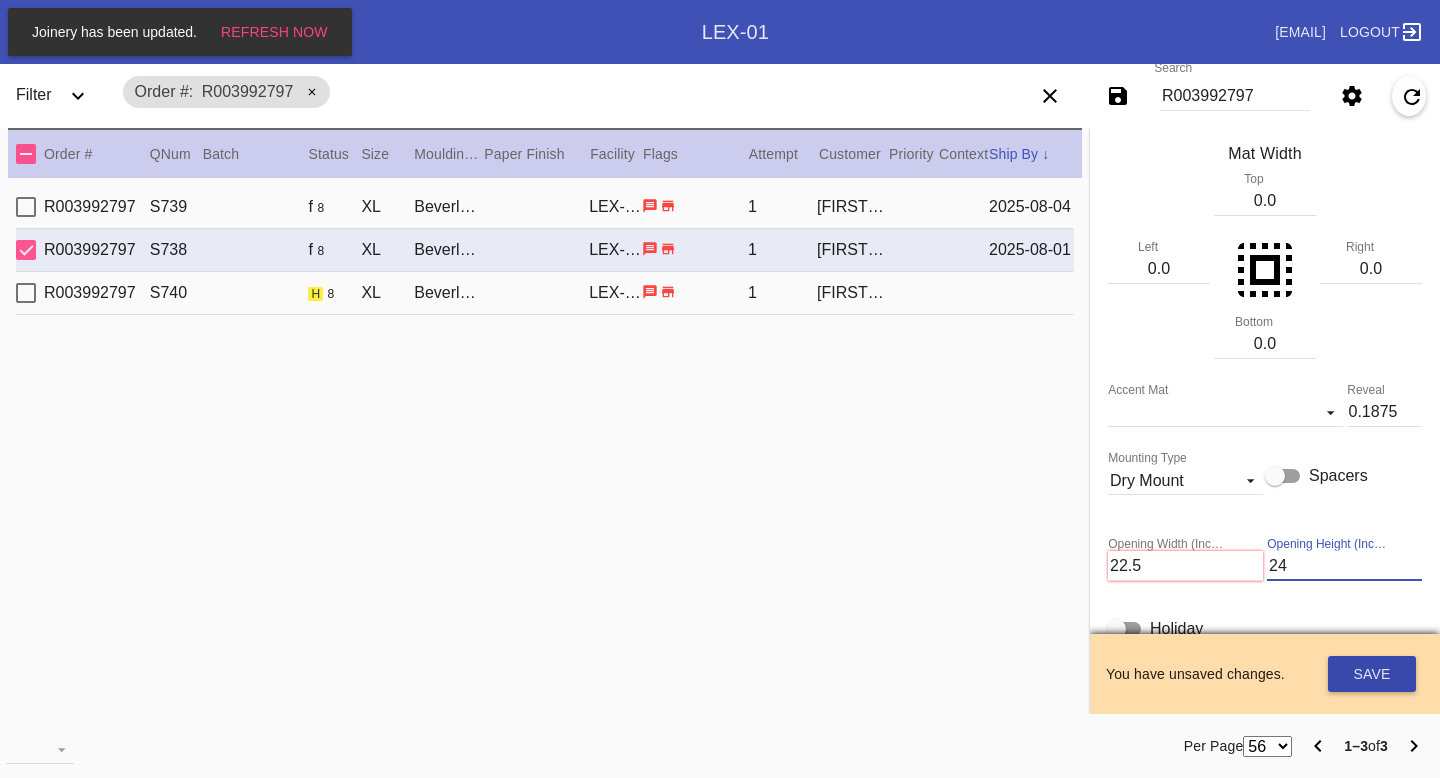type on "24" 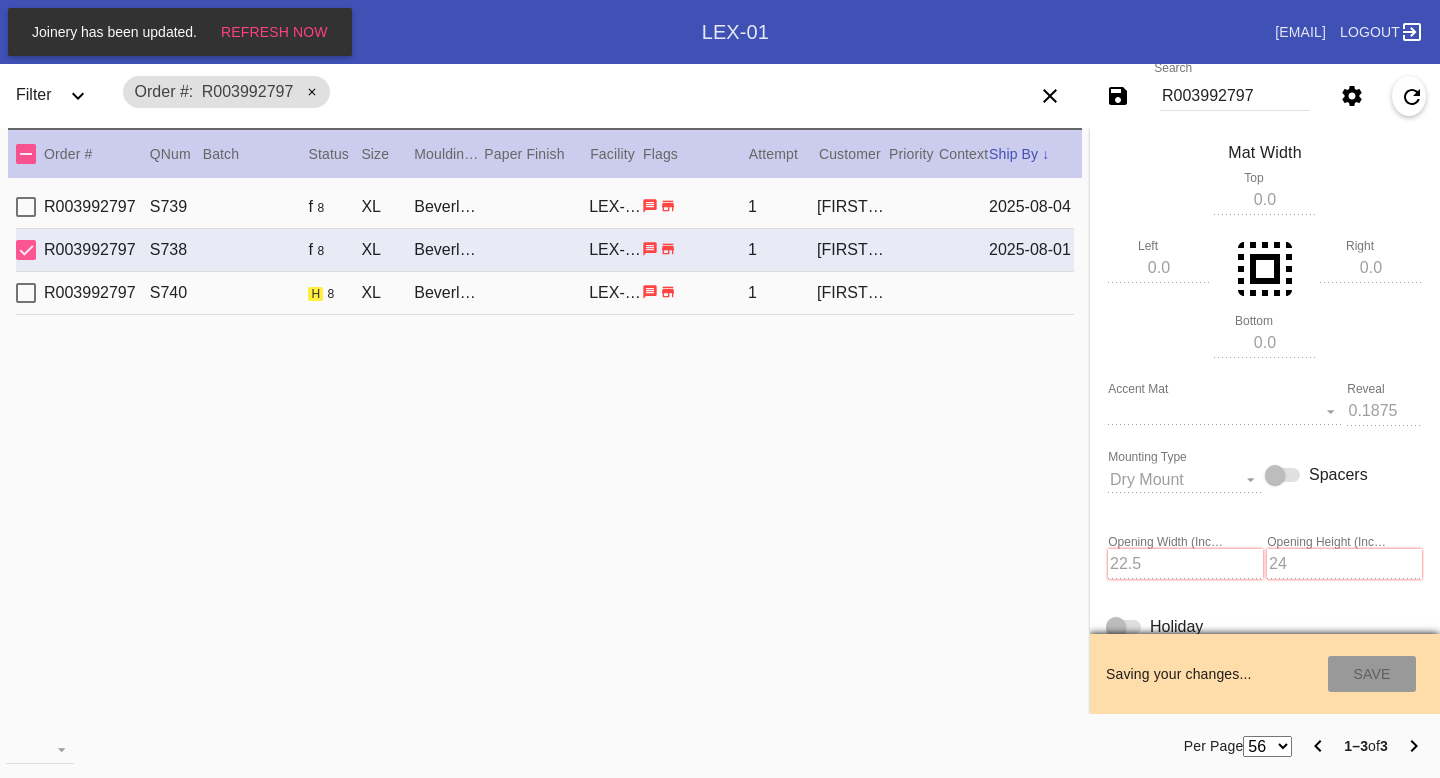 scroll, scrollTop: 0, scrollLeft: 0, axis: both 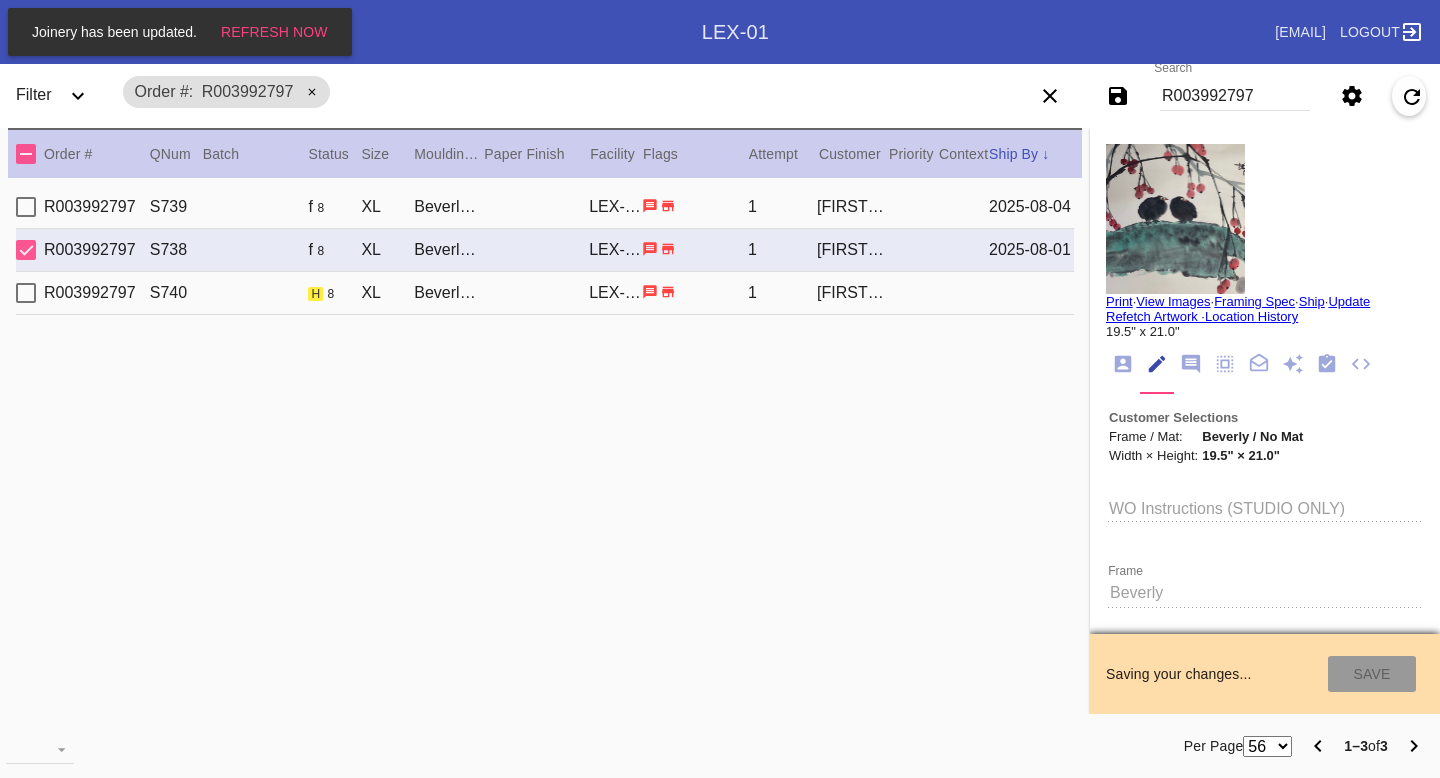 type on "24.0" 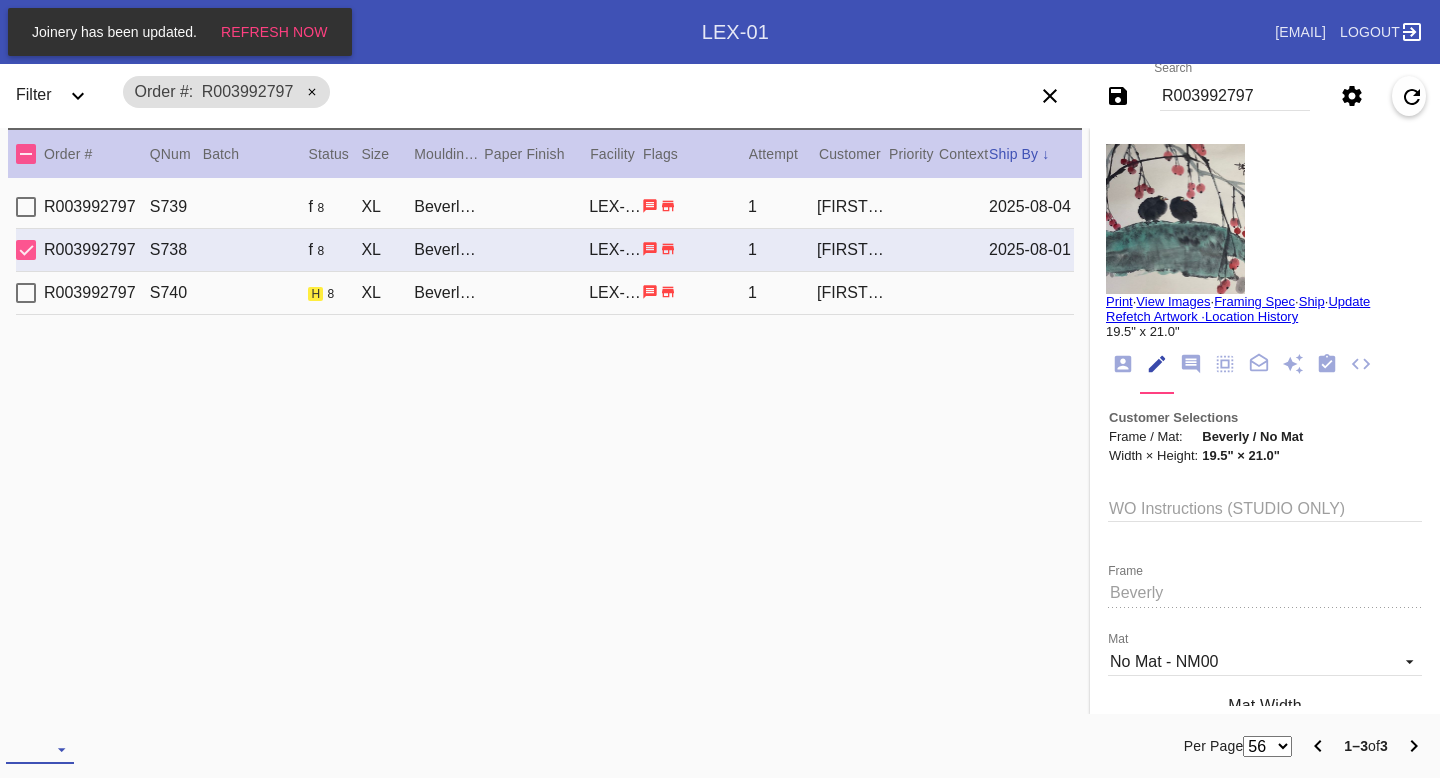 click on "Download... Export Selected Items Print Work Orders Frame Labels Frame Labels v2 Mat Labels Moulding Plate Labels Acrylic Labels Foam Labels Foam Data Story Pockets Mini Story Pockets OMGA Data GUNNAR Data FastCAM Data" at bounding box center (40, 749) 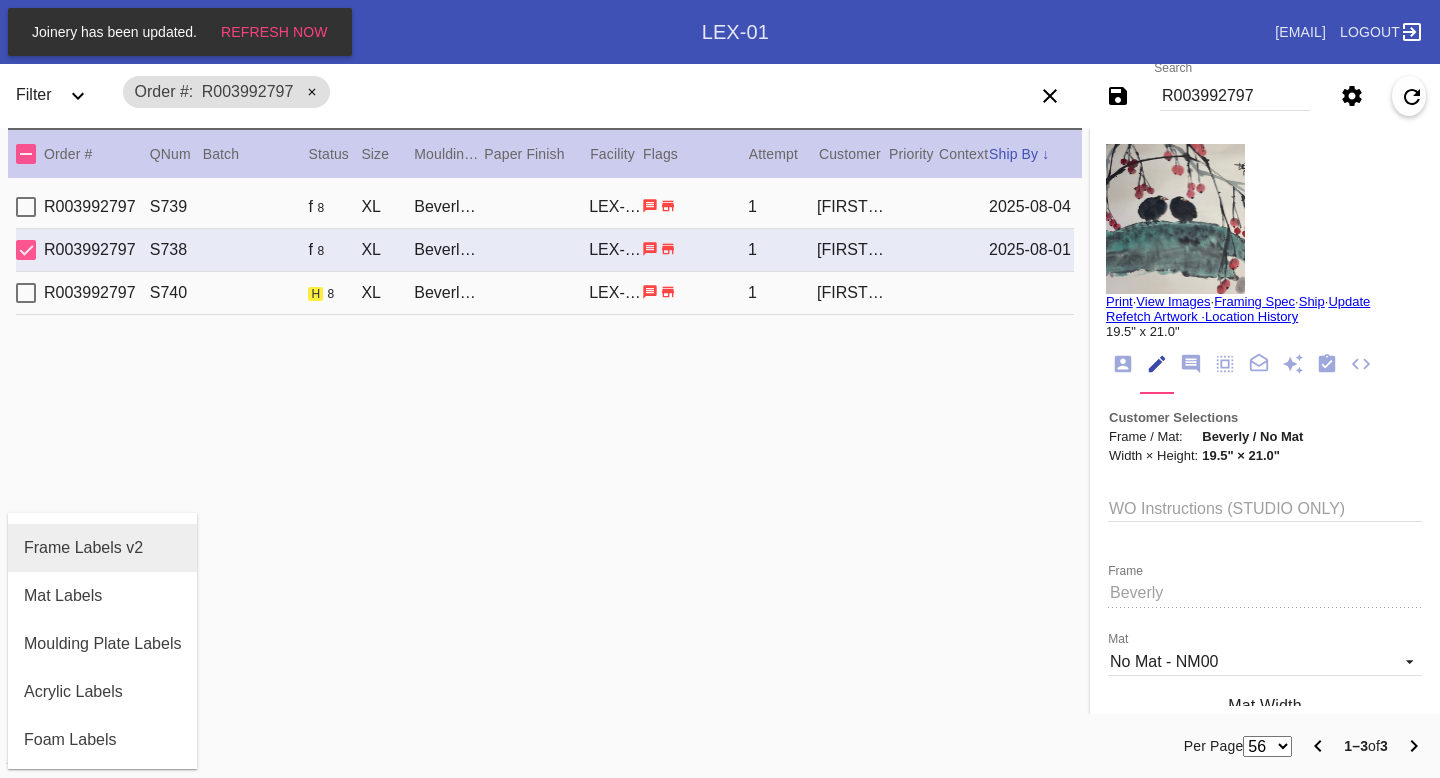 scroll, scrollTop: 187, scrollLeft: 0, axis: vertical 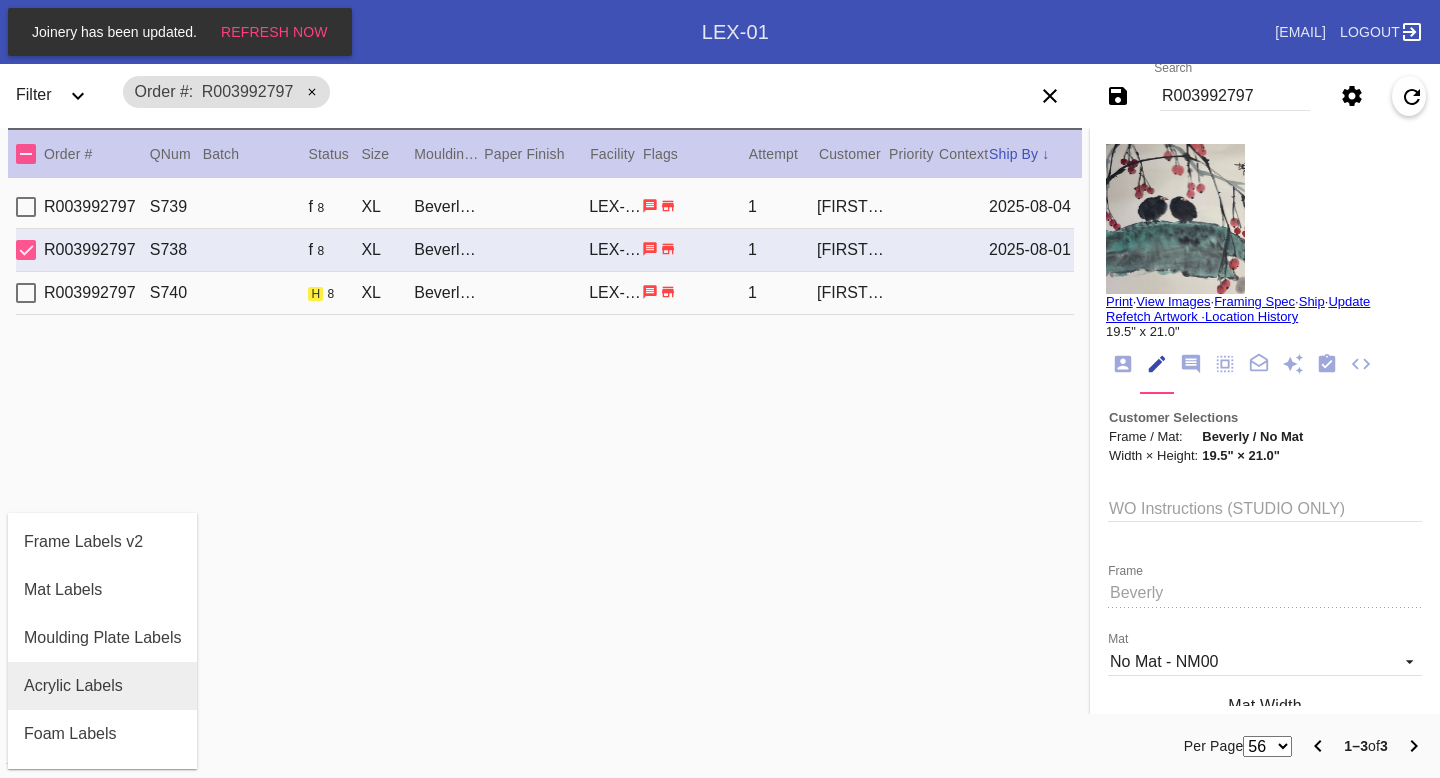 click on "Acrylic Labels" at bounding box center [73, 686] 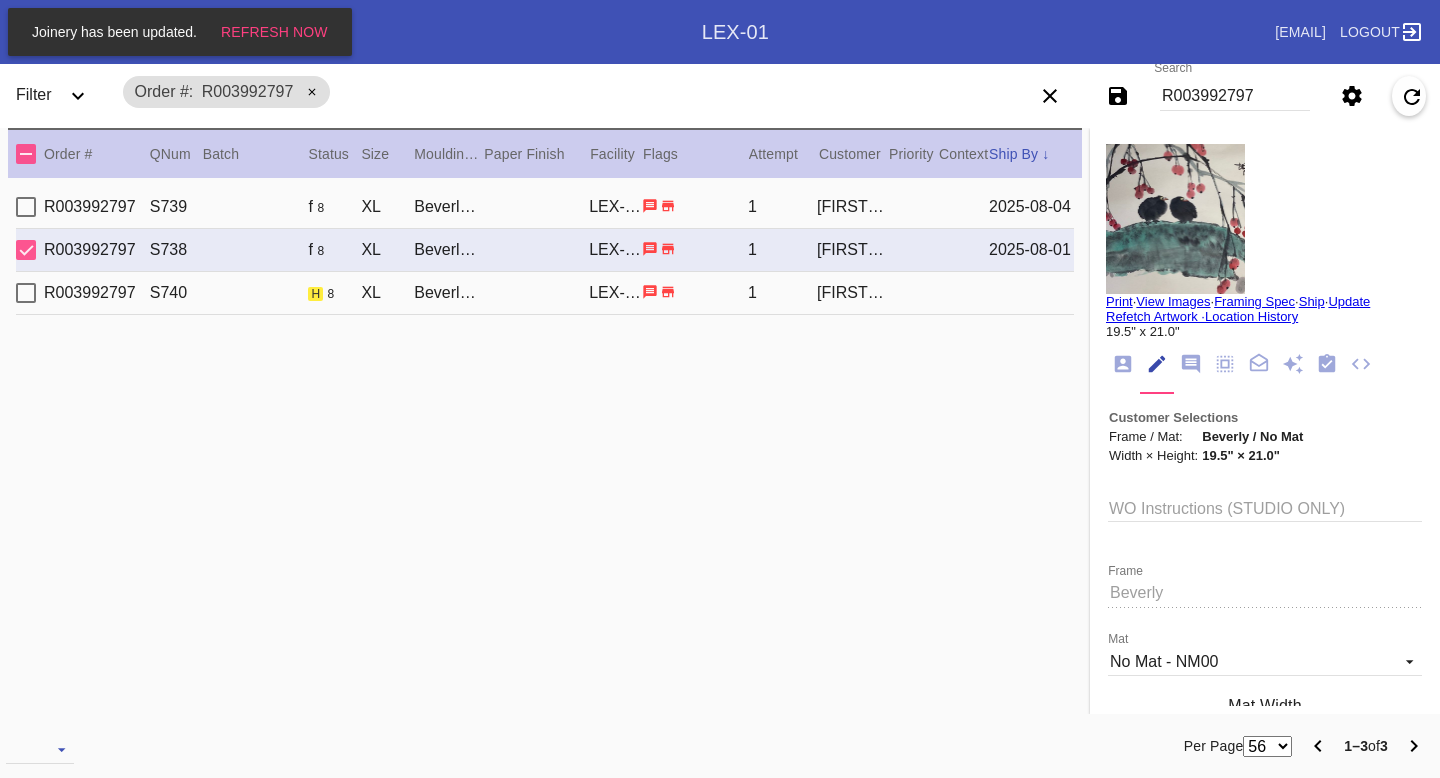 click on "R003992797 S740 h   8 XL Beverly / No Mat LEX-01 1 Patty Smith" at bounding box center [545, 293] 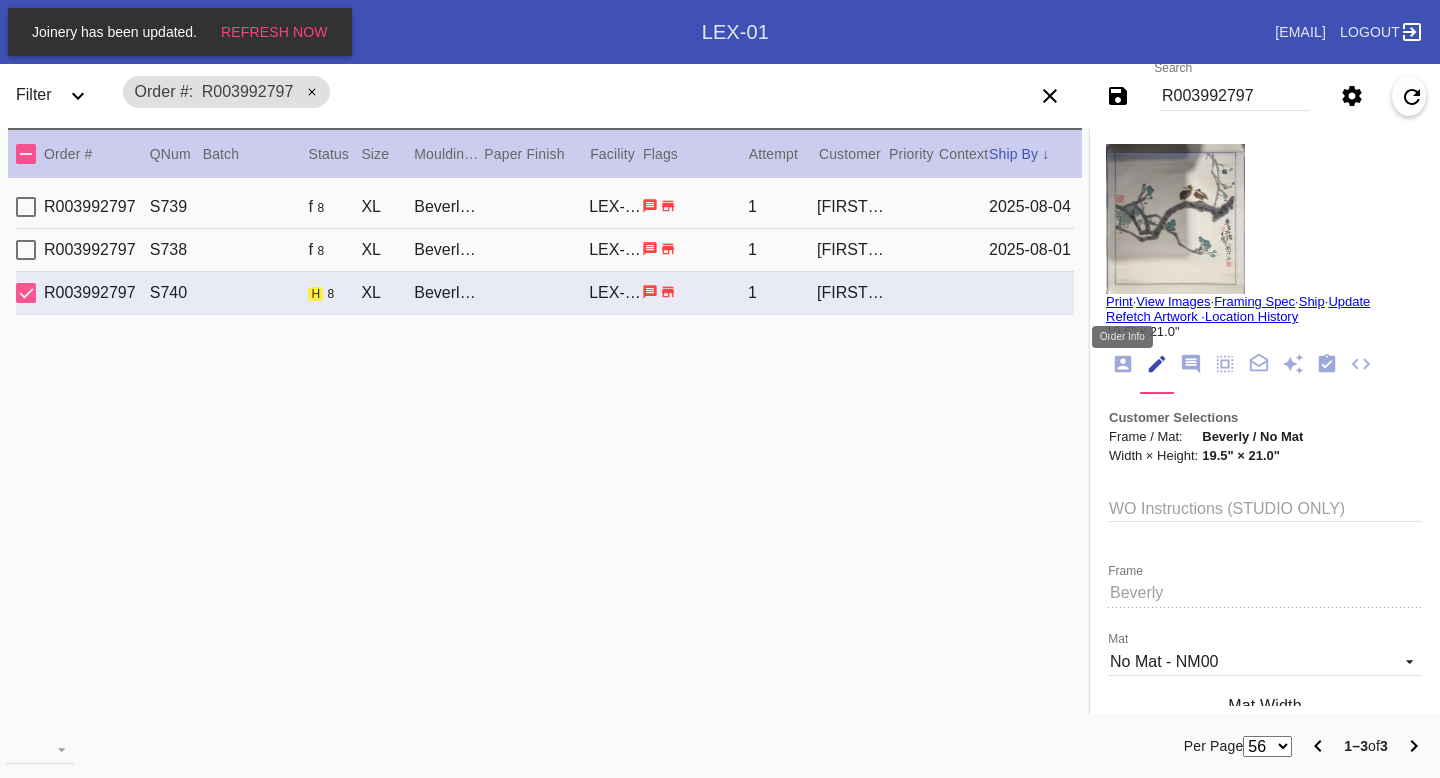 click 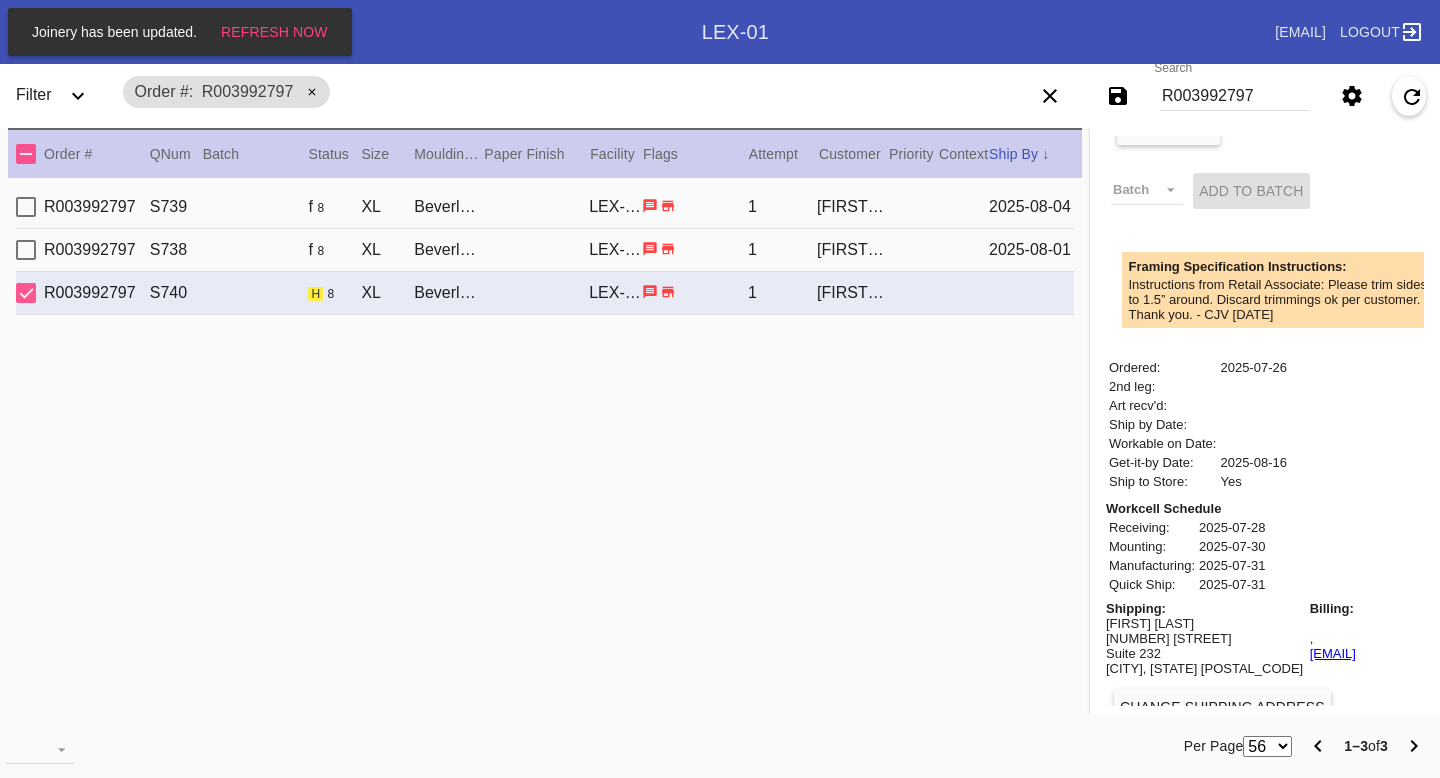 scroll, scrollTop: 683, scrollLeft: 0, axis: vertical 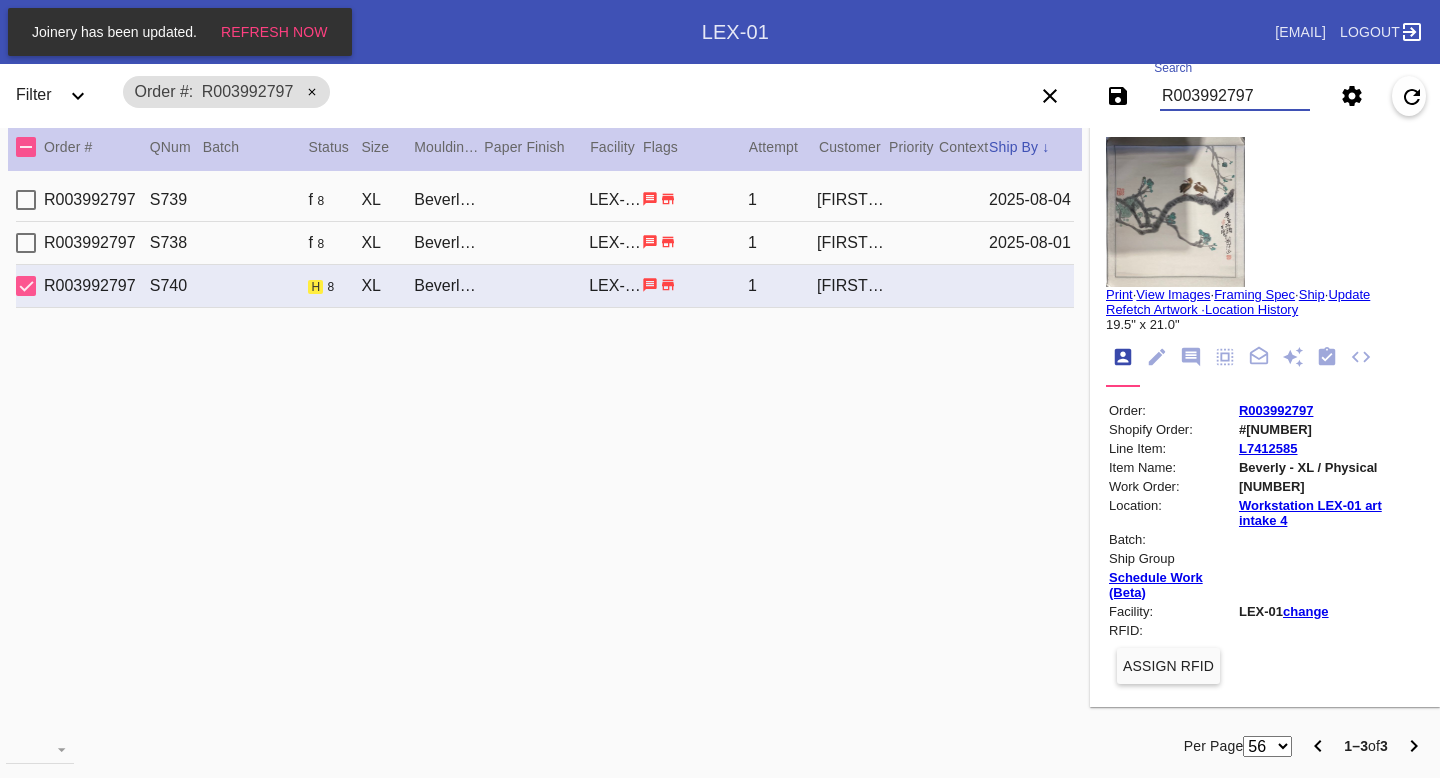 click on "R003992797" at bounding box center [1235, 96] 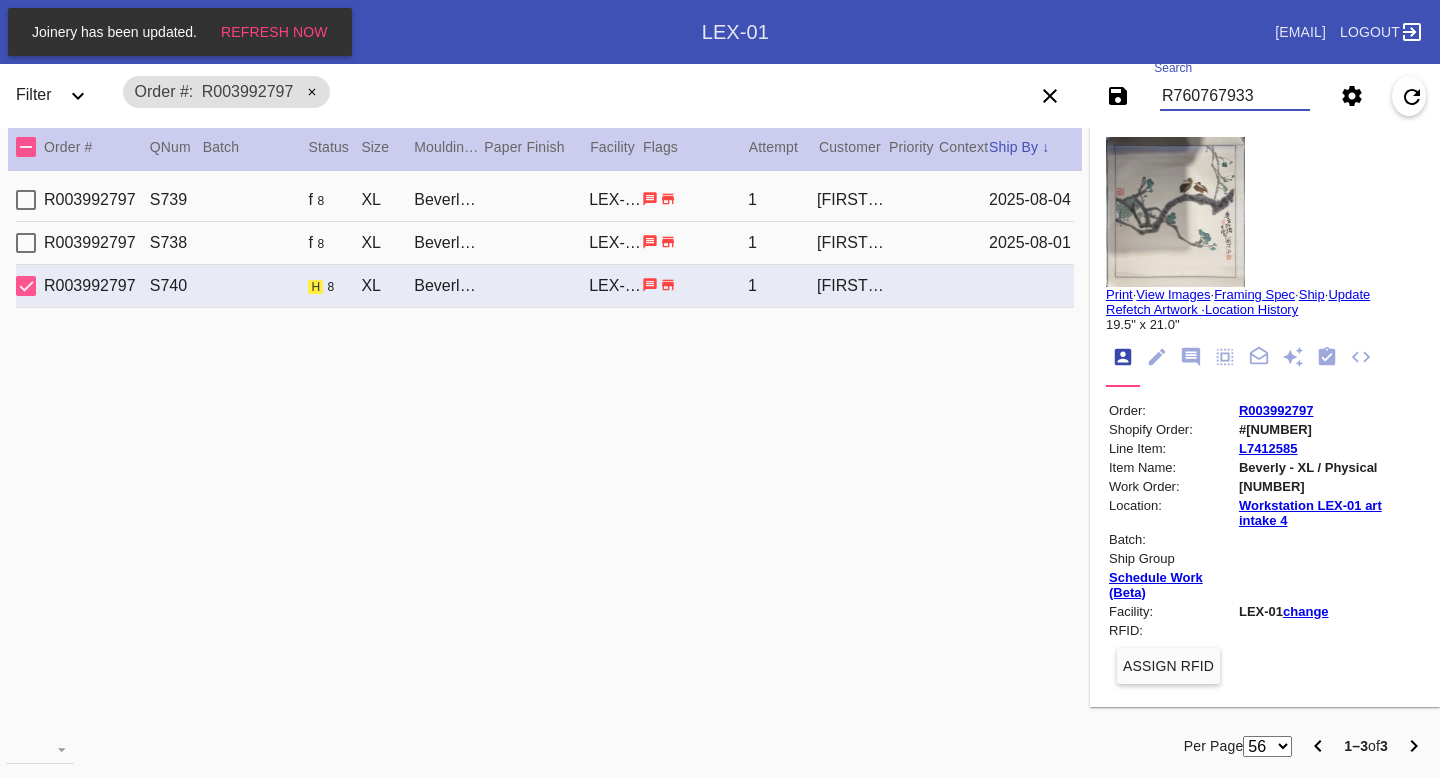 type on "R760767933" 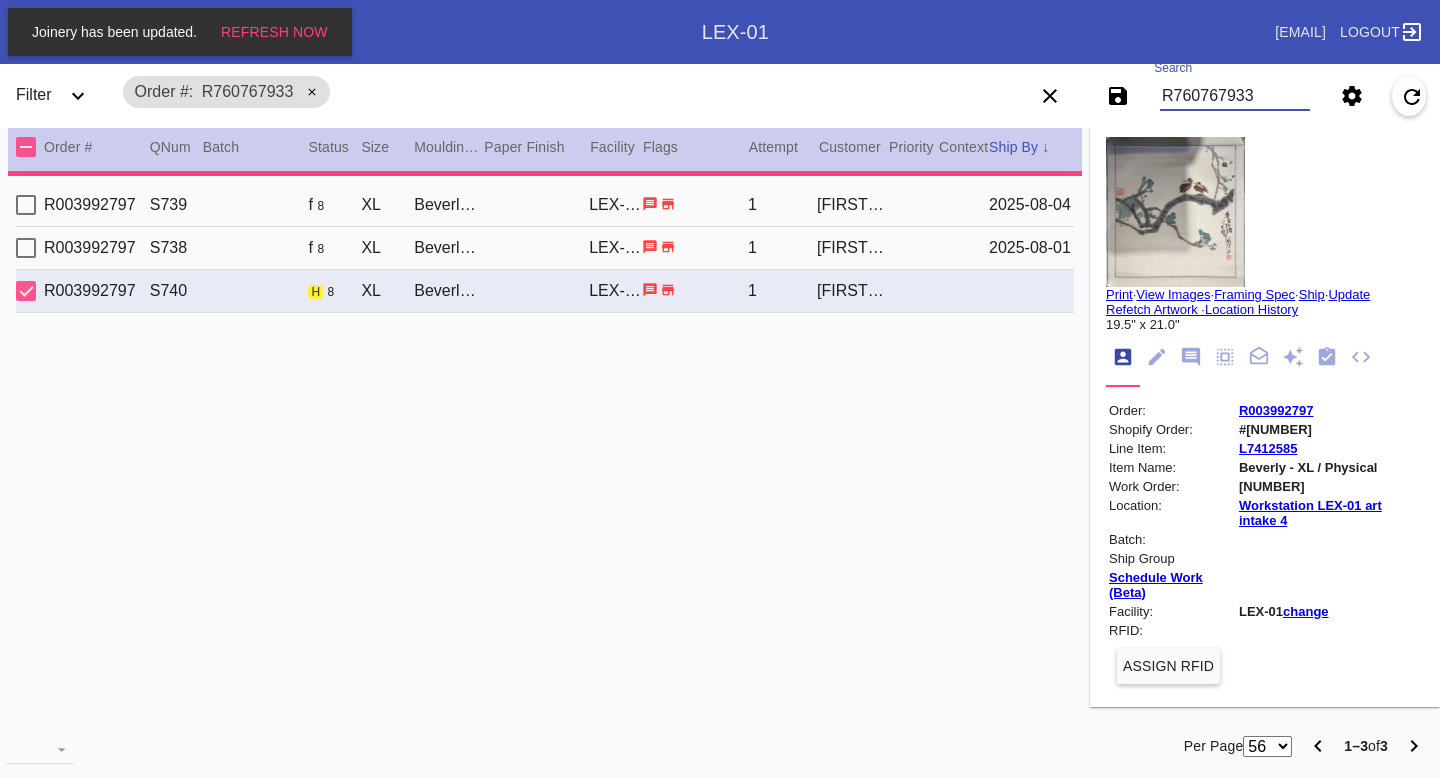 type on "1.5" 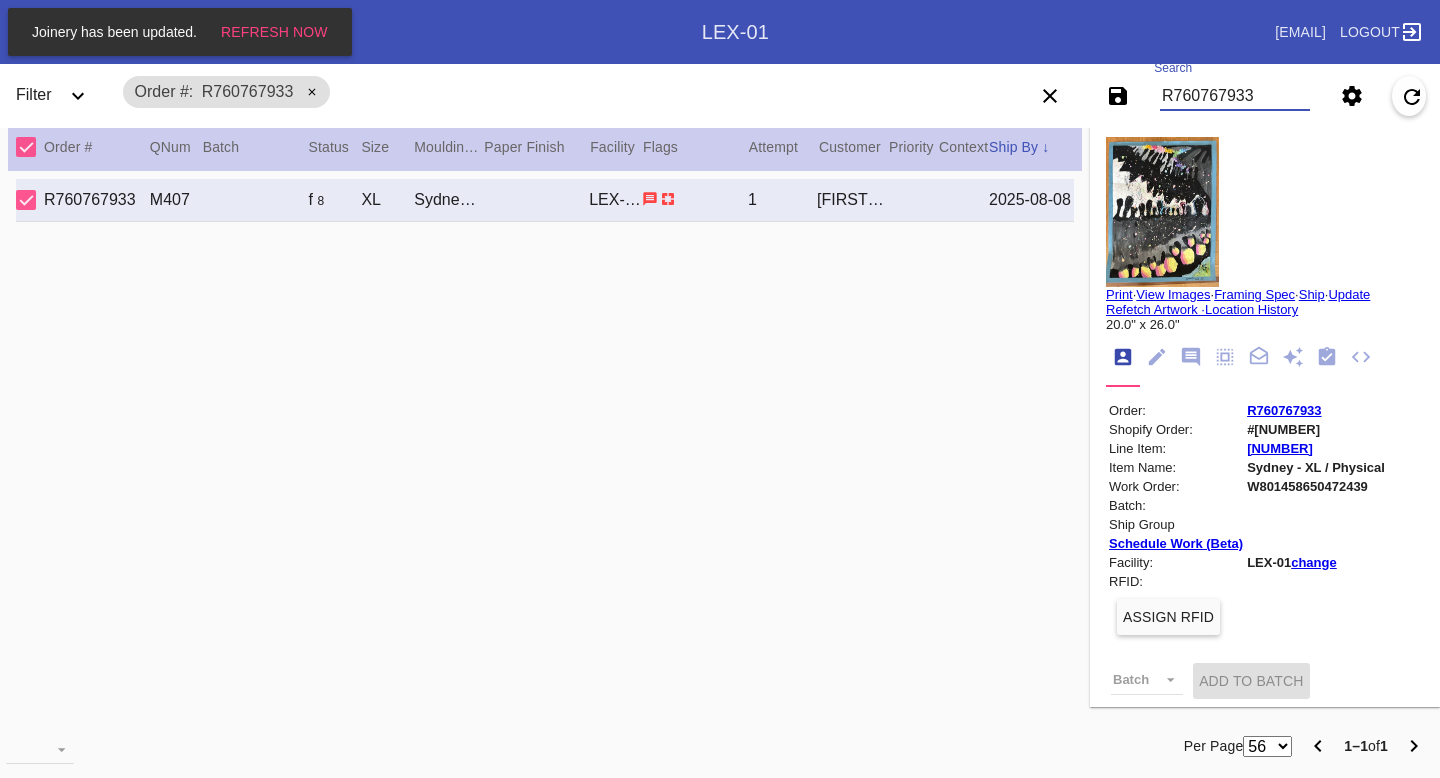 click at bounding box center [1162, 212] 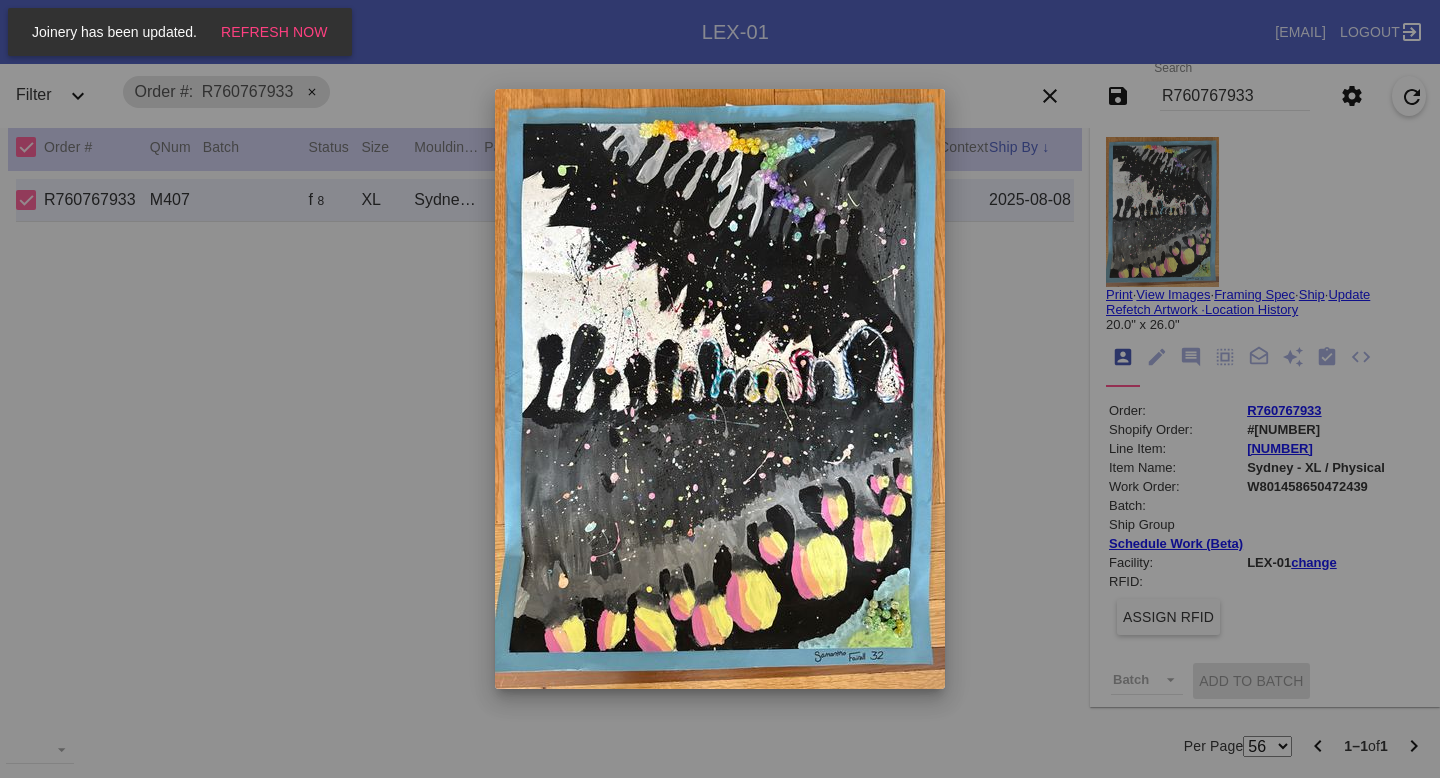 click at bounding box center [720, 389] 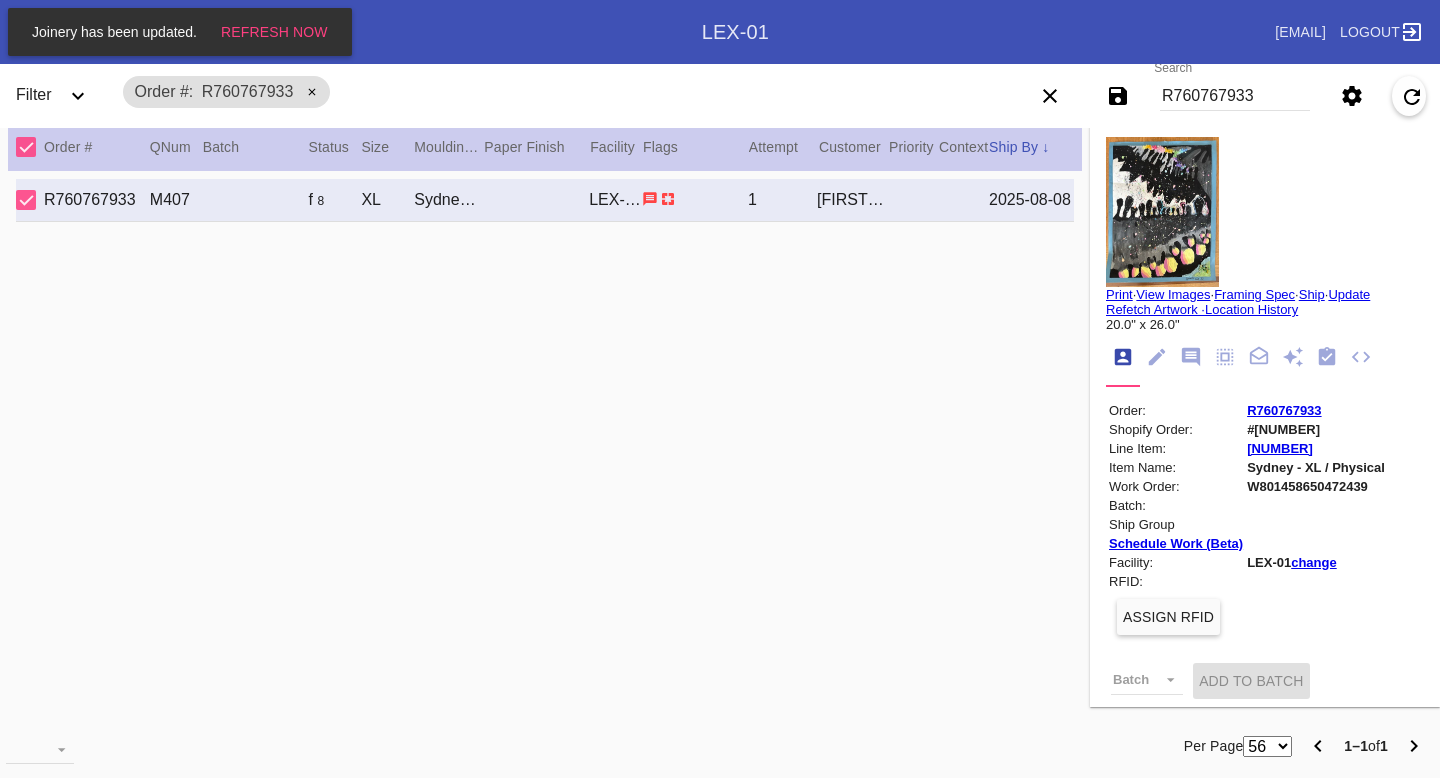 click at bounding box center [1162, 212] 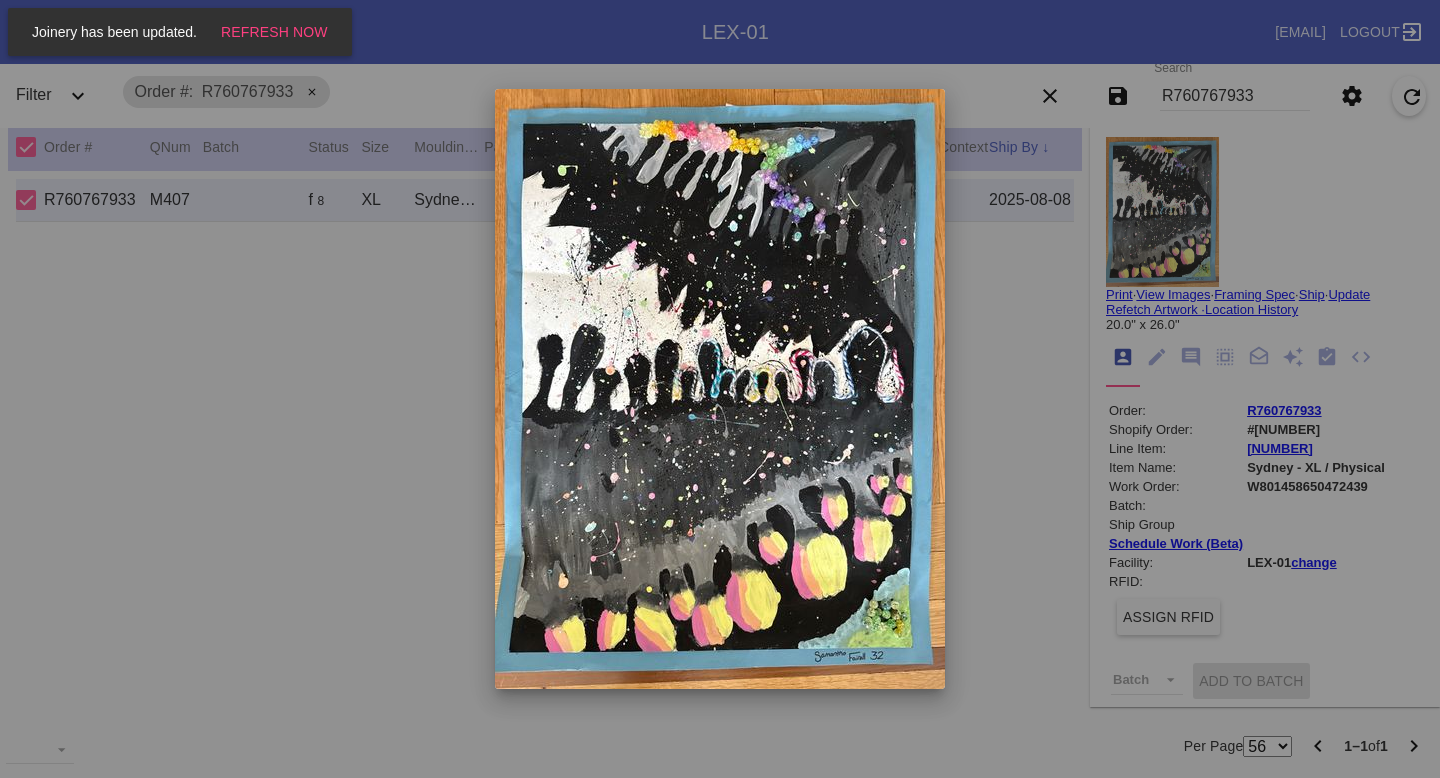 click at bounding box center [720, 389] 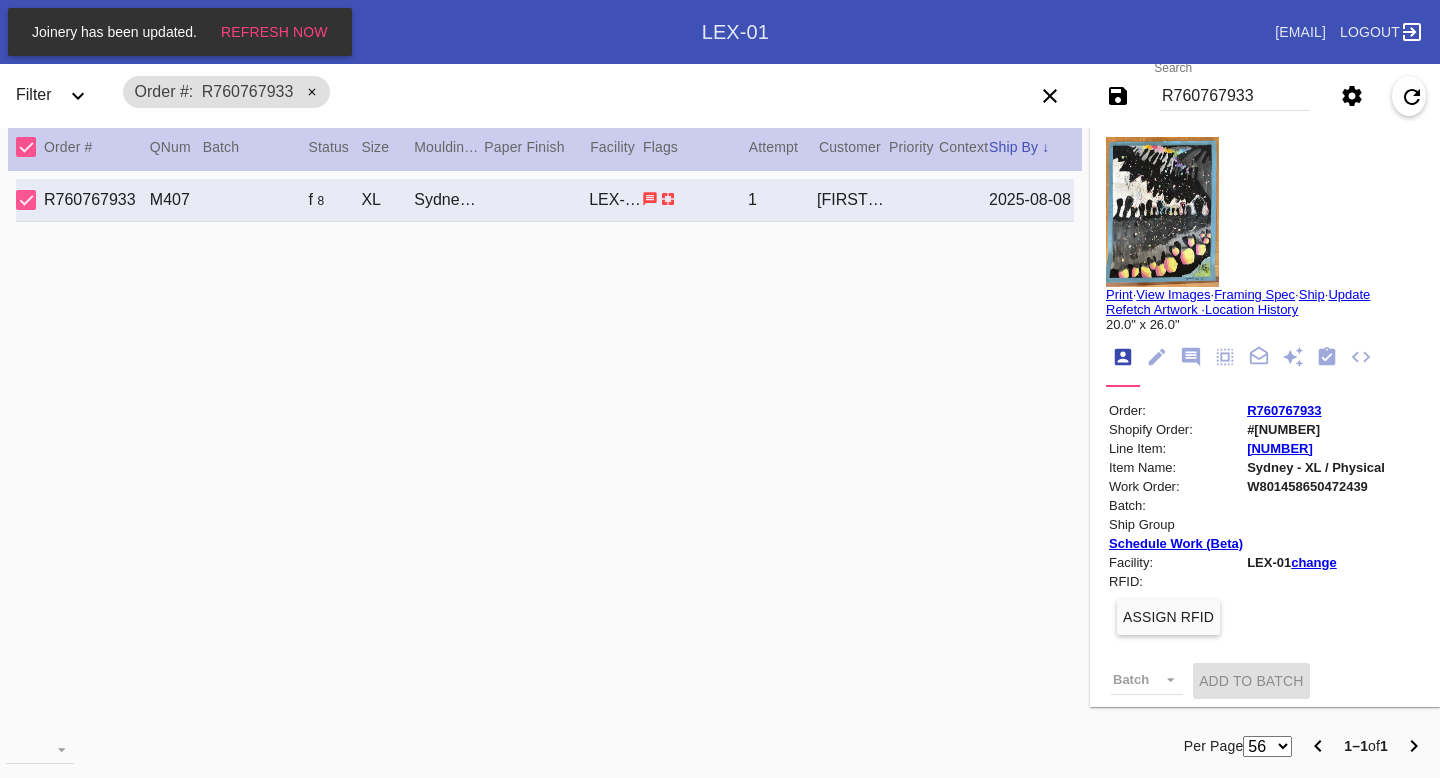 click on "Print" at bounding box center [1119, 294] 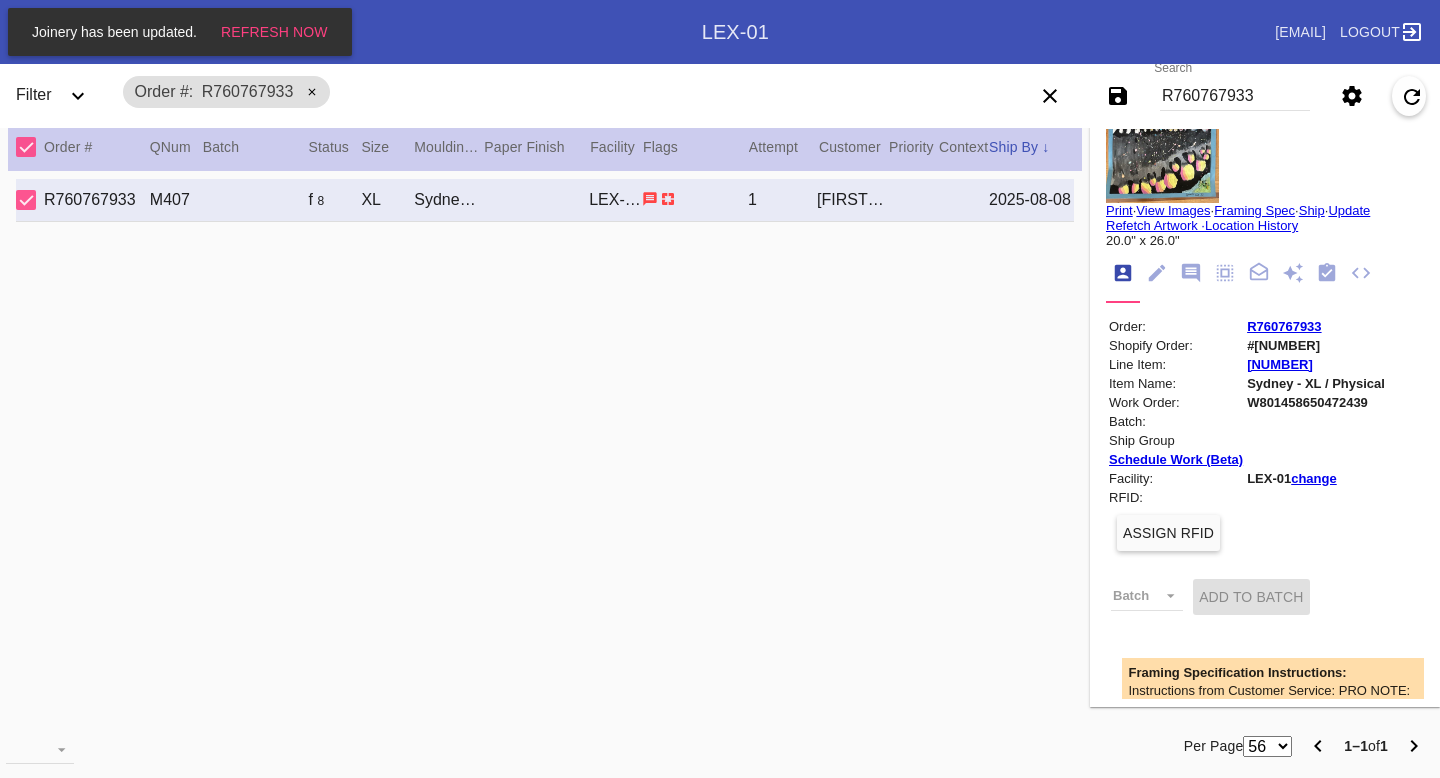 scroll, scrollTop: 85, scrollLeft: 0, axis: vertical 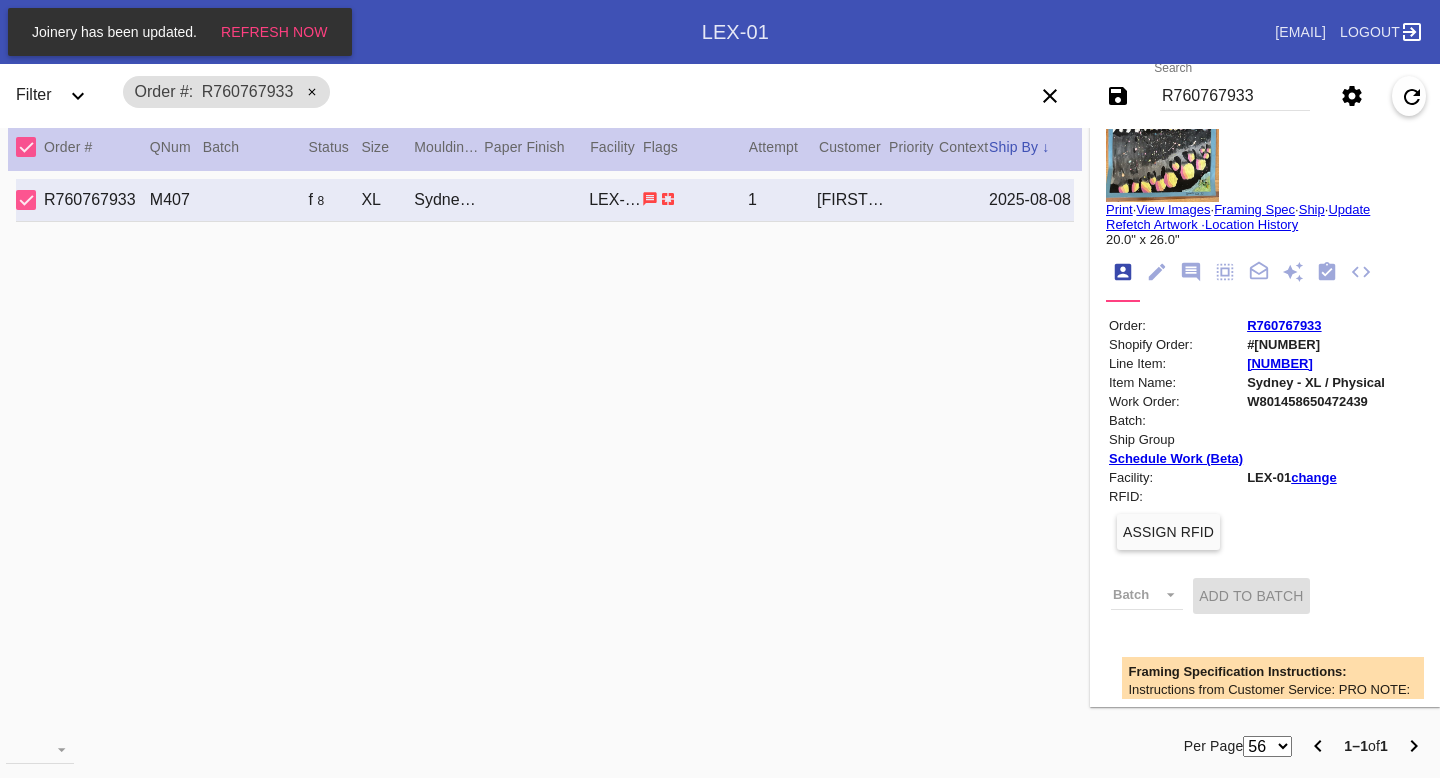 click on "R760767933" at bounding box center [1235, 96] 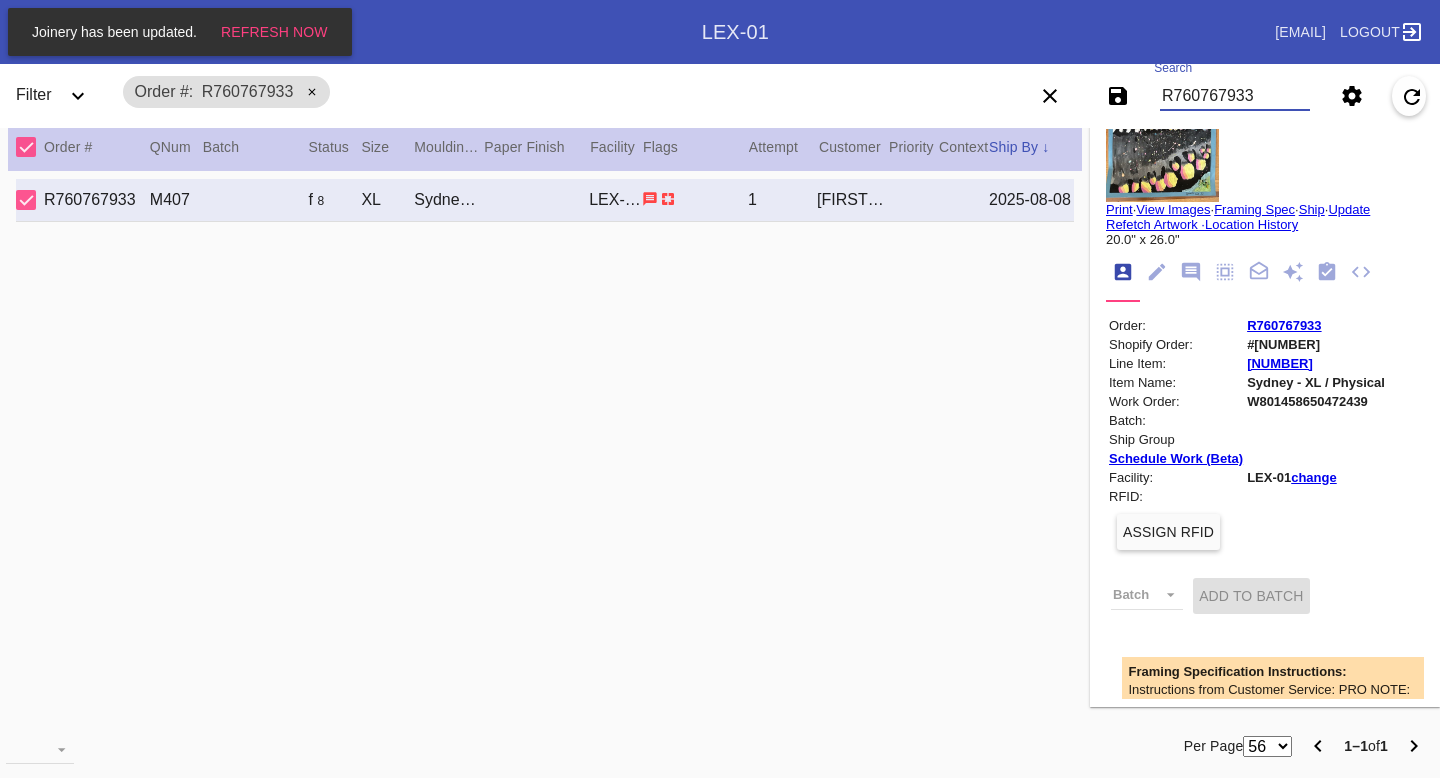 click on "R760767933" at bounding box center (1235, 96) 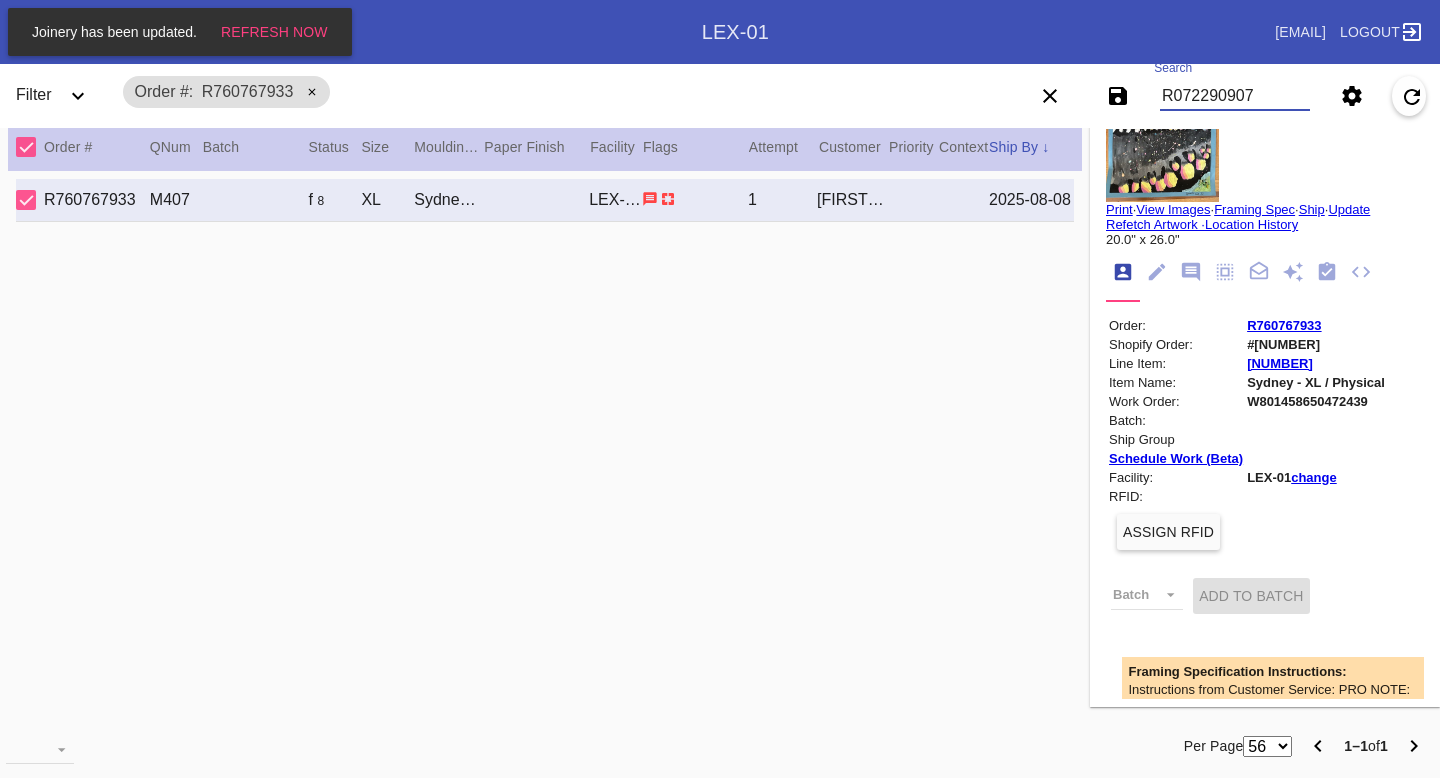 type on "R072290907" 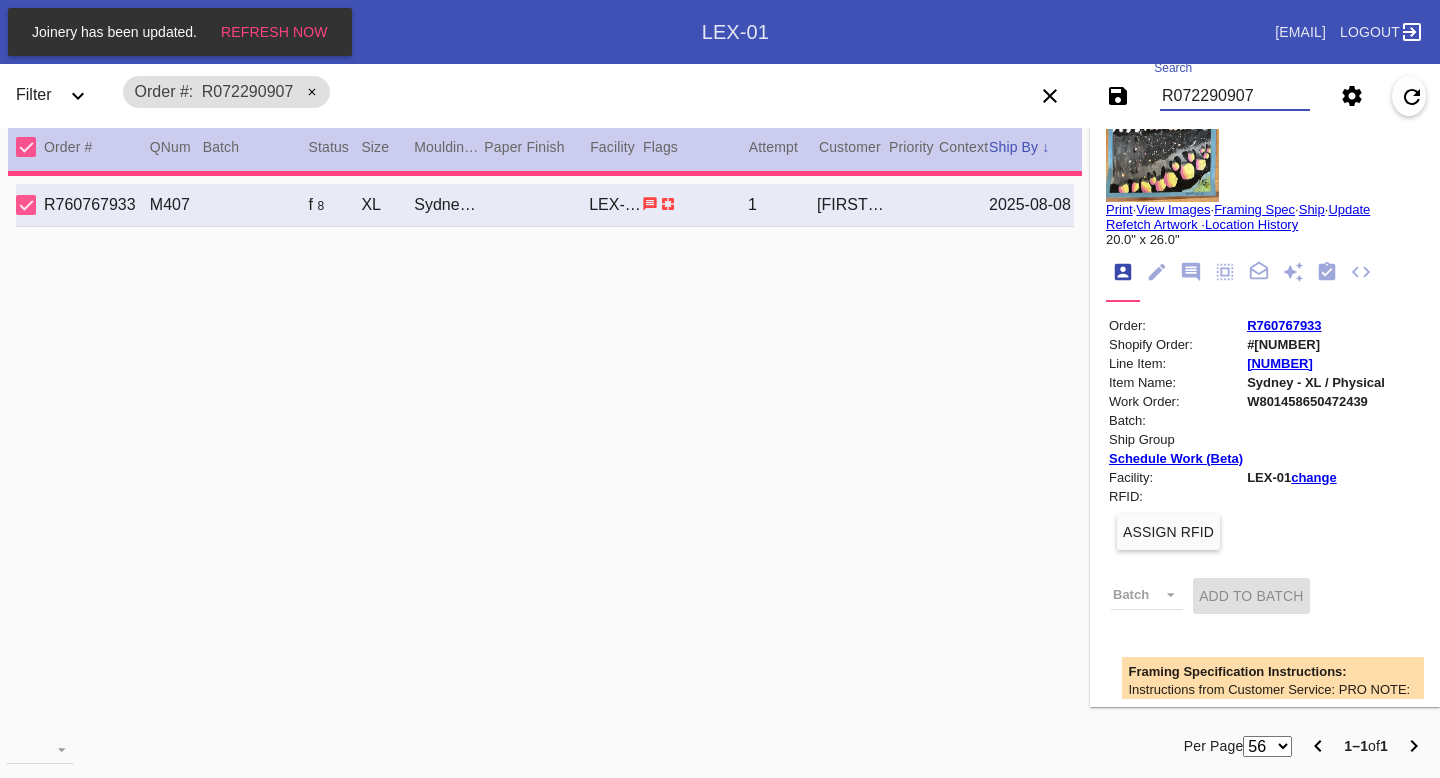 scroll, scrollTop: 0, scrollLeft: 0, axis: both 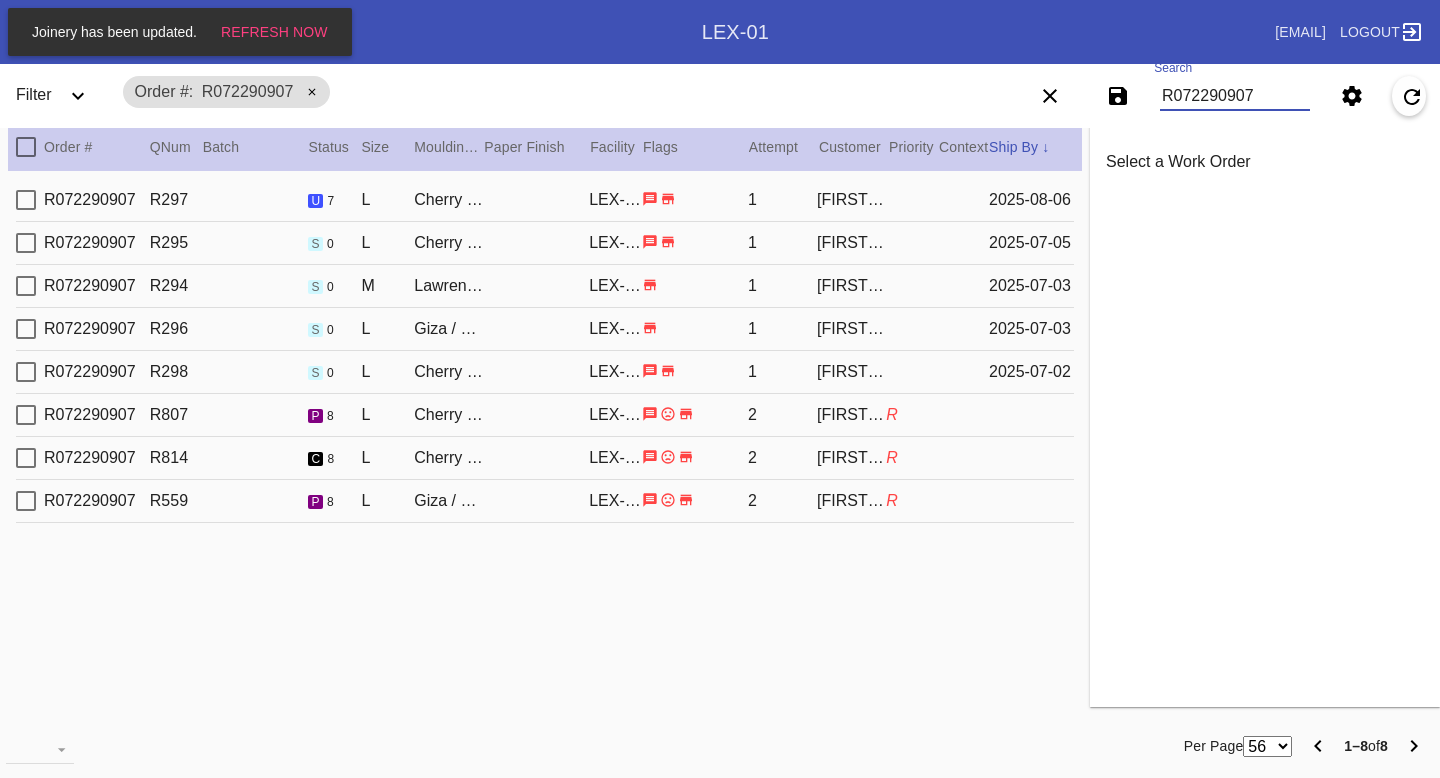 click on "1" at bounding box center (782, 200) 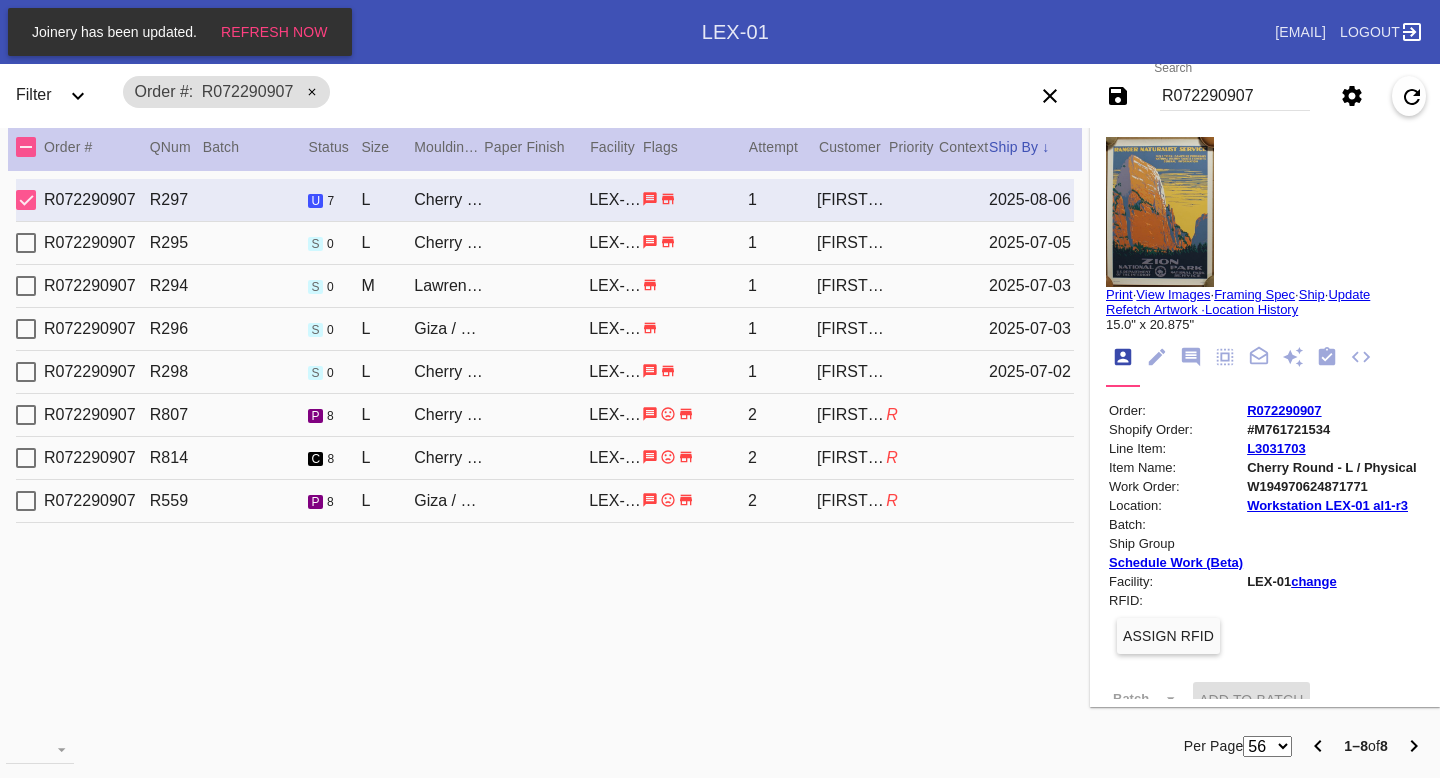 click on "R072290907 R807 p   8 L Cherry Round / No Mat LEX-01 2 Paige Tyler
R" at bounding box center (545, 415) 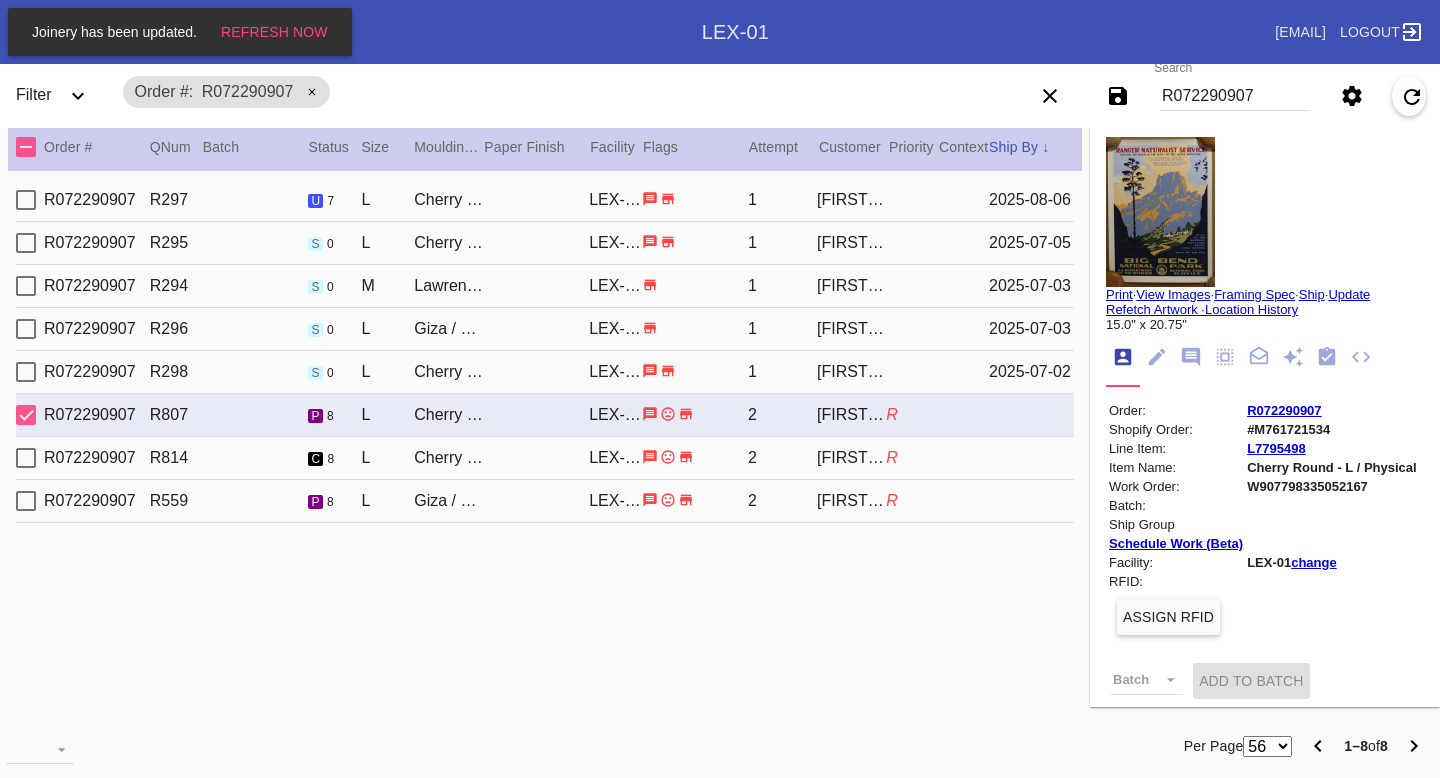 click on "R" at bounding box center [912, 501] 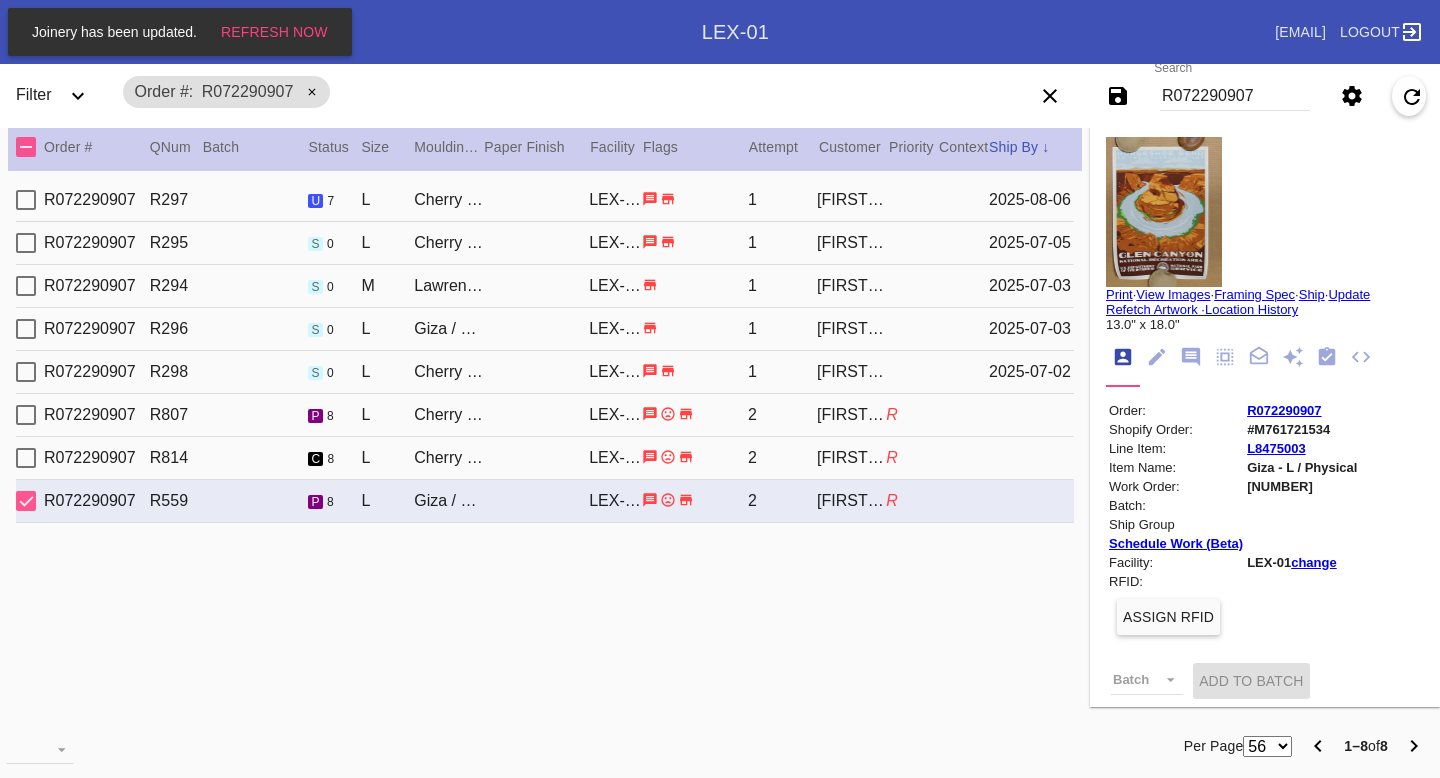 click on "Print" at bounding box center [1119, 294] 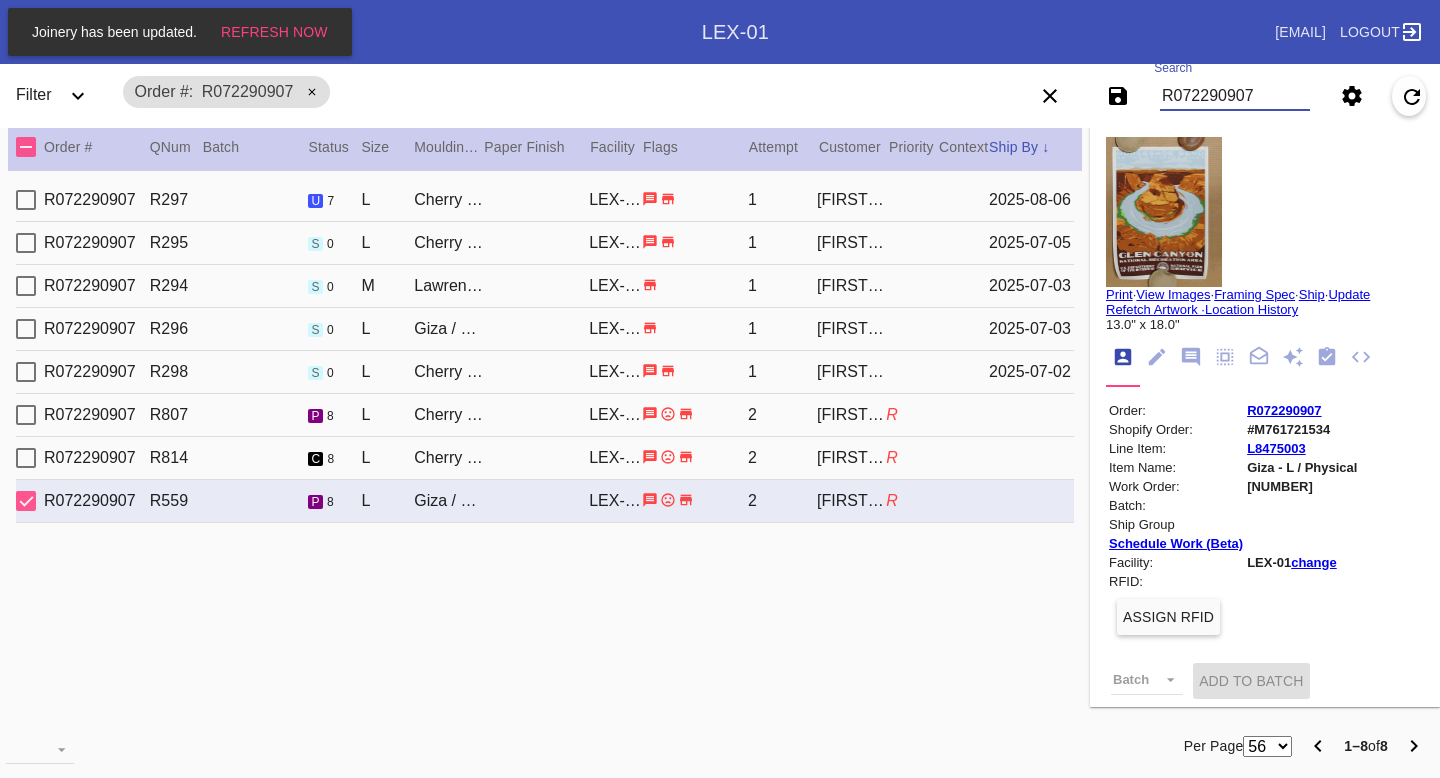 click on "R072290907" at bounding box center (1235, 96) 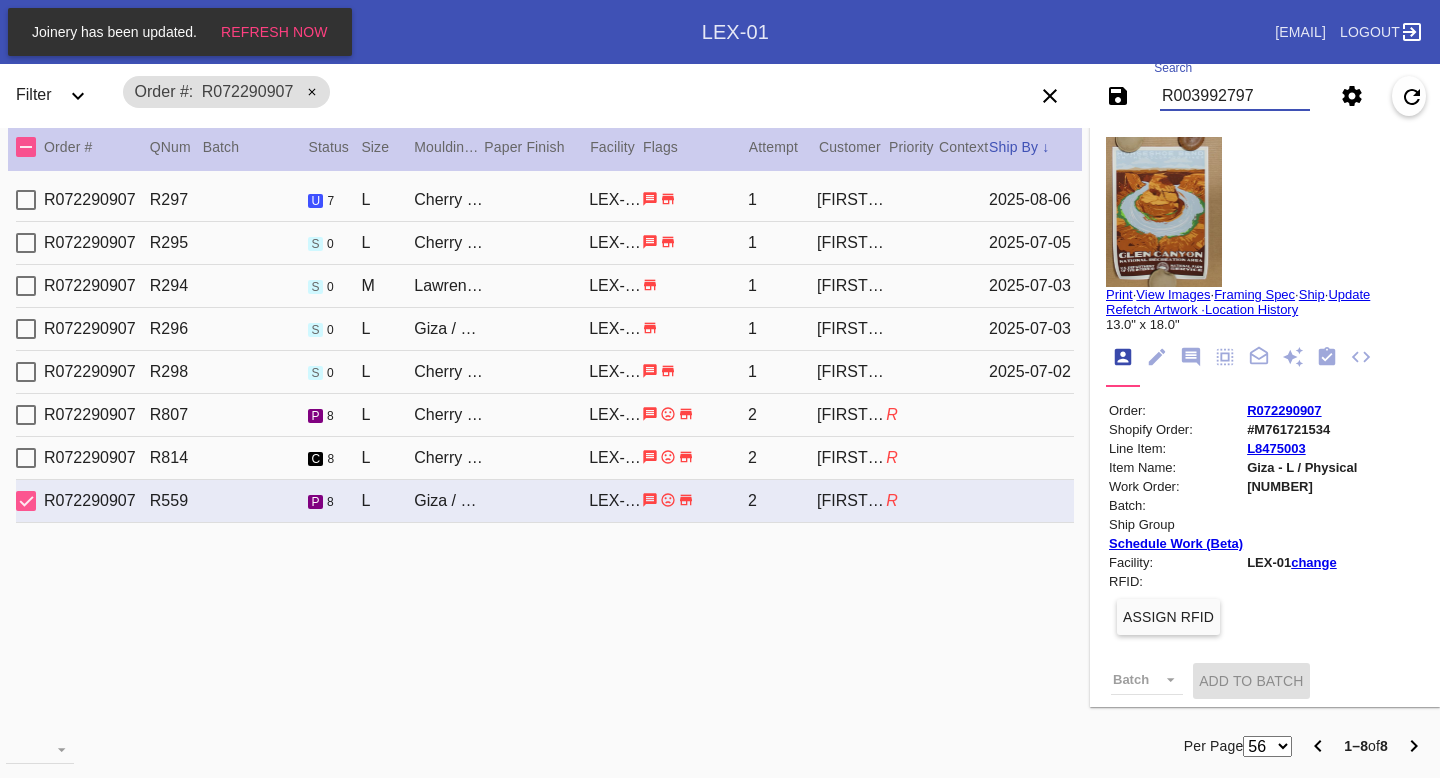 type on "R003992797" 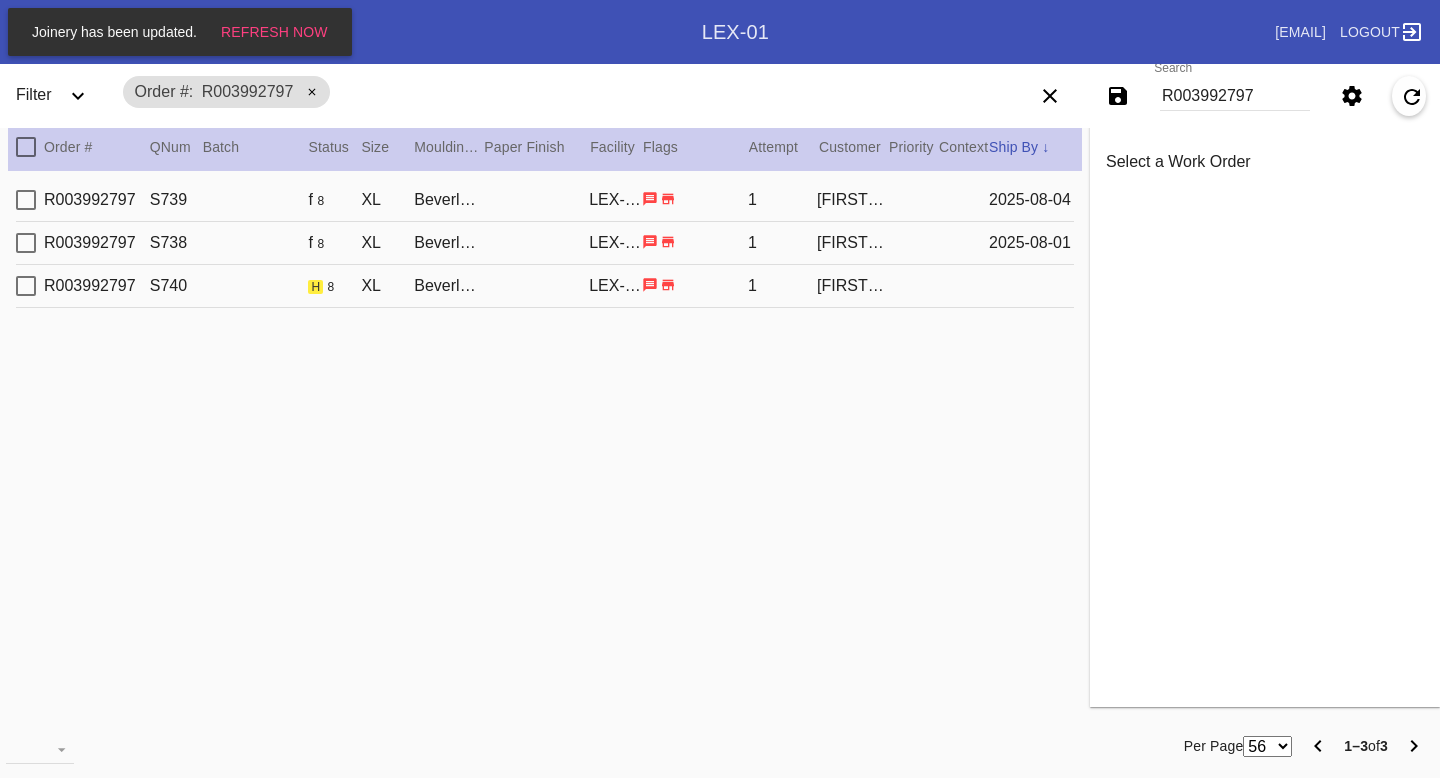 click on "Patty Smith" at bounding box center [851, 286] 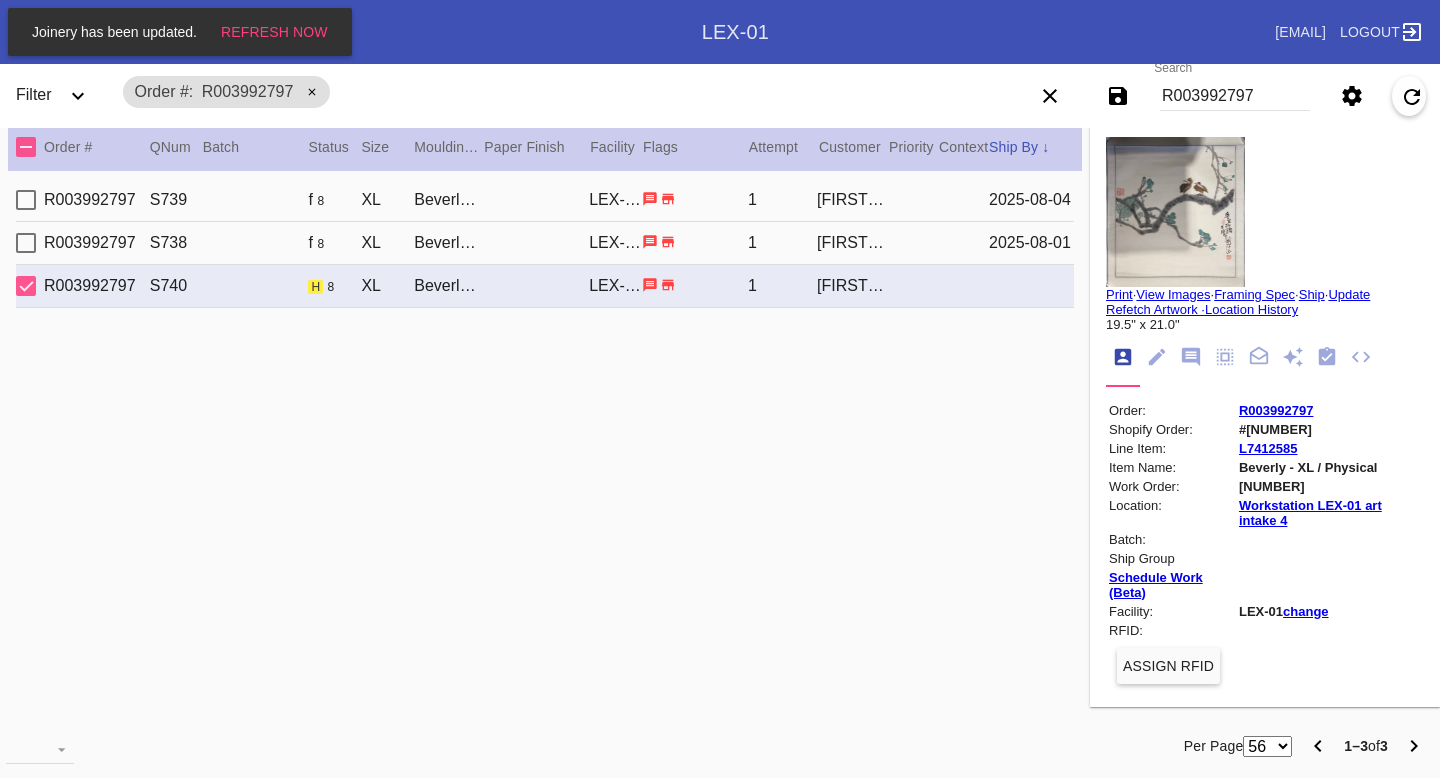 click on "R003992797 S738 f   8 XL Beverly / No Mat LEX-01 1 Patty Smith
2025-08-01" at bounding box center (545, 243) 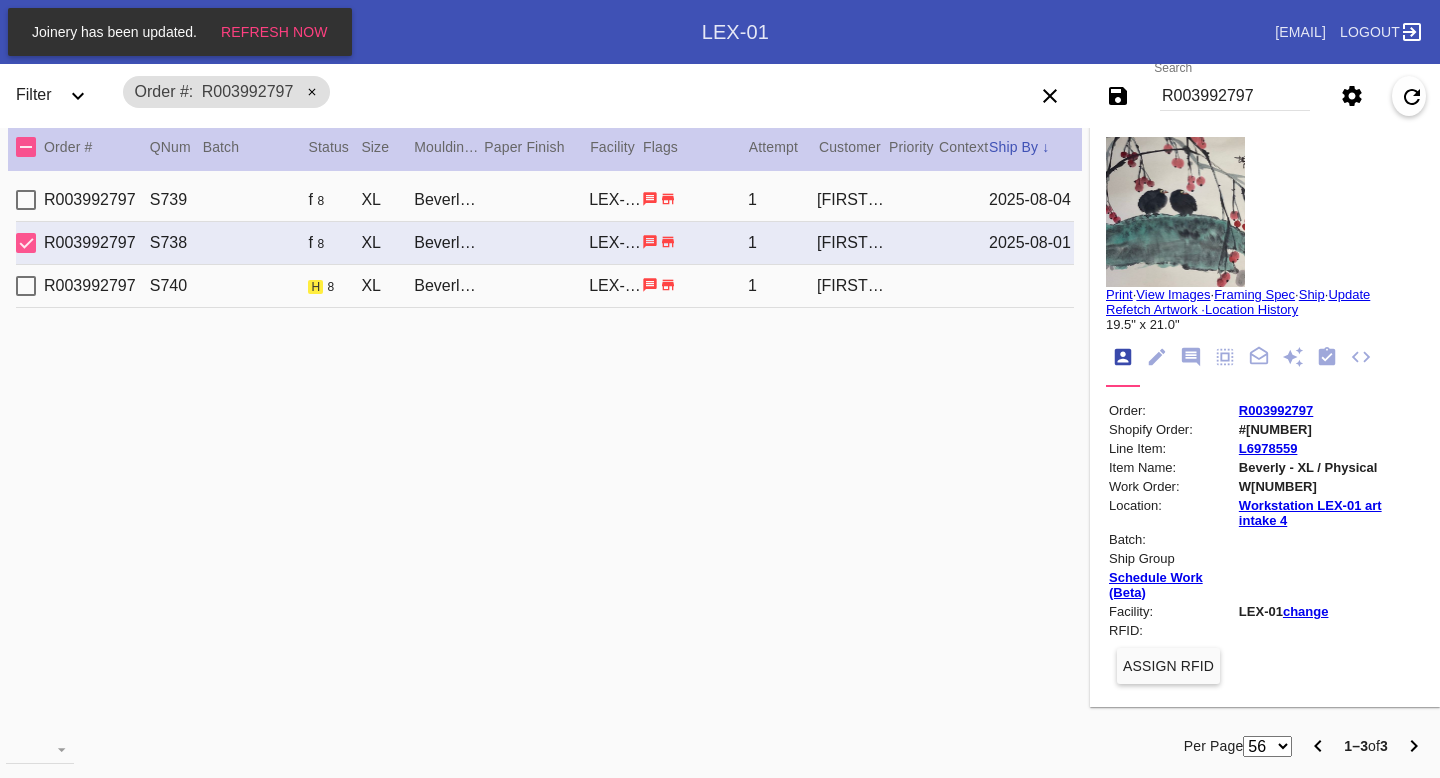 click on "Print" at bounding box center [1119, 294] 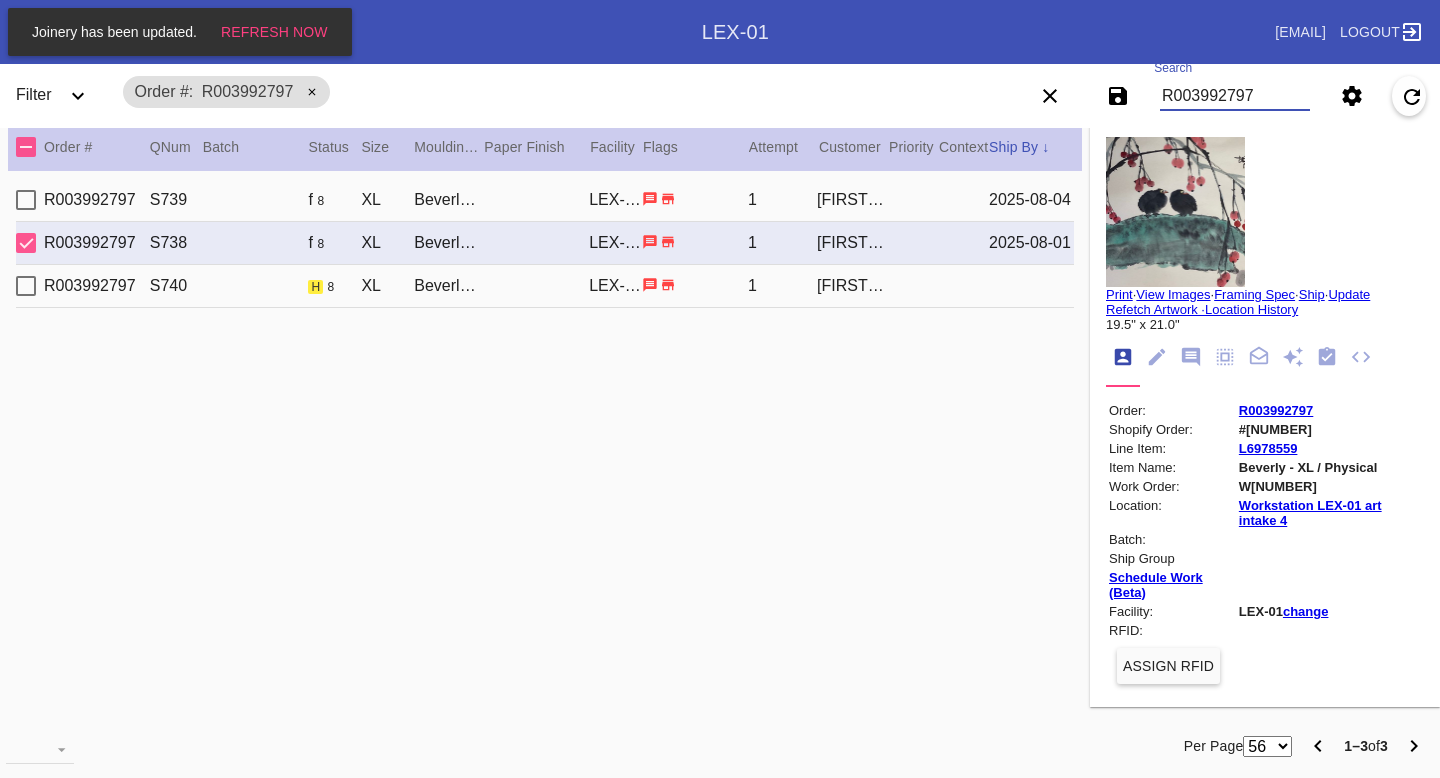 click on "R003992797" at bounding box center (1235, 96) 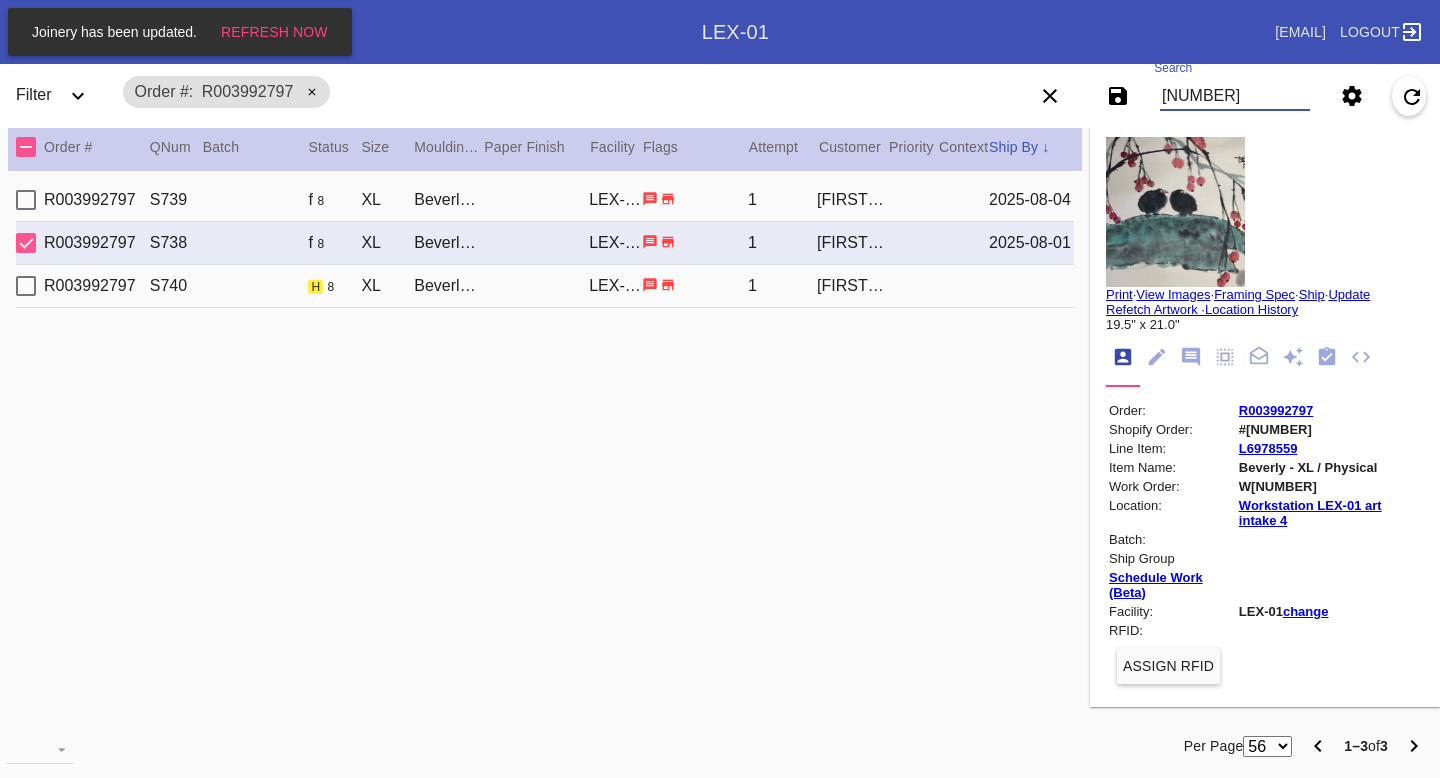 type on "R982324464" 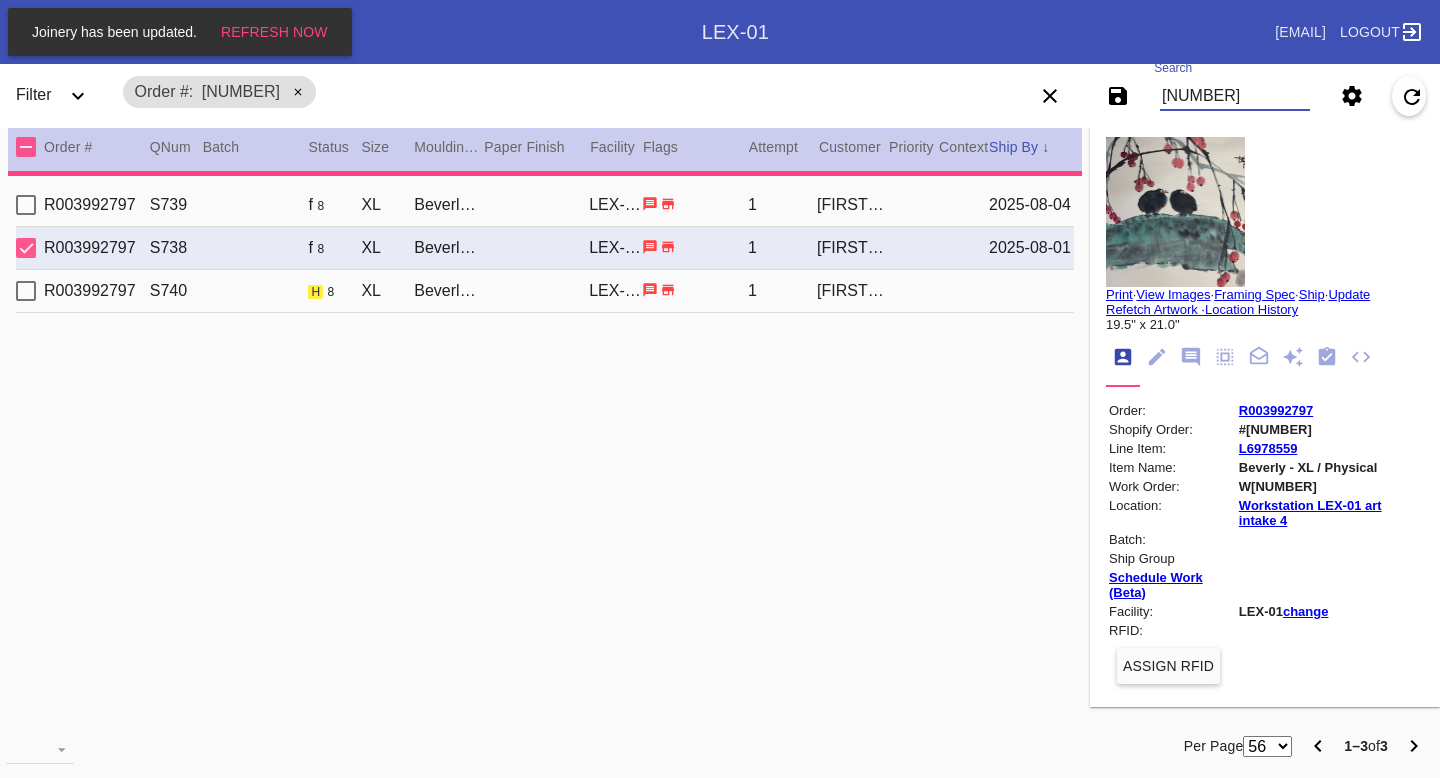 type 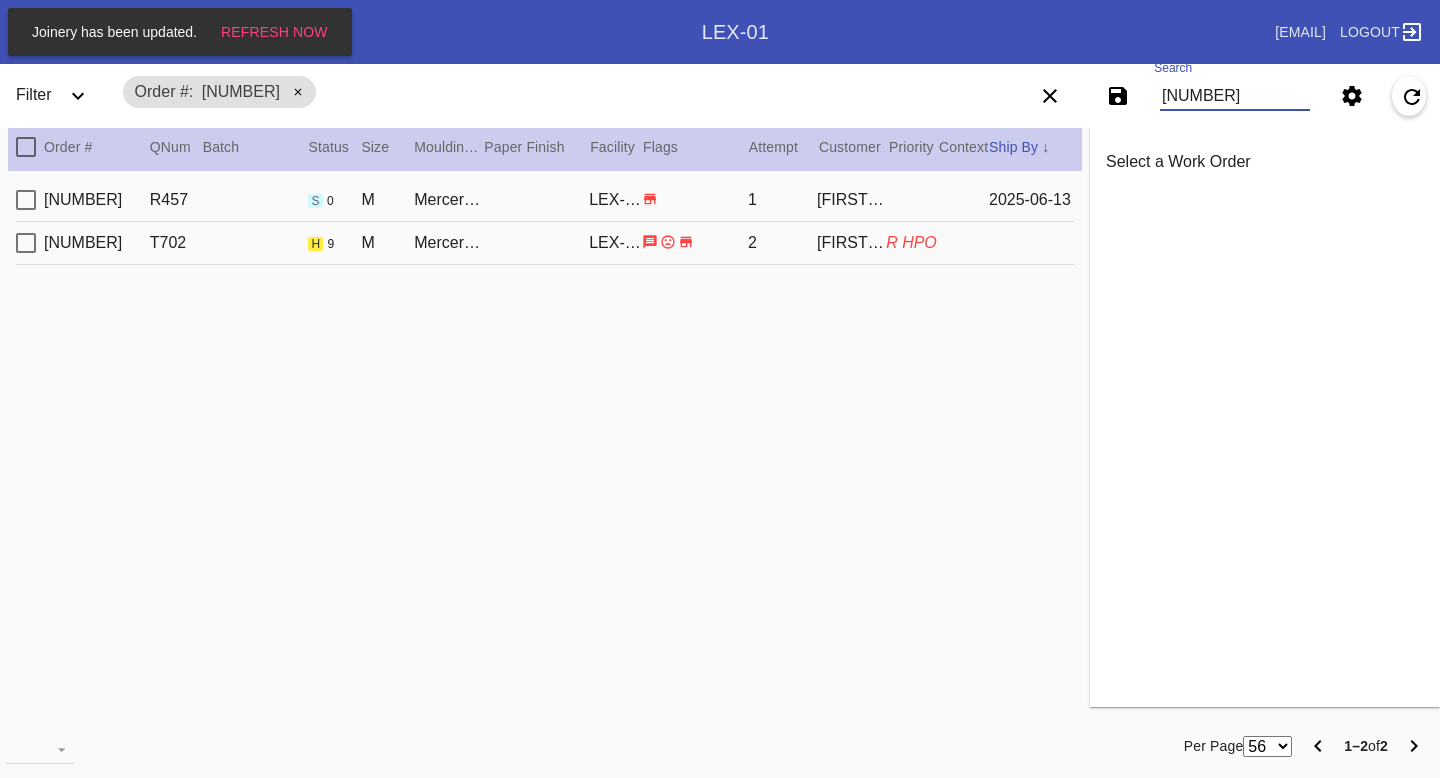 click on "R982324464 T702 h   9 M Mercer Slim / Meringue LEX-01 2 Jason Sugawa
R
HPO" at bounding box center (545, 243) 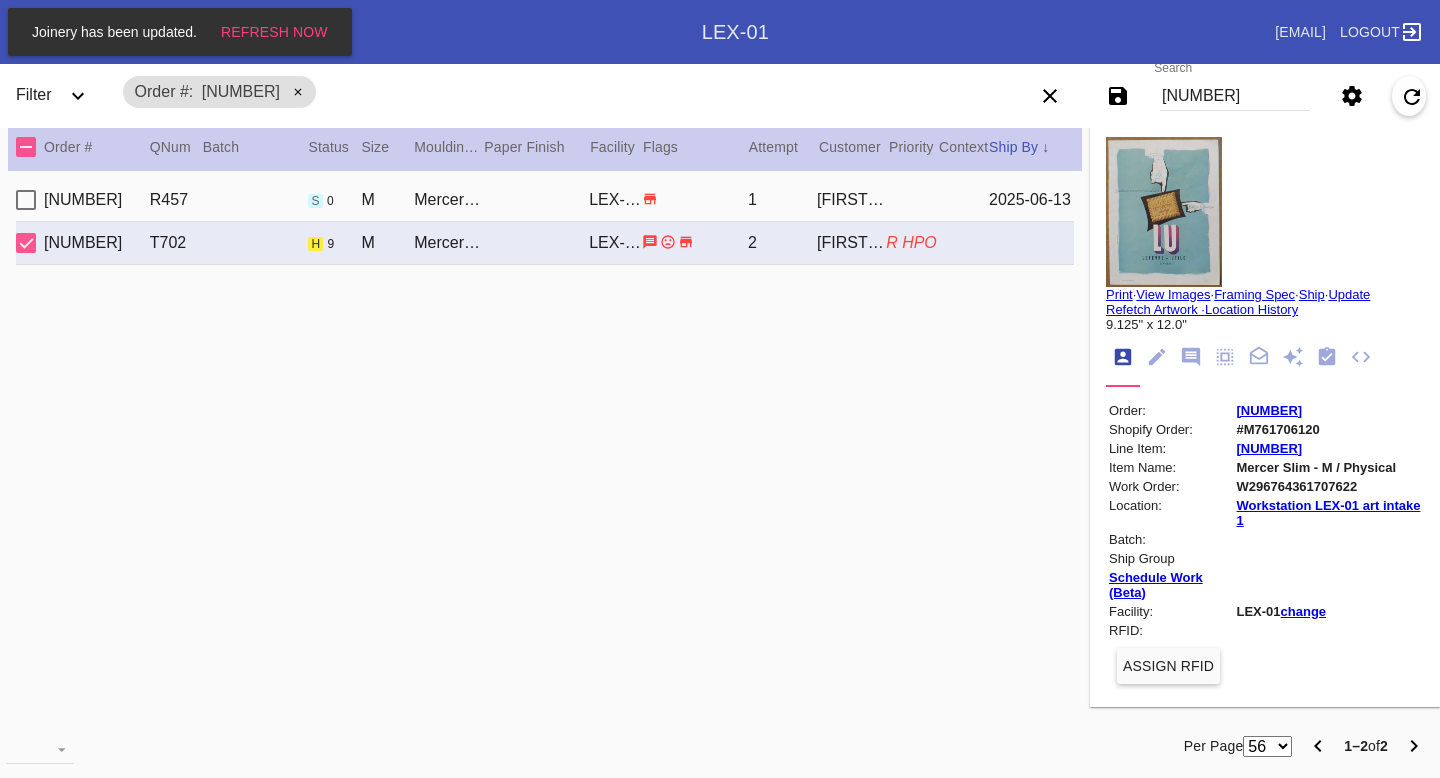 click 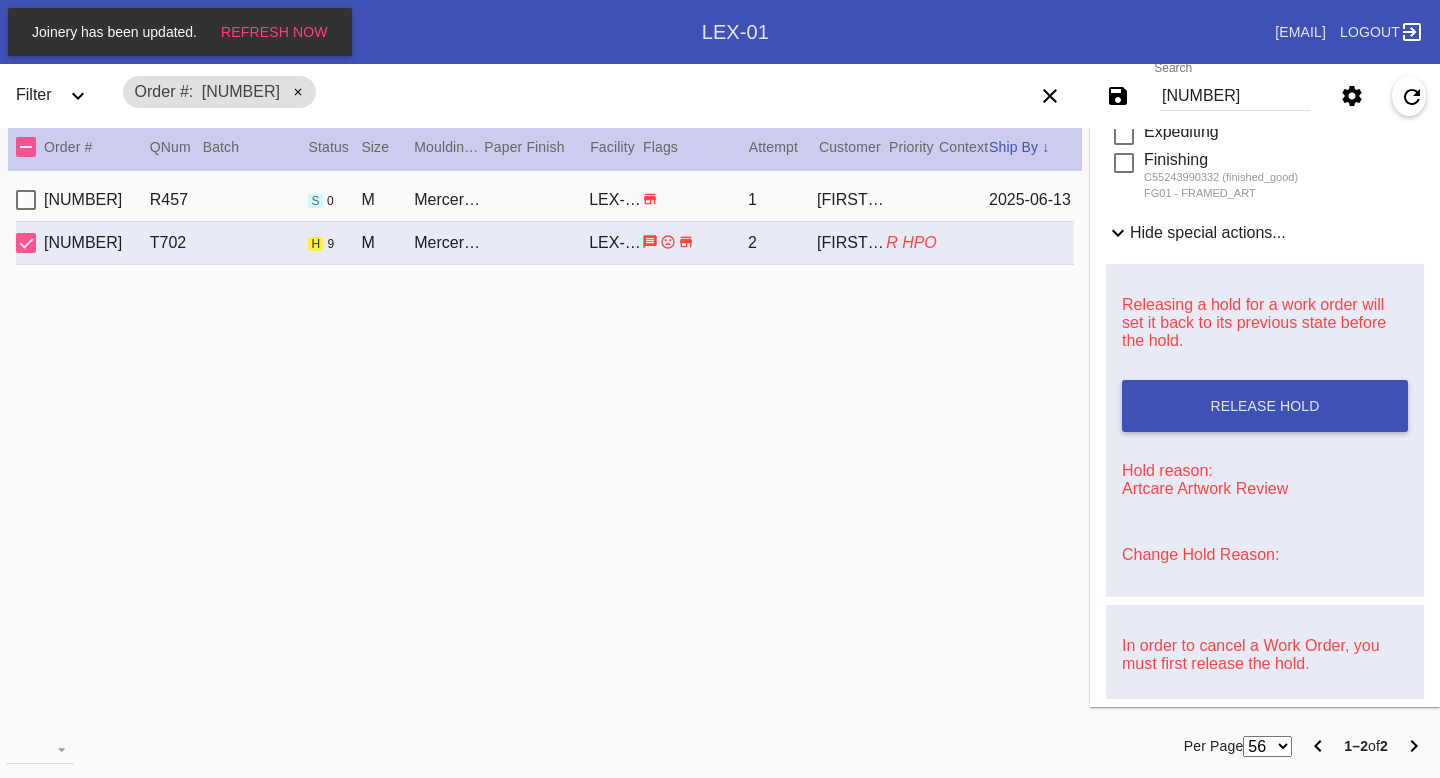 scroll, scrollTop: 799, scrollLeft: 0, axis: vertical 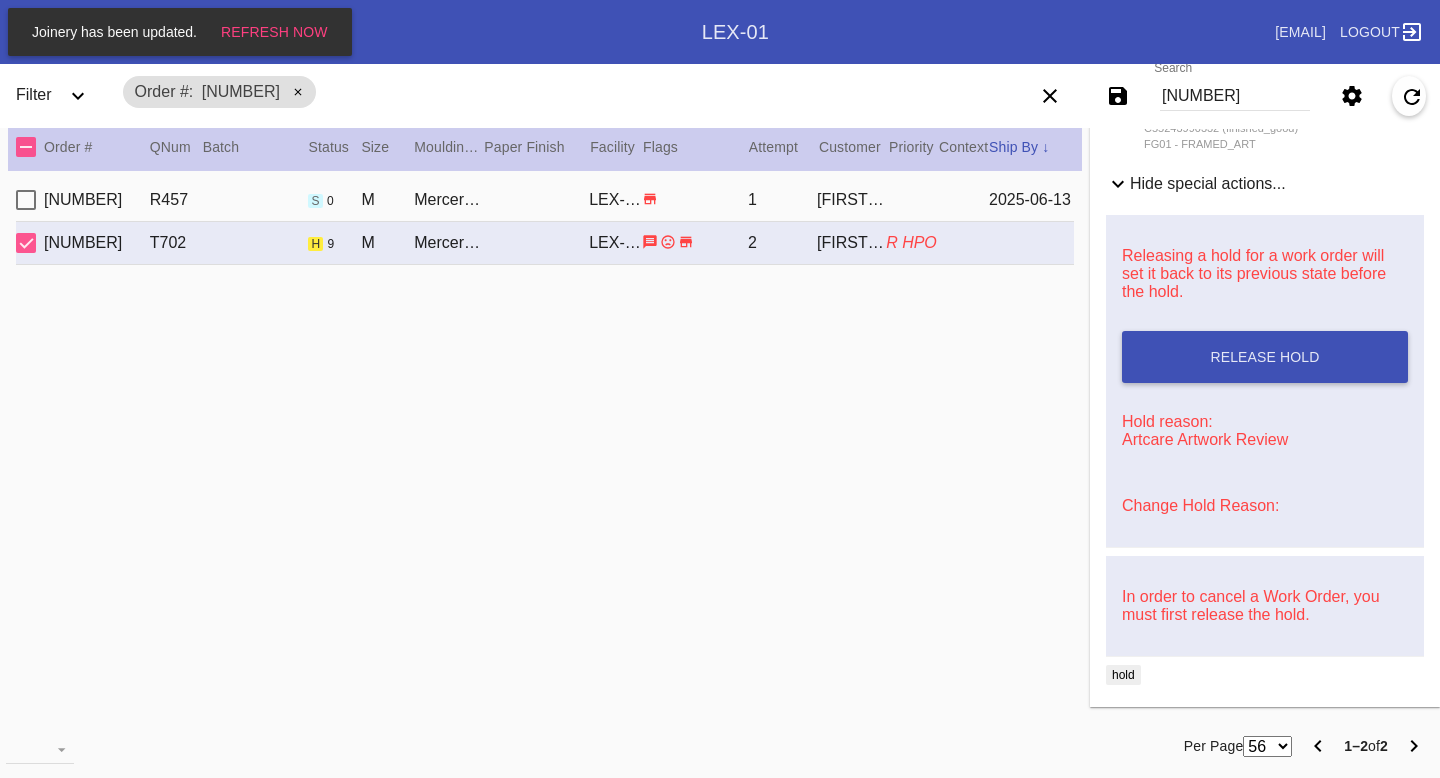 click on "Change Hold Reason:" at bounding box center (1200, 505) 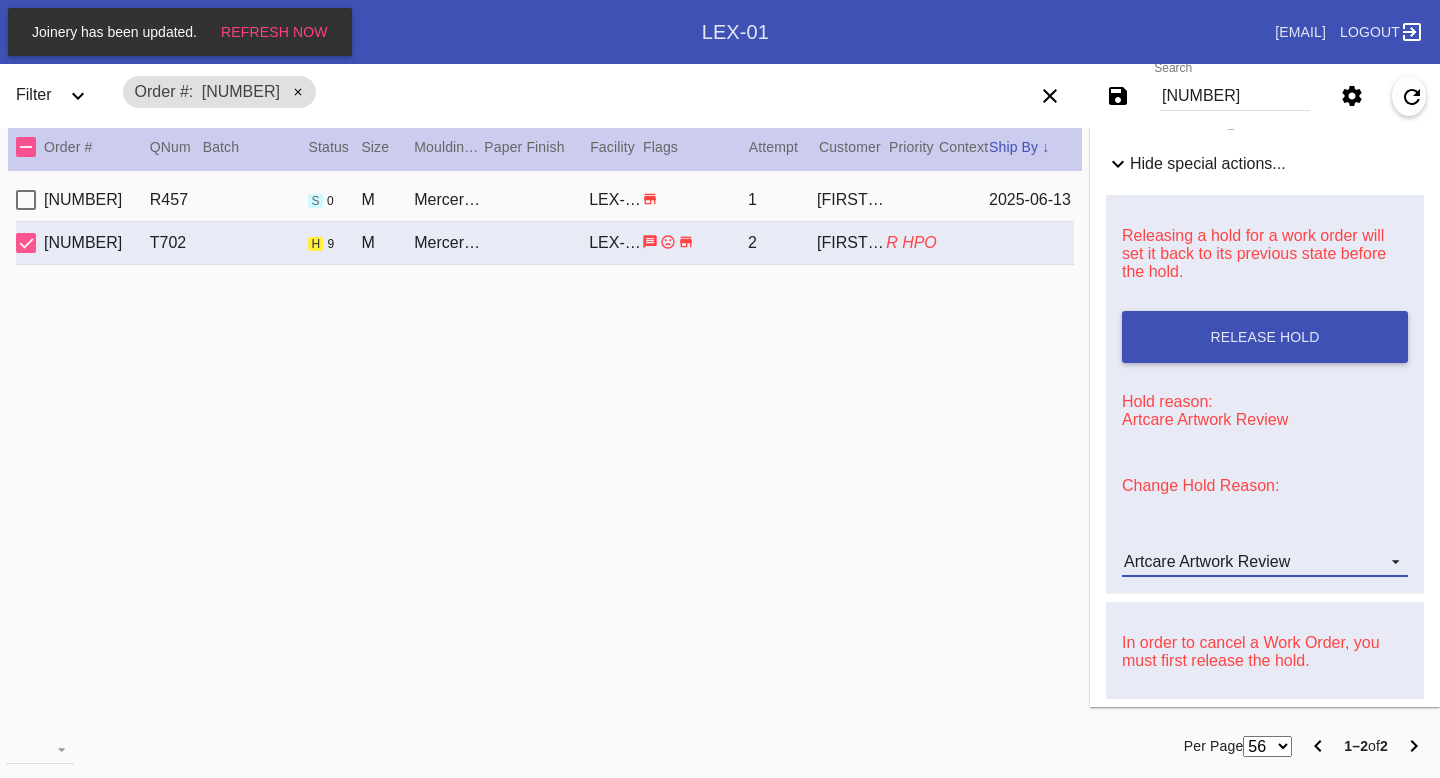 click on "Artcare Artwork Review" at bounding box center [1207, 561] 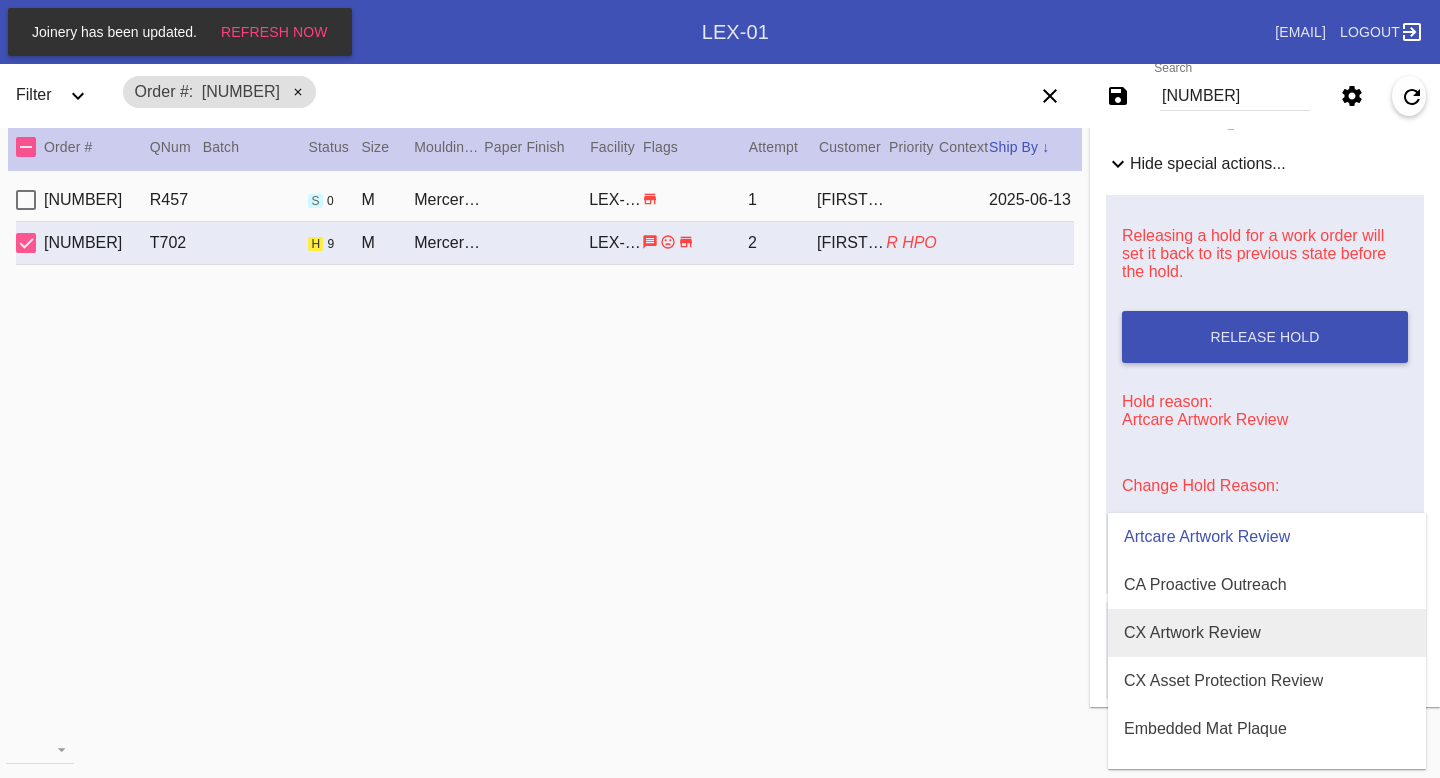 click on "CX Artwork Review" at bounding box center (1192, 633) 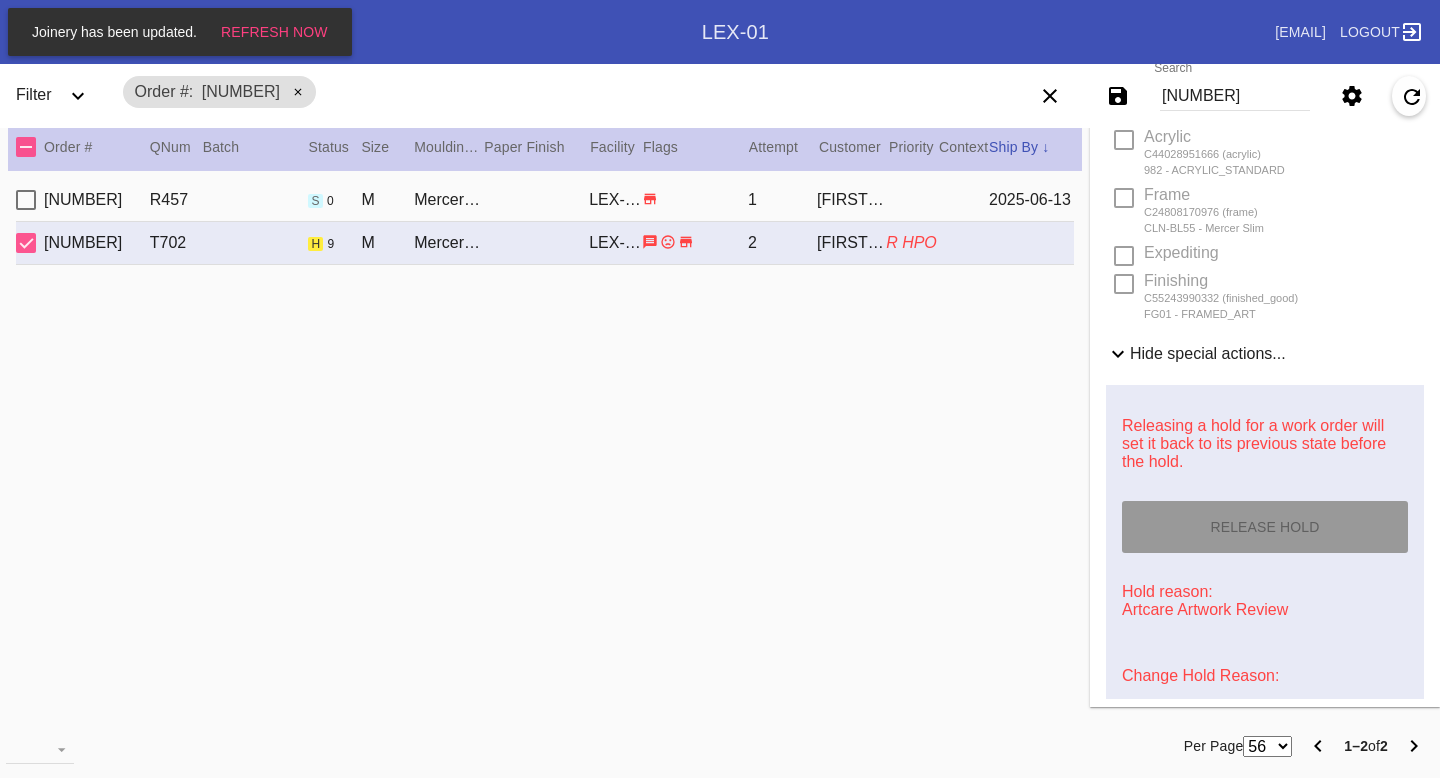 scroll, scrollTop: 0, scrollLeft: 0, axis: both 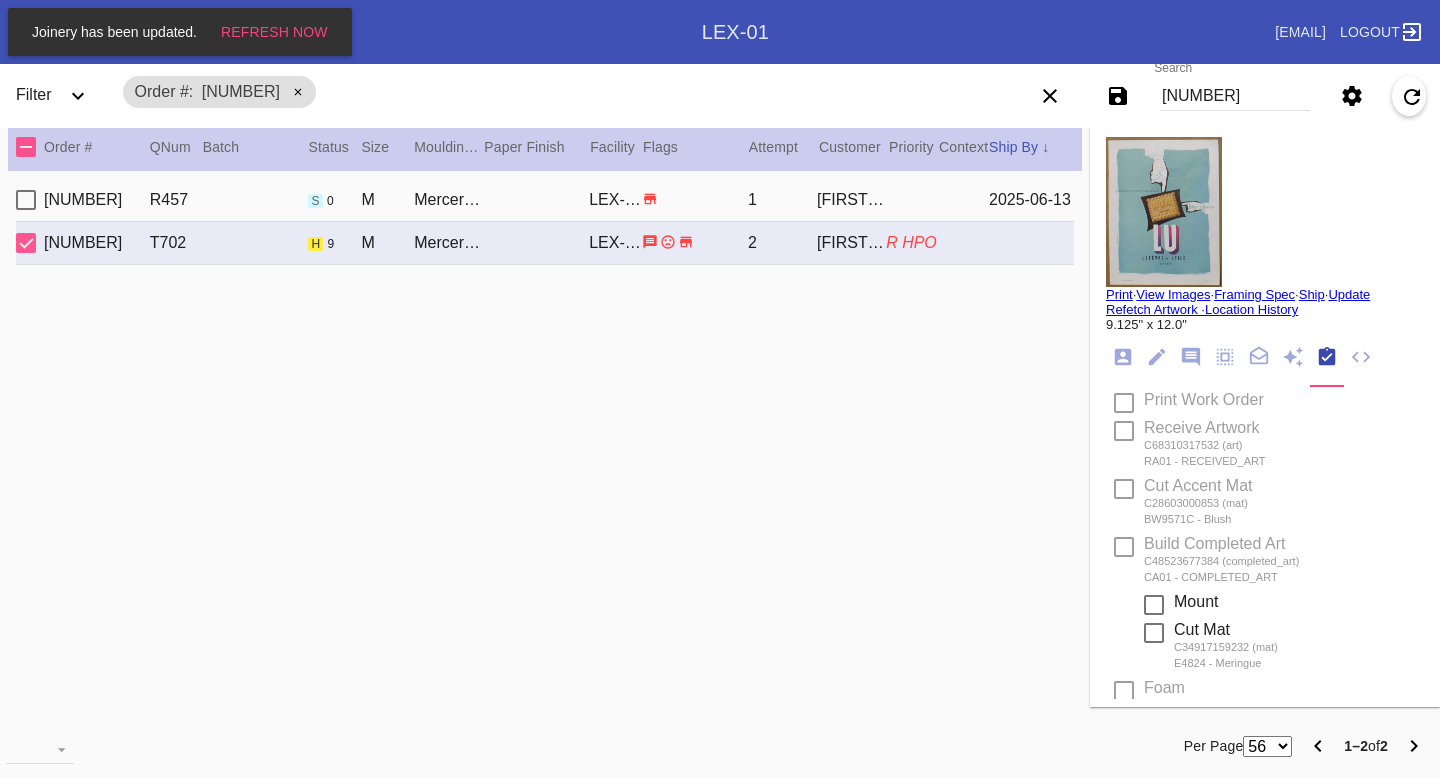 type on "6/7/2025" 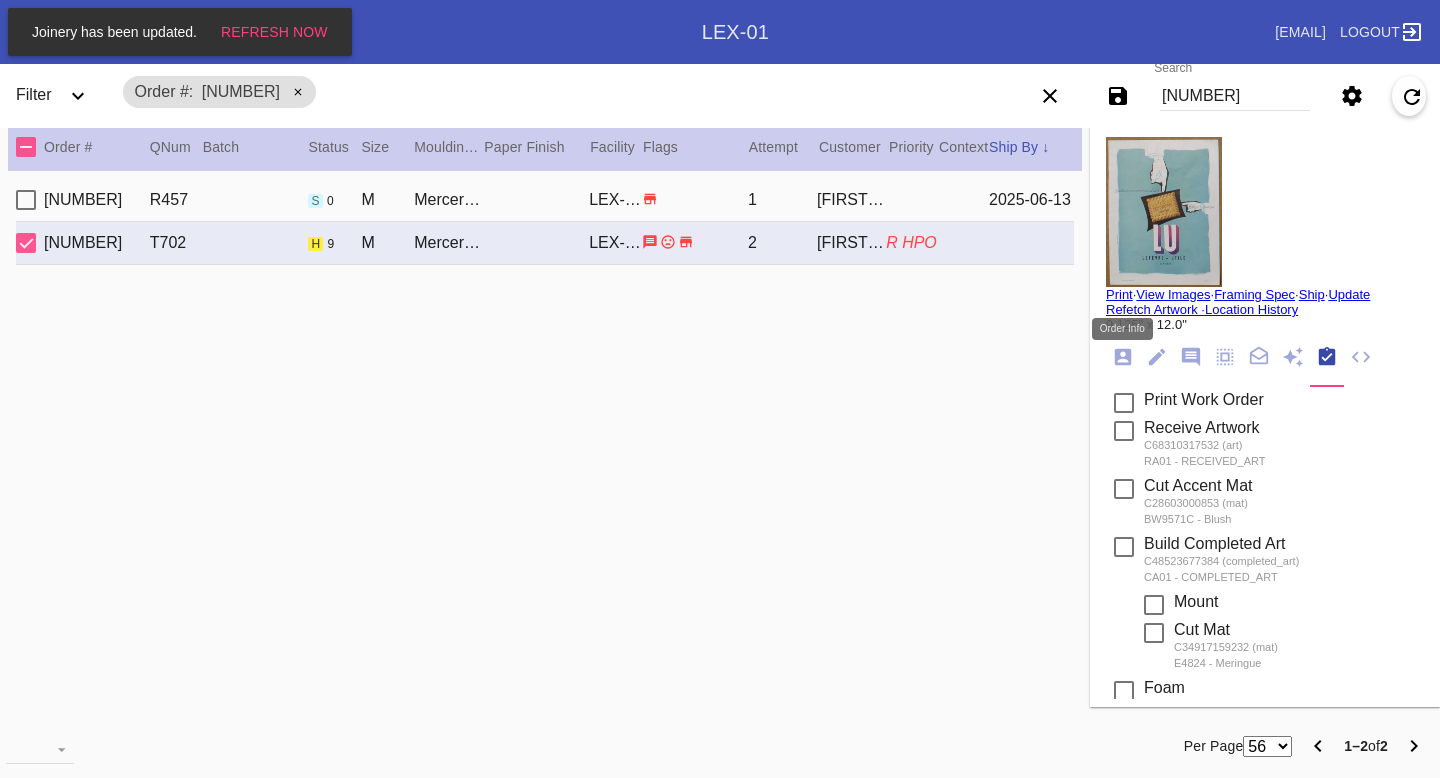 click 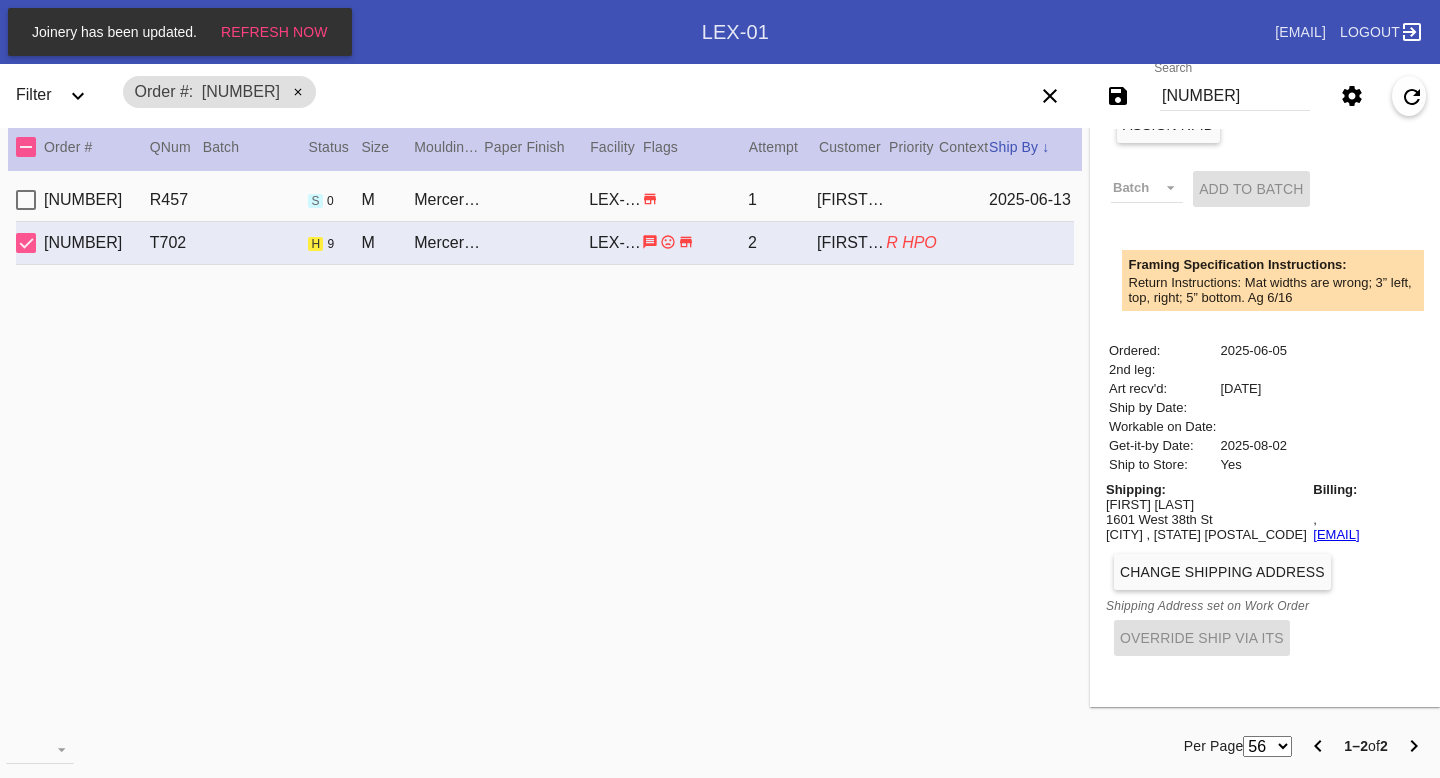 scroll, scrollTop: 543, scrollLeft: 0, axis: vertical 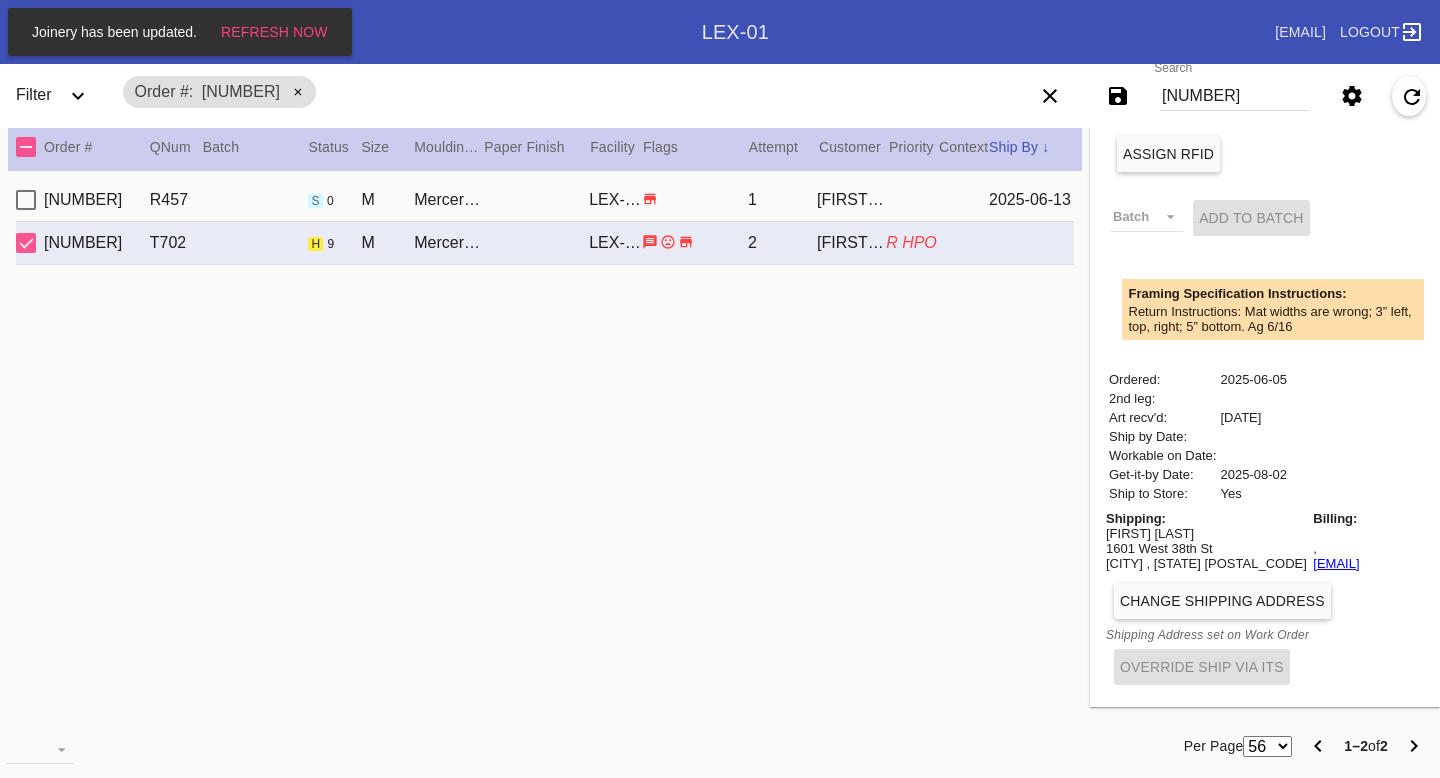 click on "Jason Sugawa" at bounding box center (1206, 533) 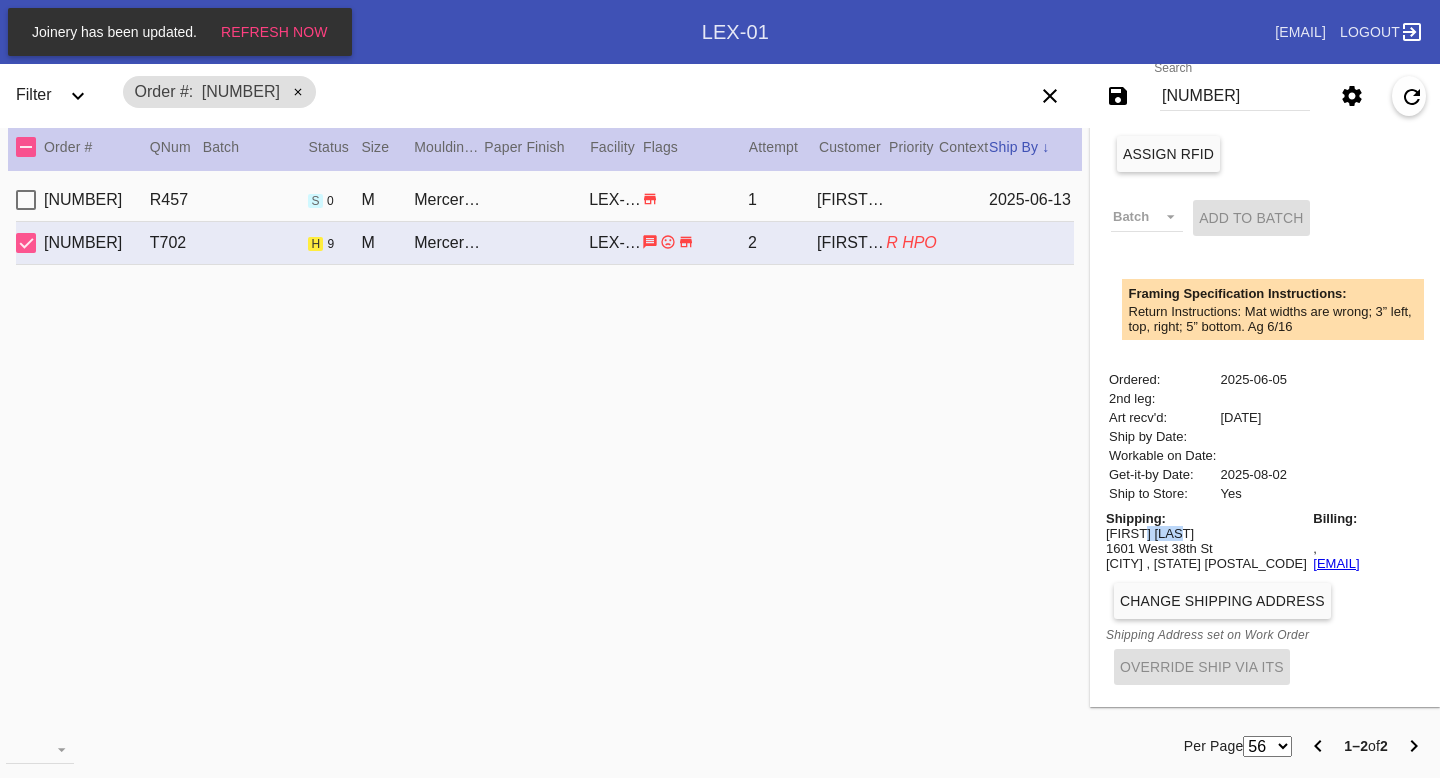 click on "Jason Sugawa" at bounding box center (1206, 533) 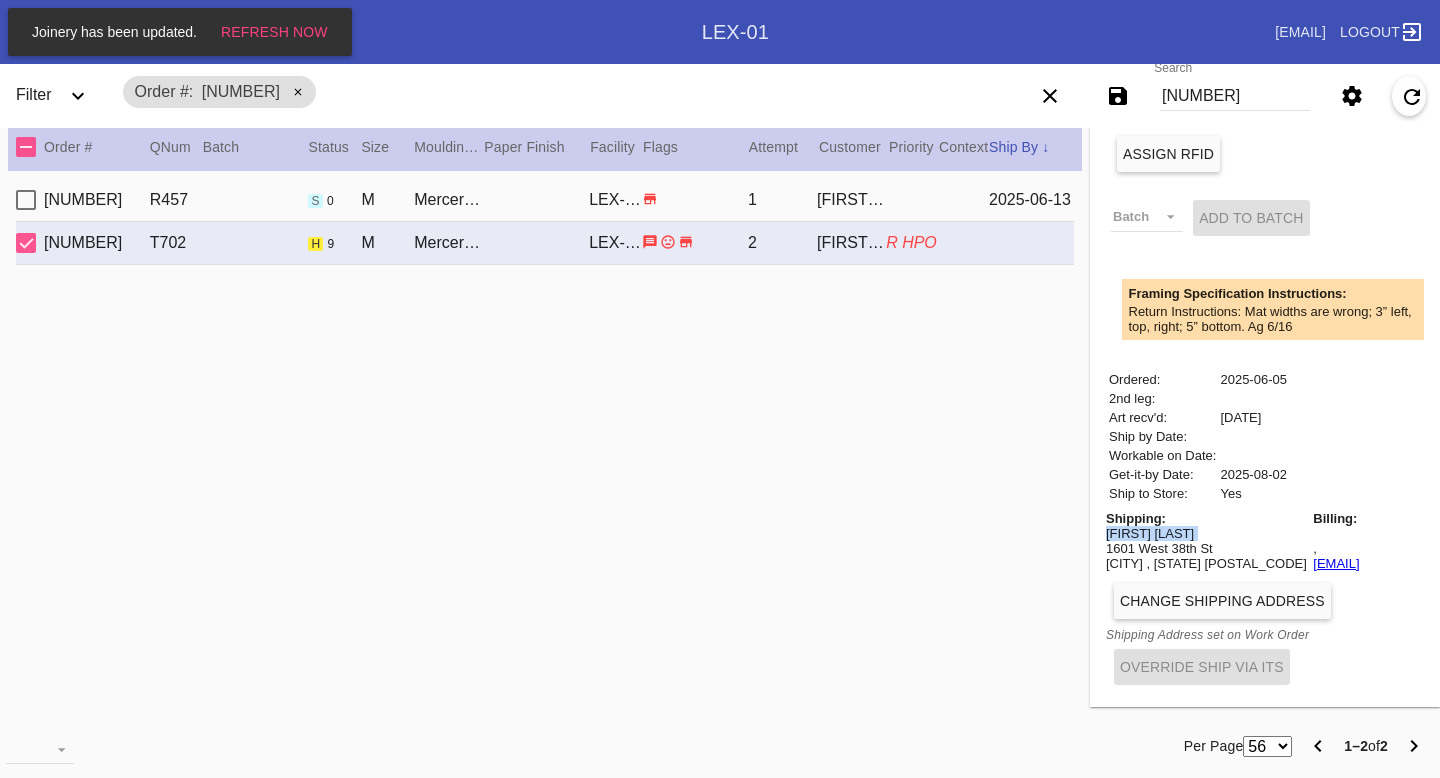 click on "Jason Sugawa" at bounding box center (1206, 533) 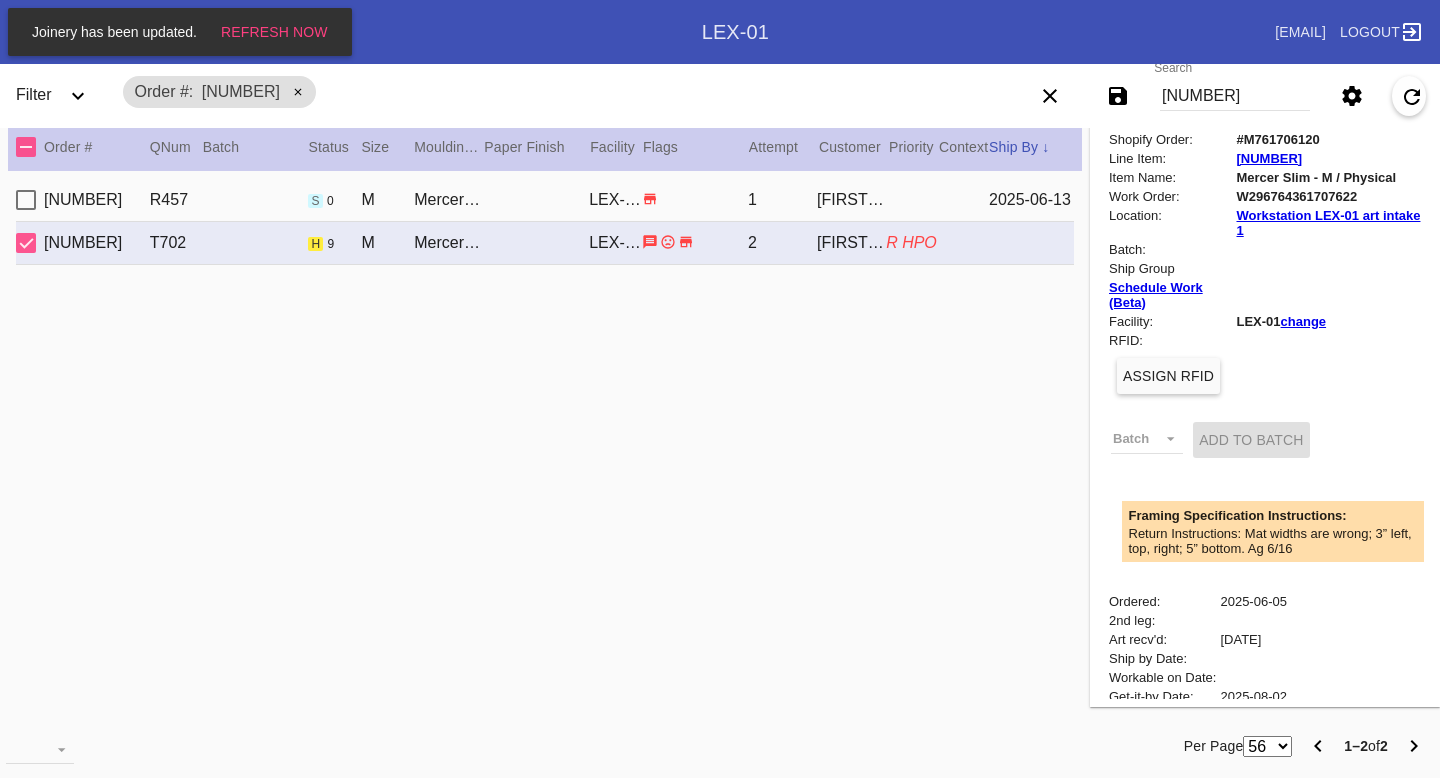 scroll, scrollTop: 0, scrollLeft: 0, axis: both 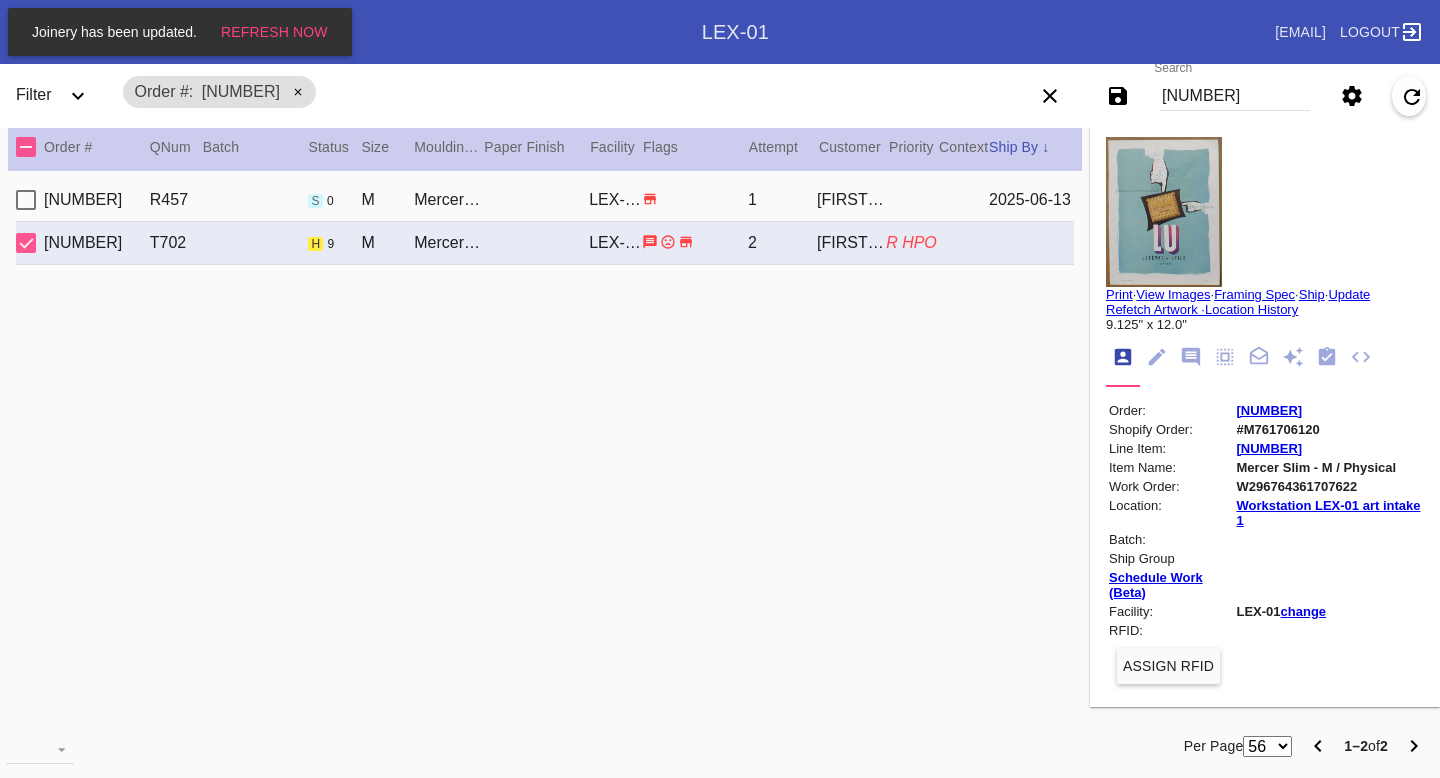click on "Print" at bounding box center [1119, 294] 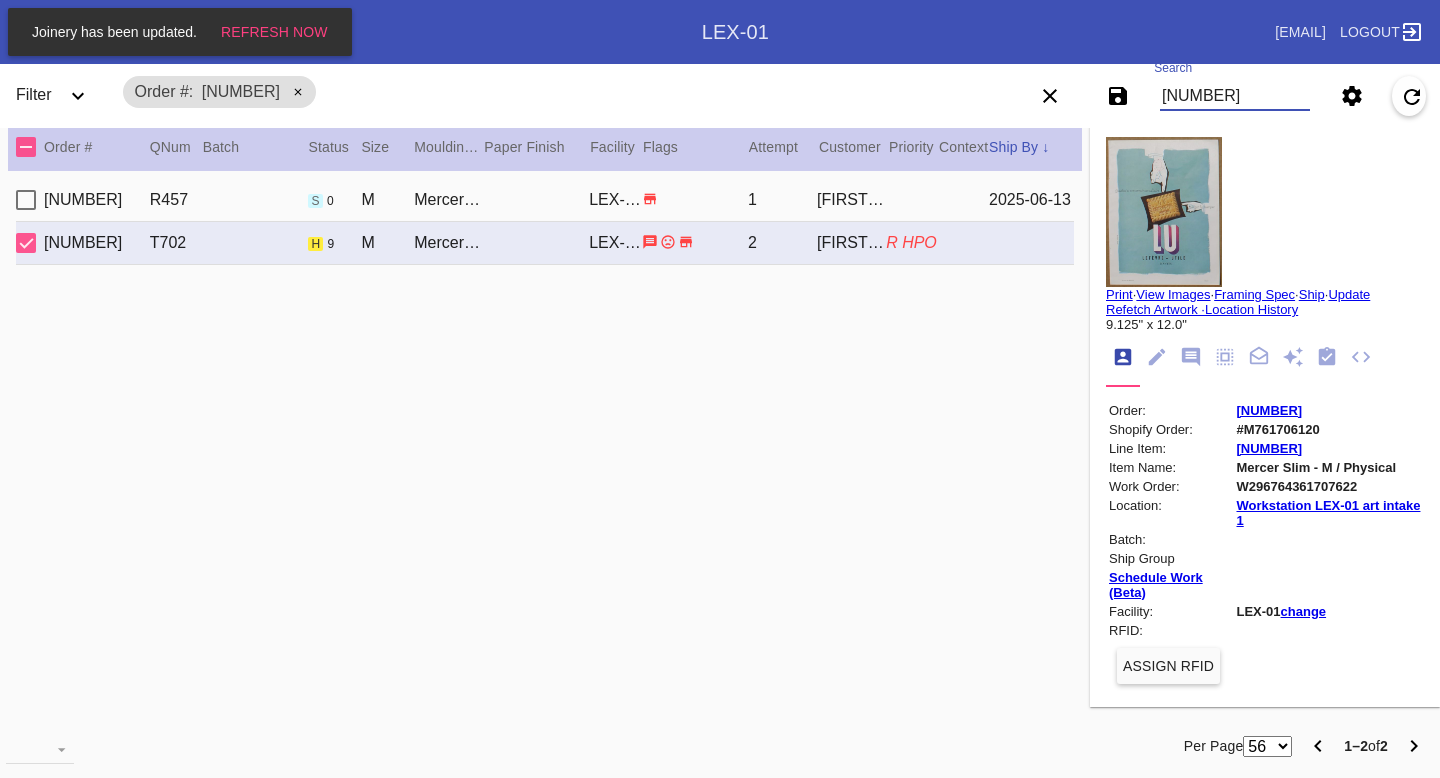click on "R982324464" at bounding box center (1235, 96) 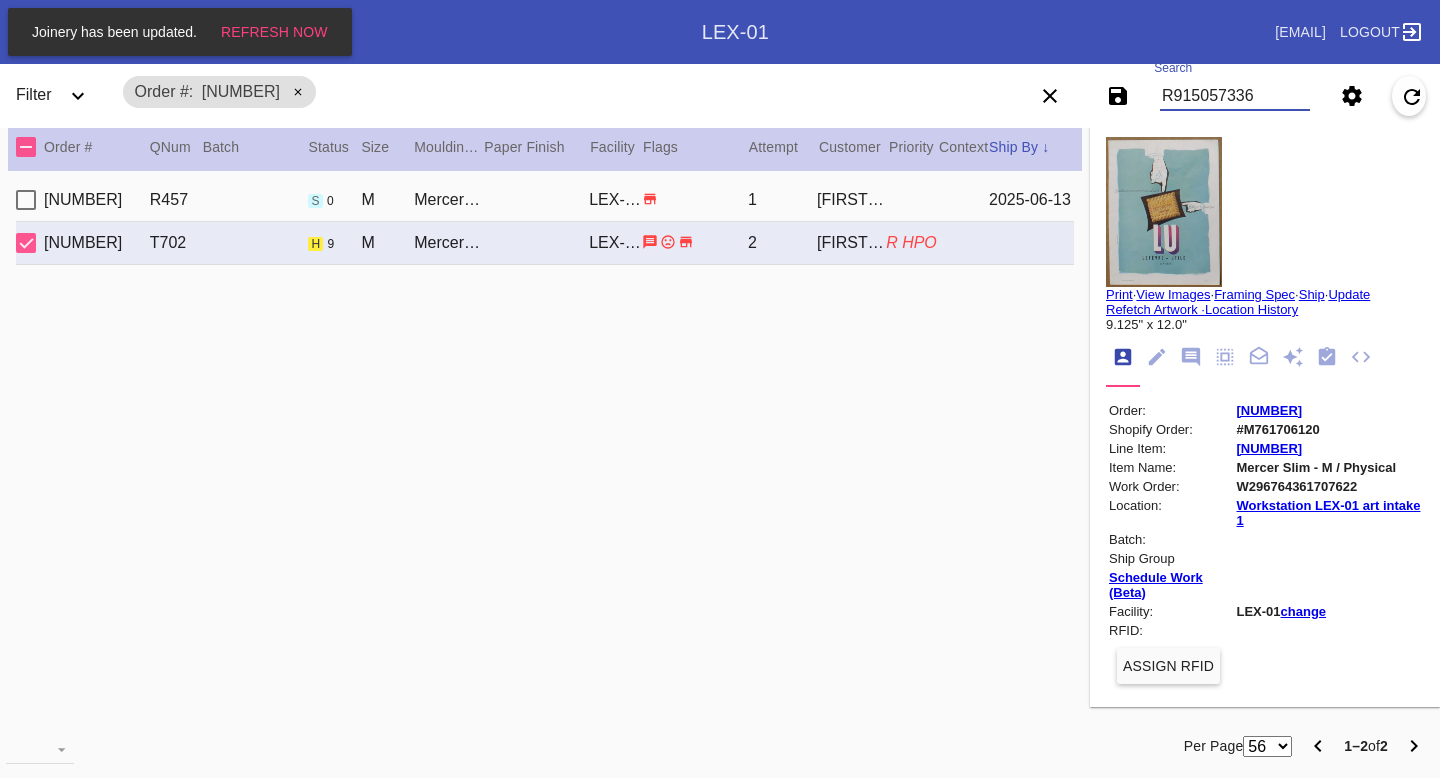type on "R915057336" 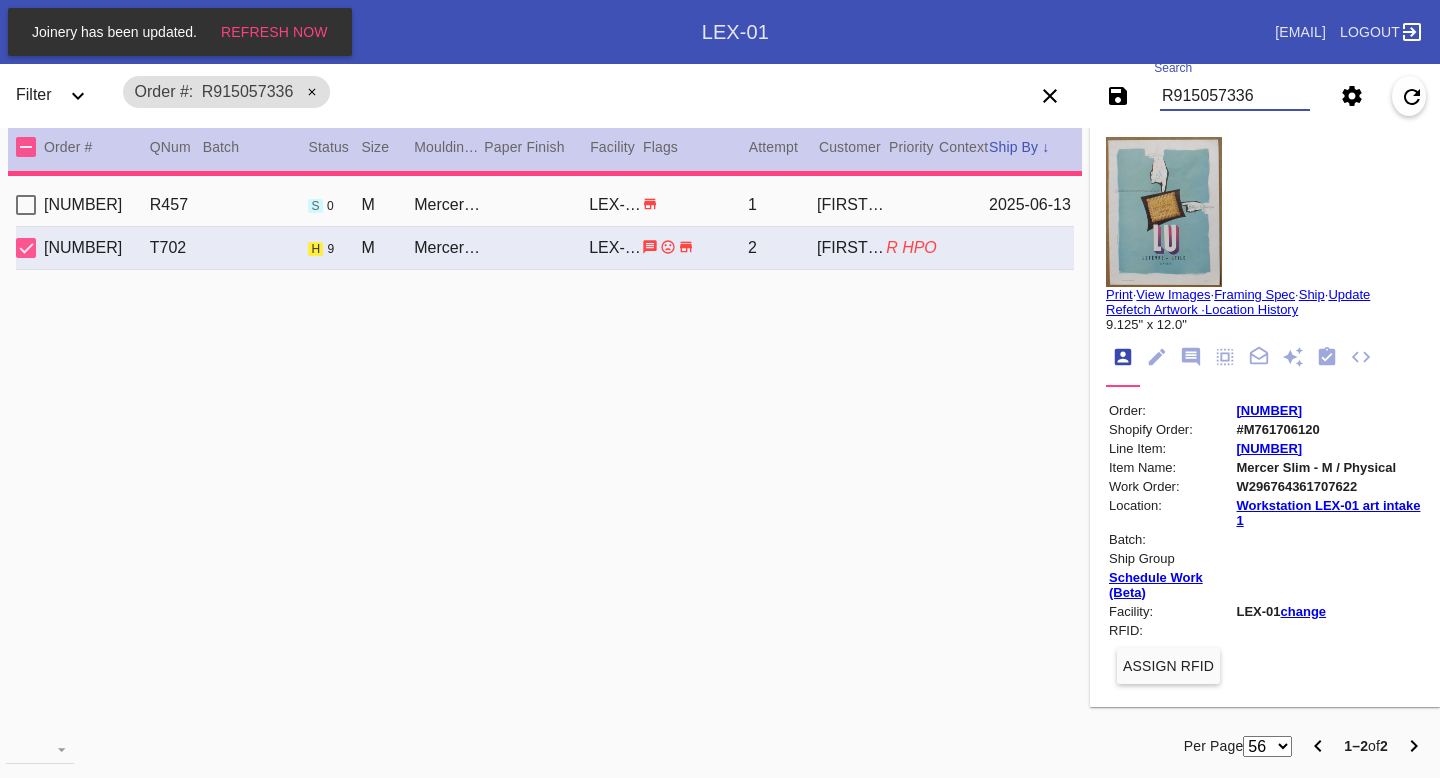 type on "ADD SPACERS!!" 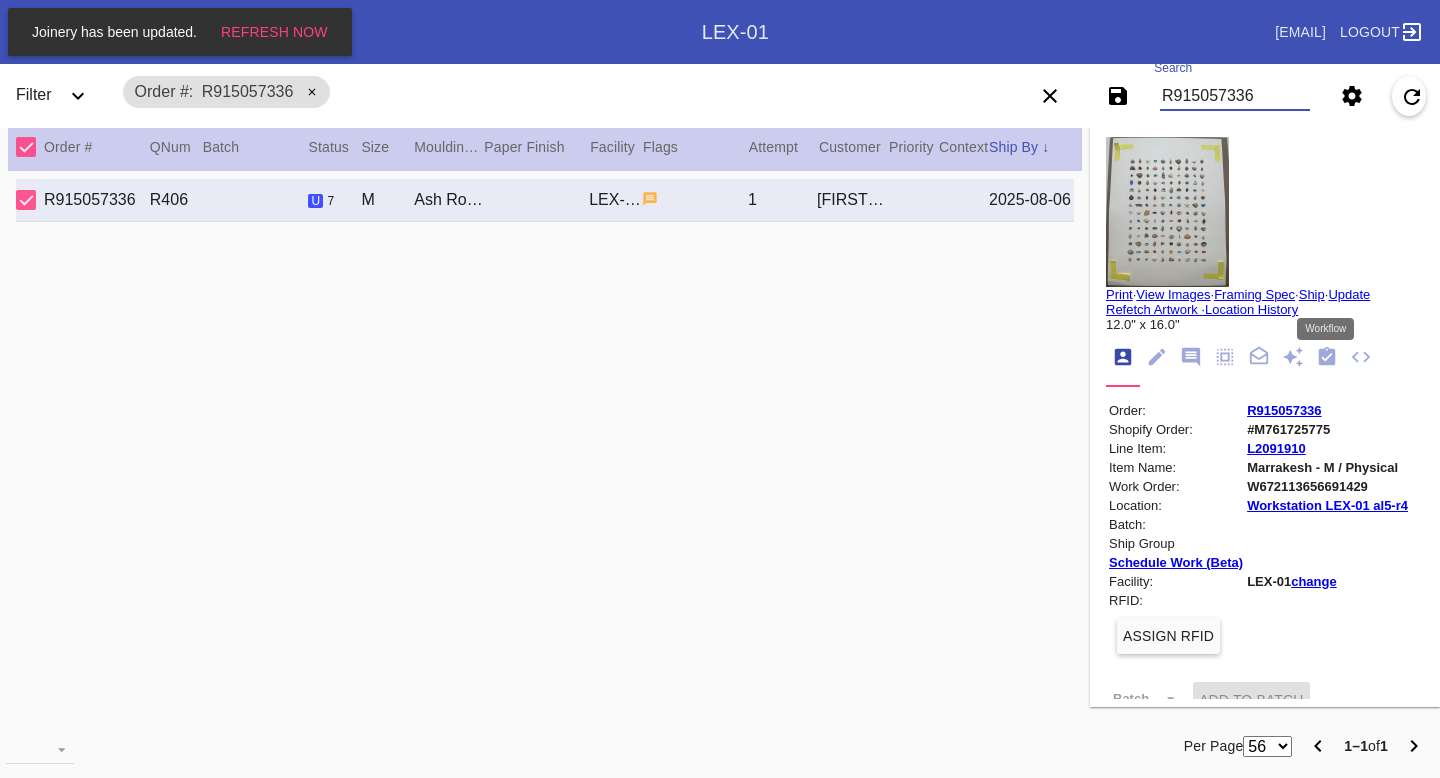 click 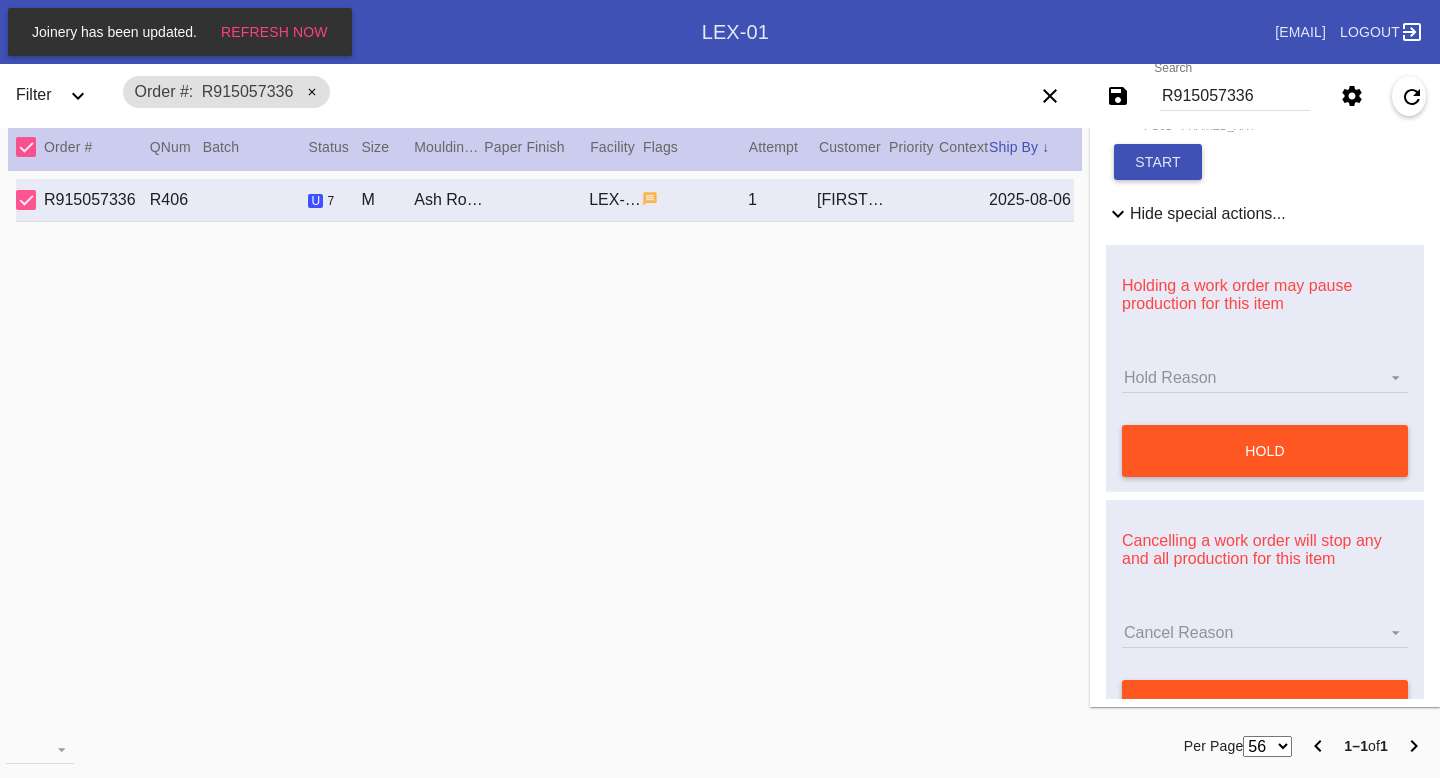 scroll, scrollTop: 975, scrollLeft: 0, axis: vertical 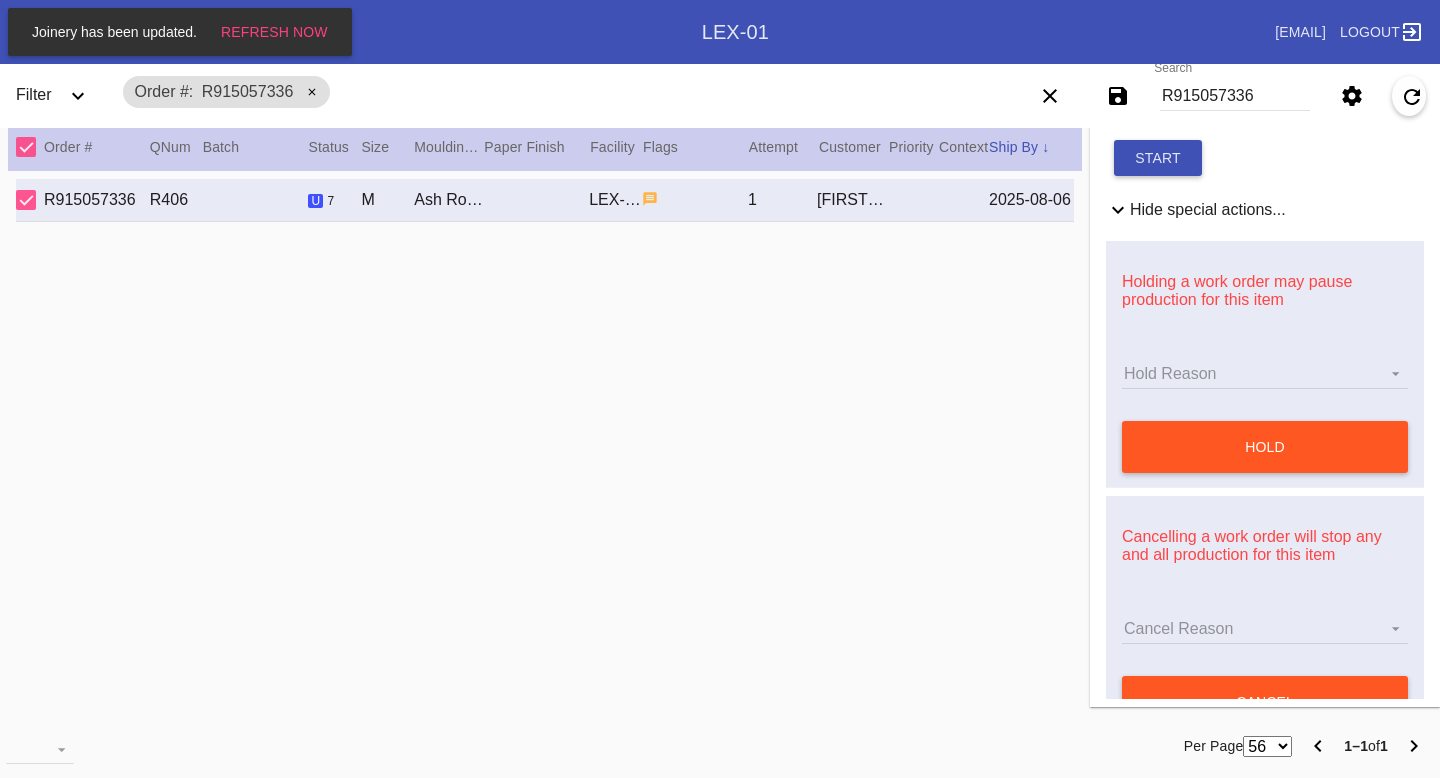 click on "Hold Reason Hold Reason" at bounding box center [1265, 374] 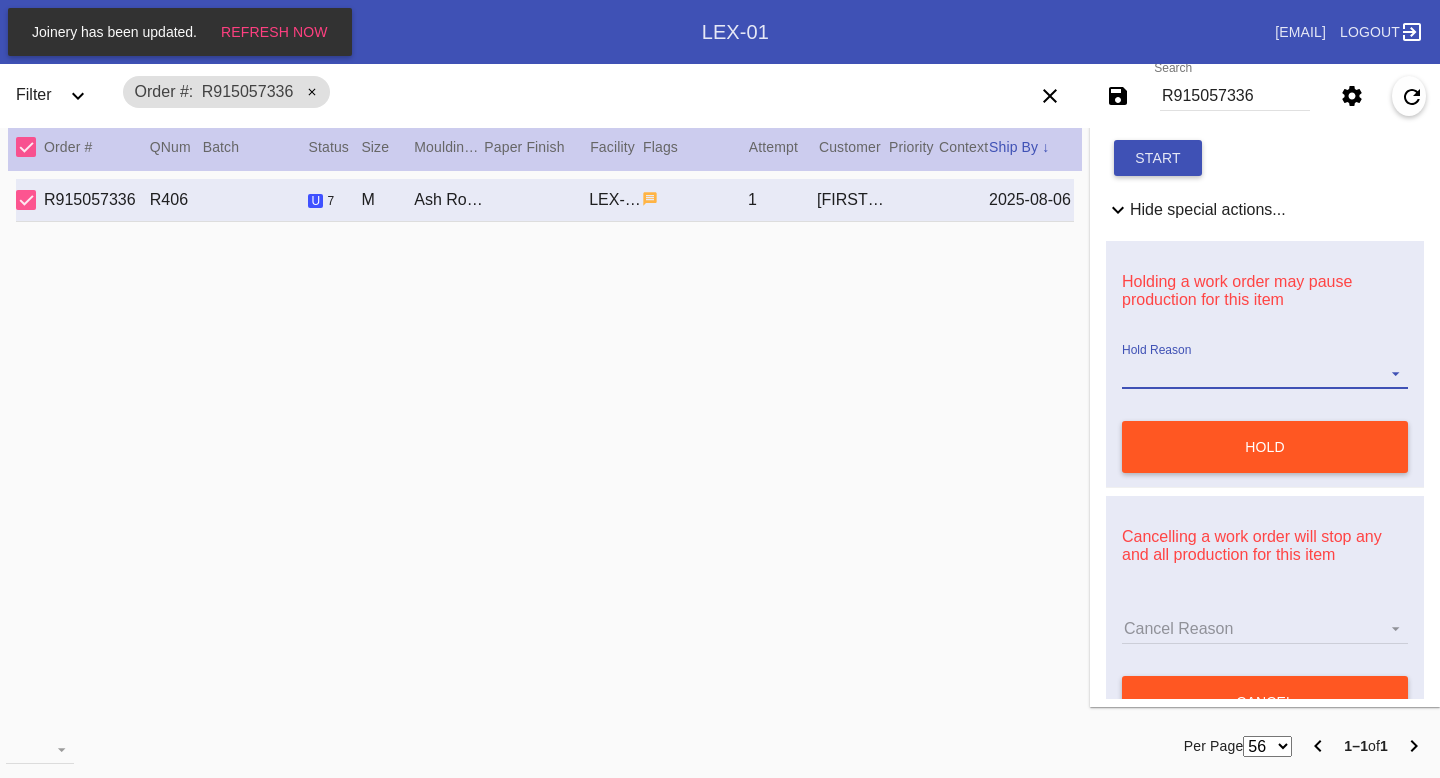click on "Hold Reason" at bounding box center [1265, 374] 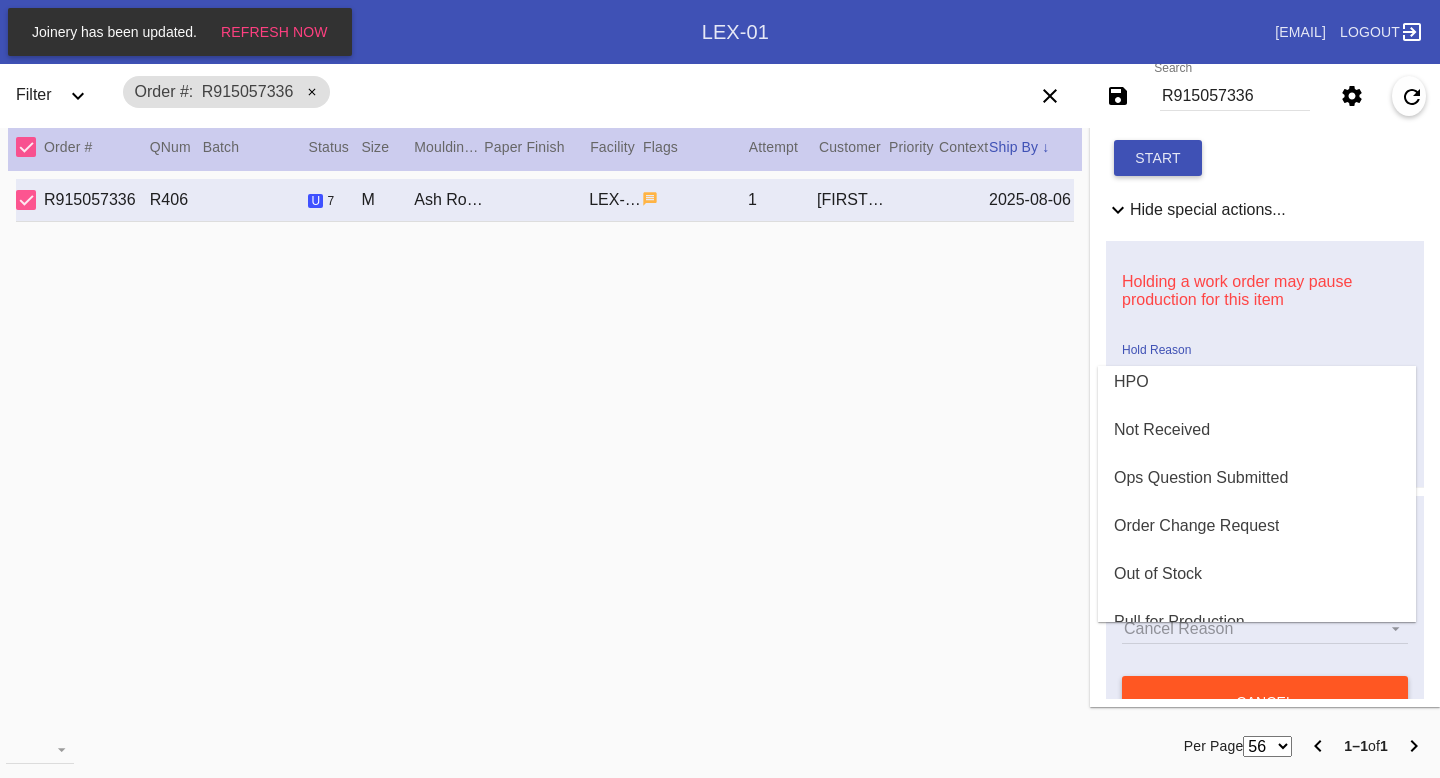scroll, scrollTop: 404, scrollLeft: 0, axis: vertical 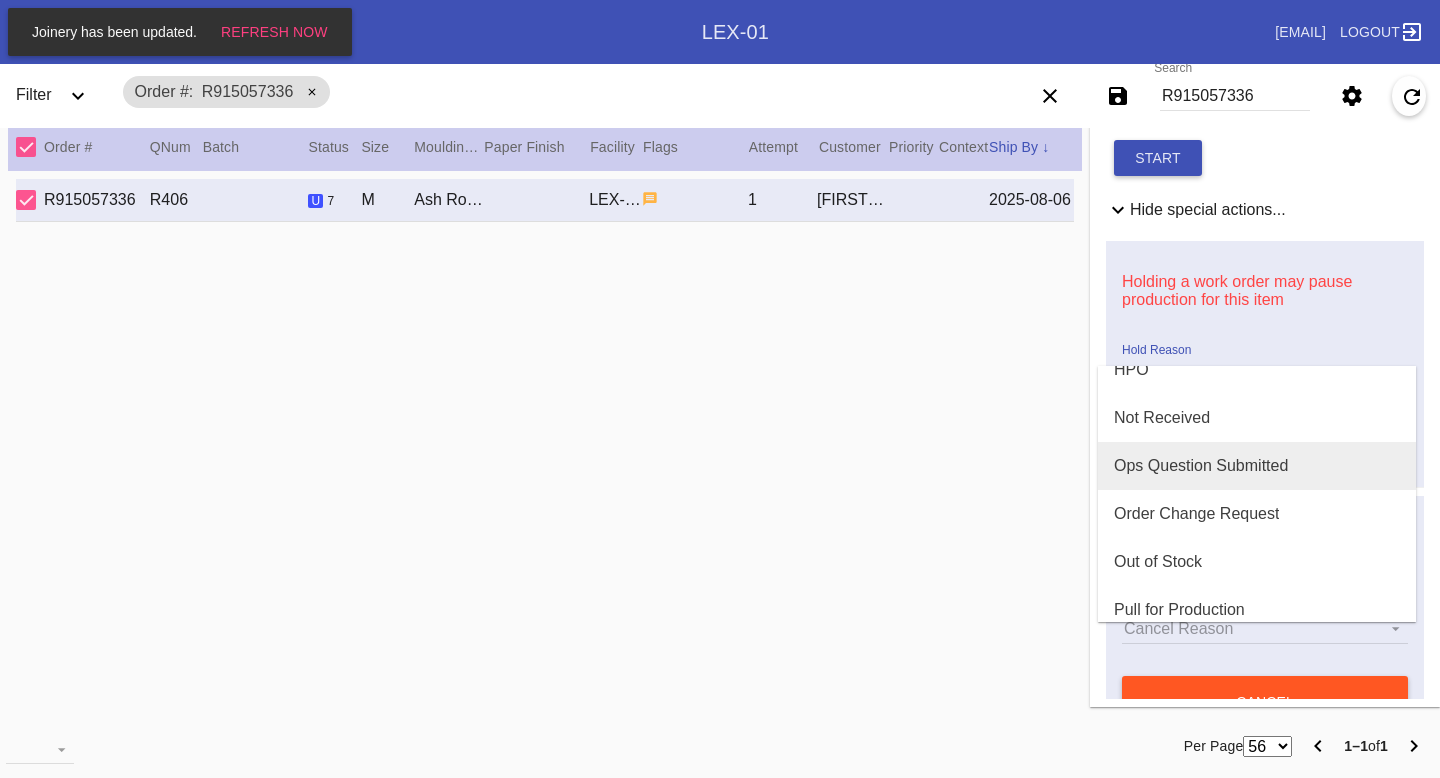 click on "Ops Question Submitted" at bounding box center [1201, 466] 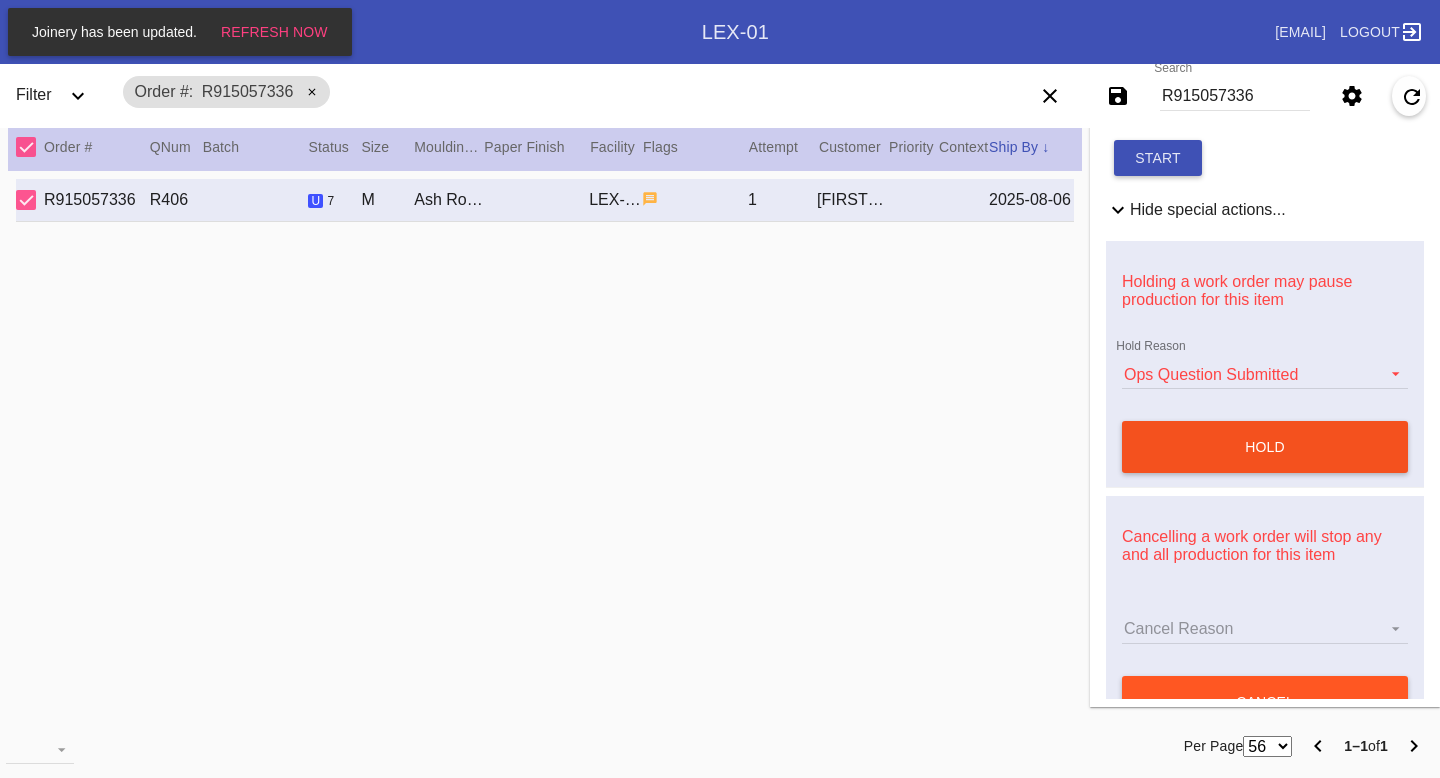 click on "hold" at bounding box center [1265, 447] 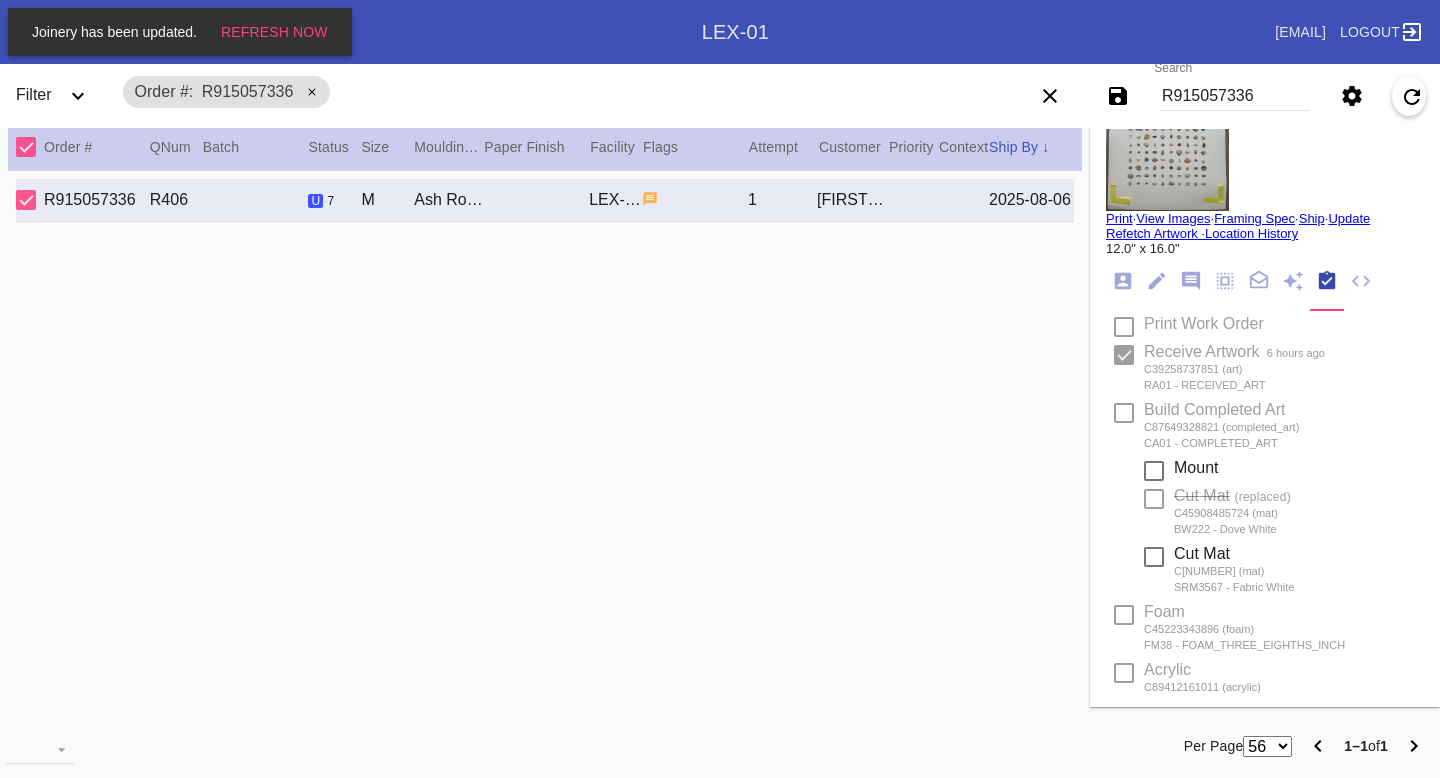 scroll, scrollTop: 0, scrollLeft: 0, axis: both 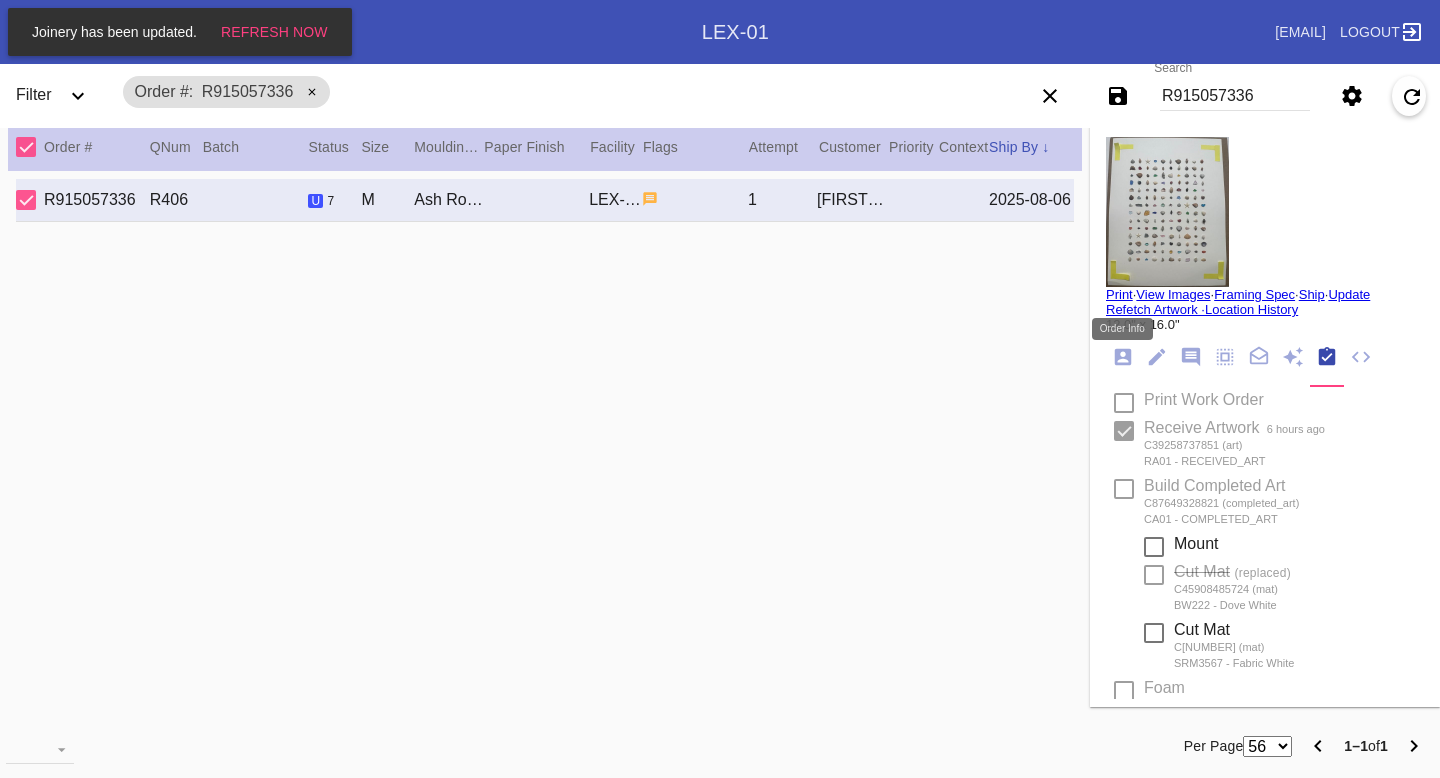 click 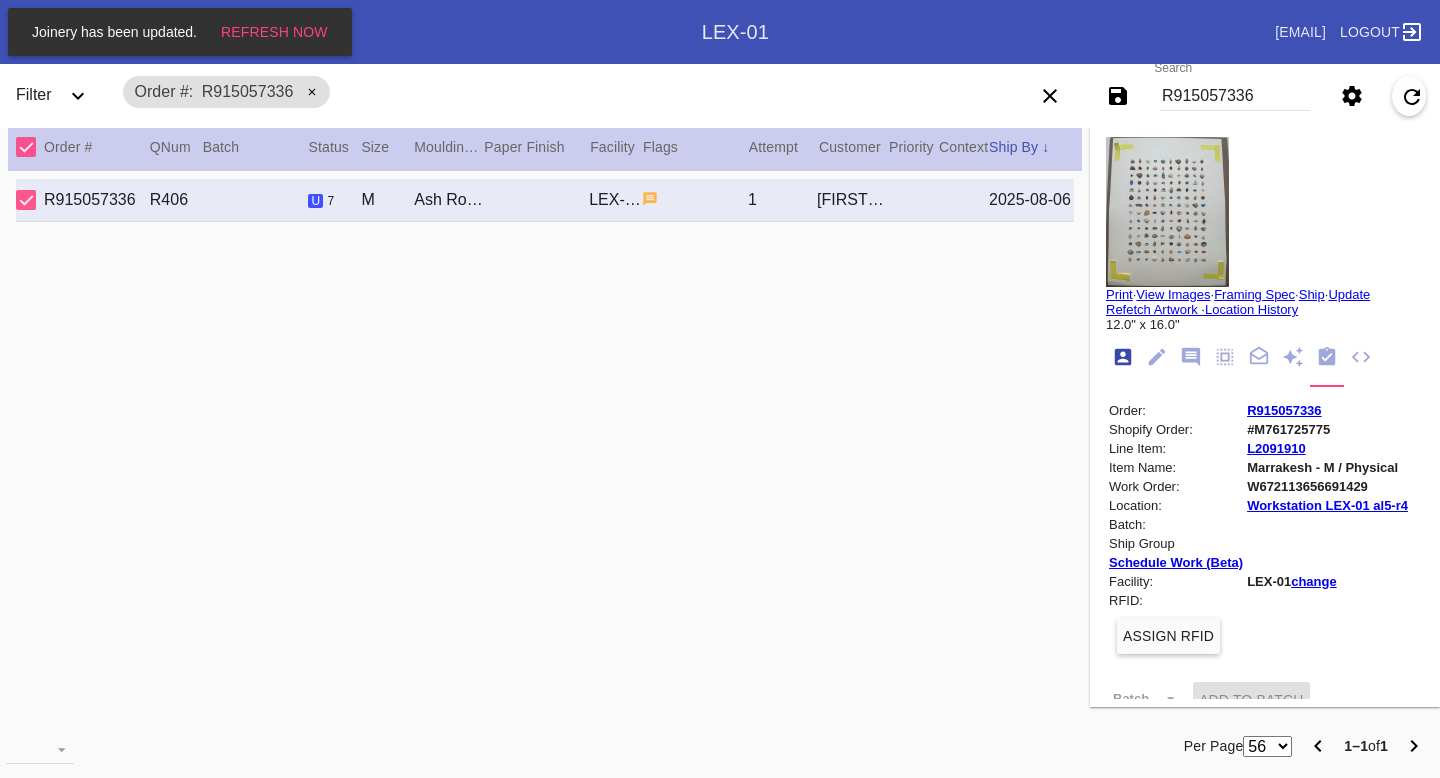 type 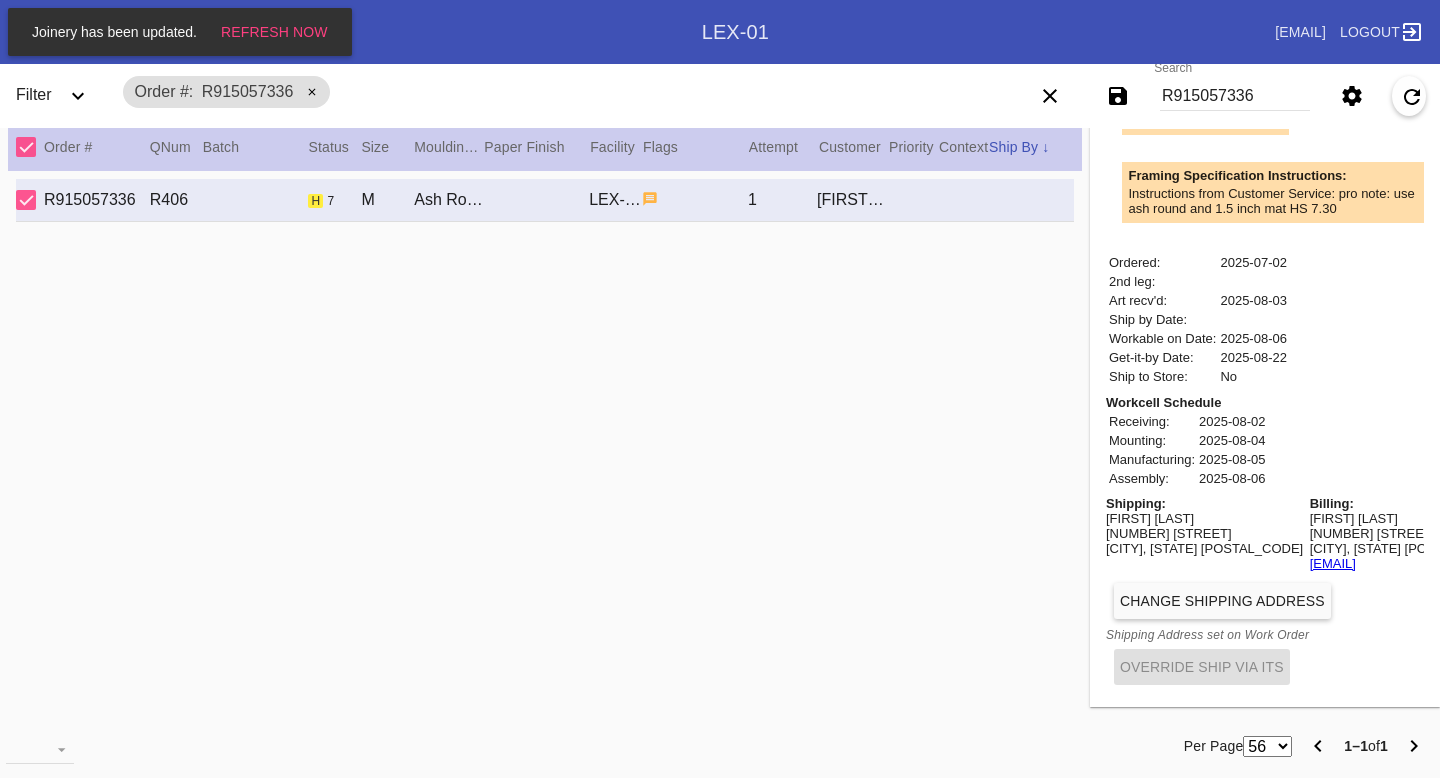 scroll, scrollTop: 1008, scrollLeft: 0, axis: vertical 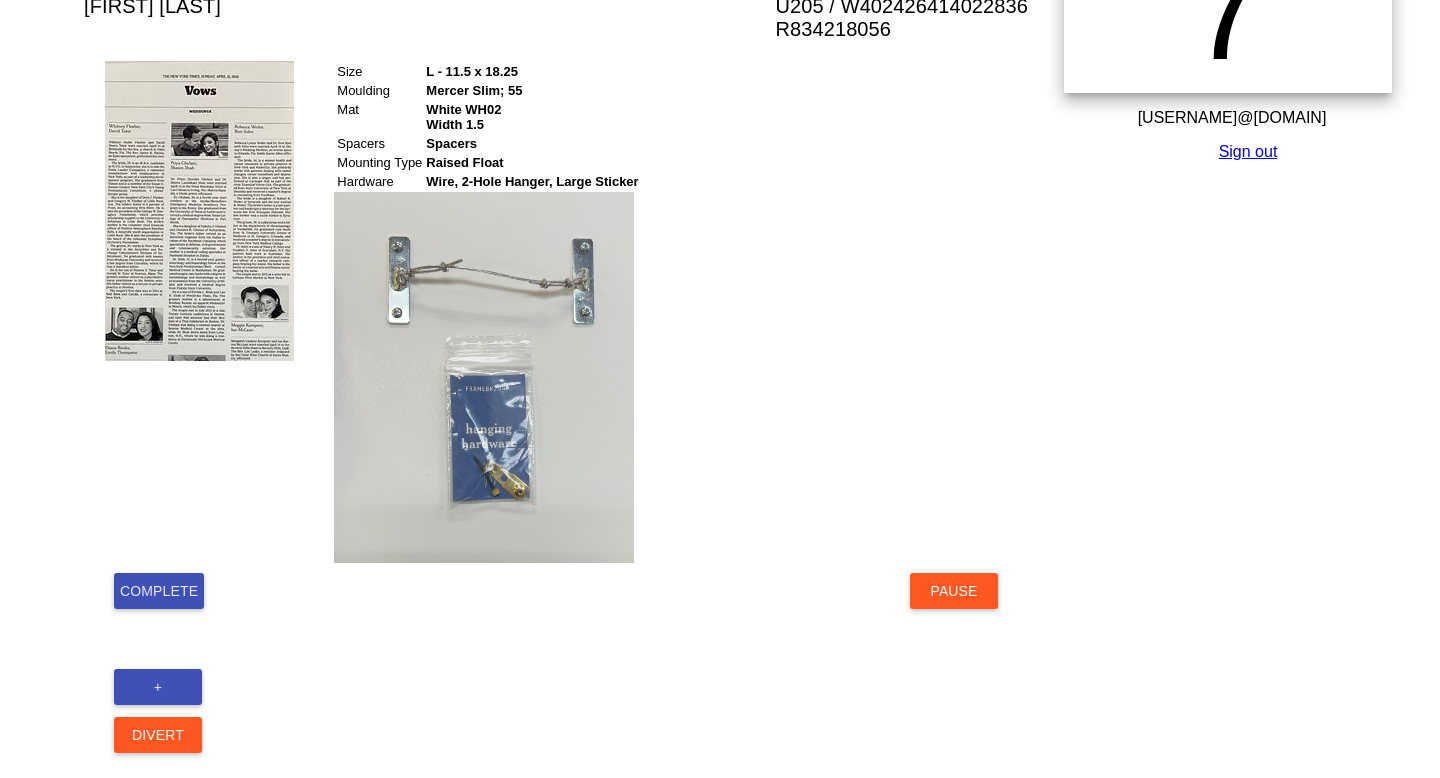 click on "Complete Pause + Divert" at bounding box center (556, 663) 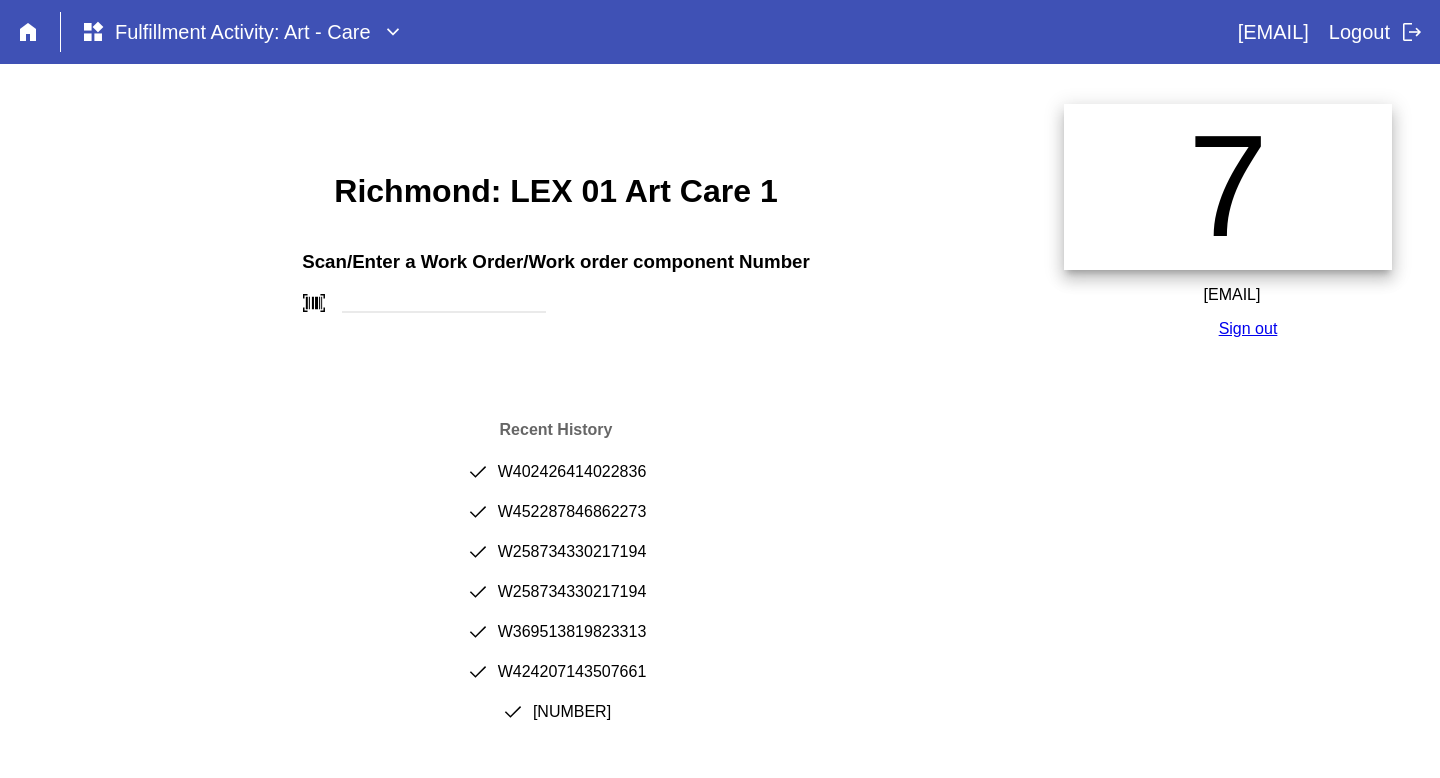 scroll, scrollTop: 0, scrollLeft: 0, axis: both 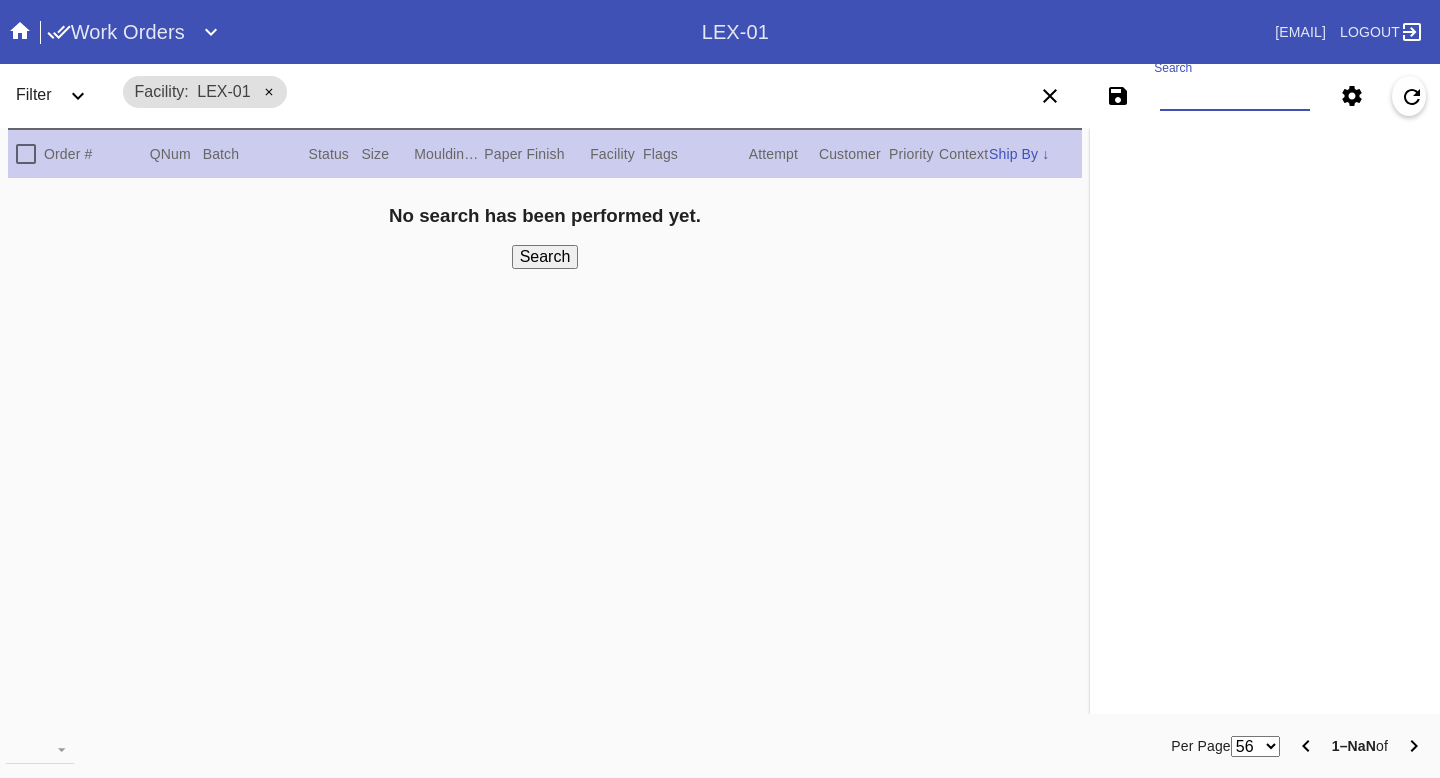 click on "Search" at bounding box center (1235, 96) 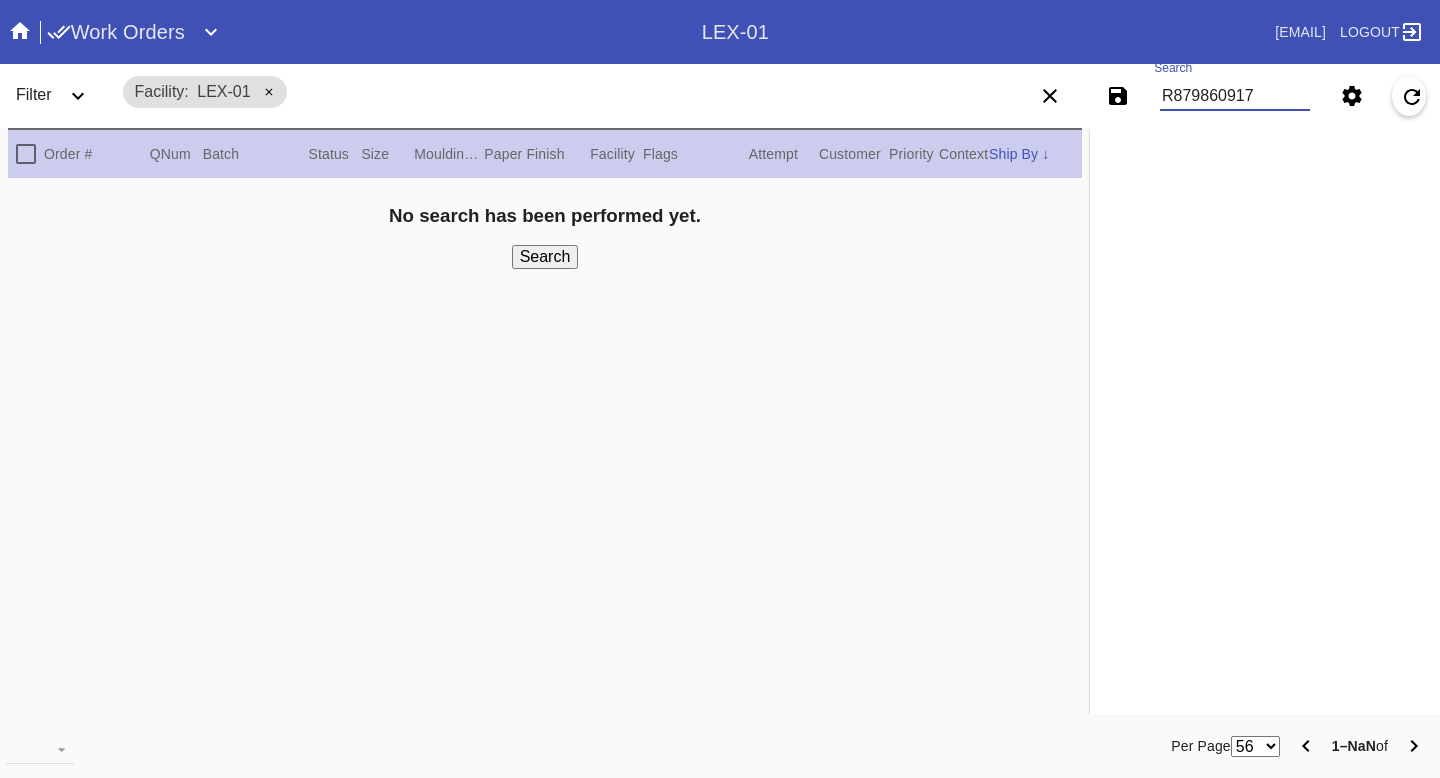 type on "R879860917" 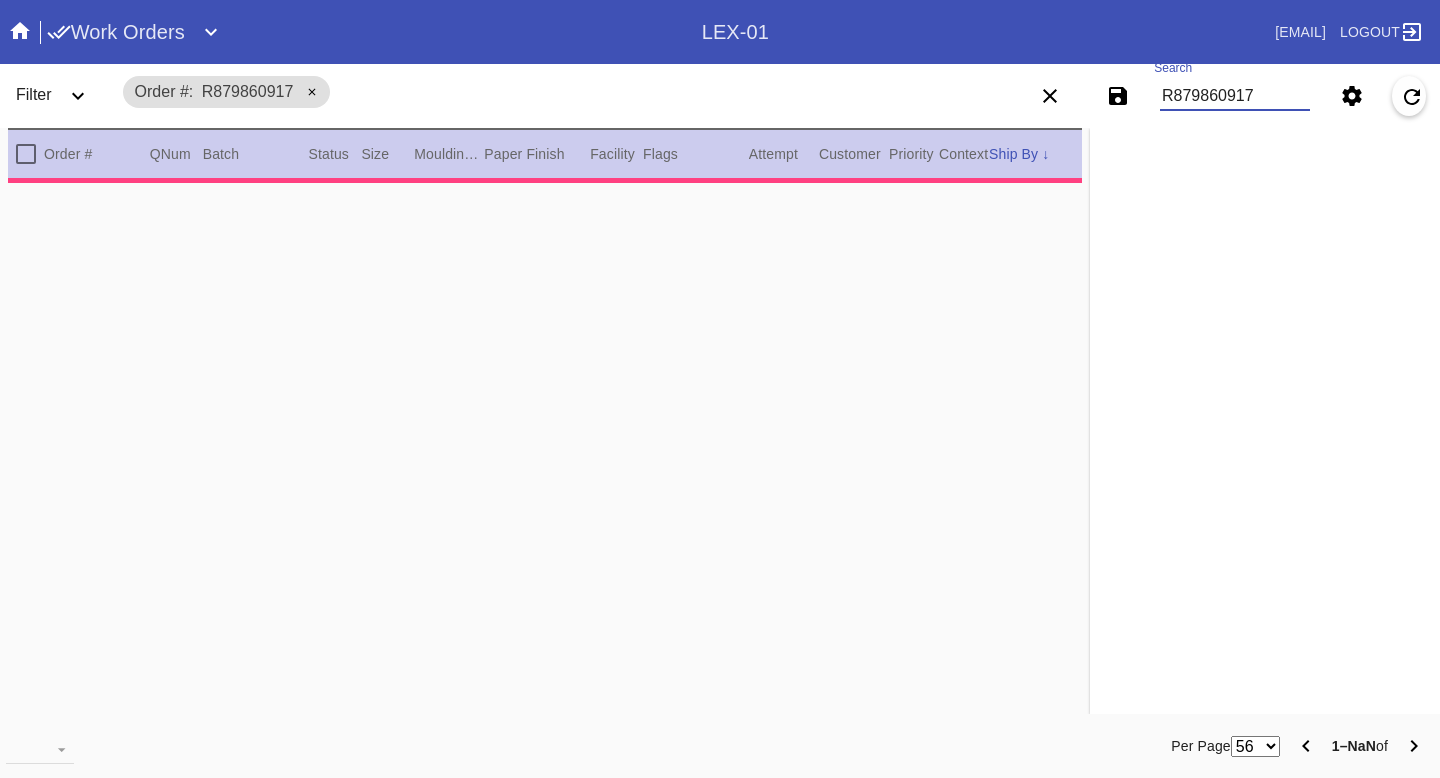type on "PRO NOTE: Drive is updated.
https://drive.google.com/drive/folders/1_O3BihivfPg4PErS0MjDVp5m-wDAVhgy
DC 7.24" 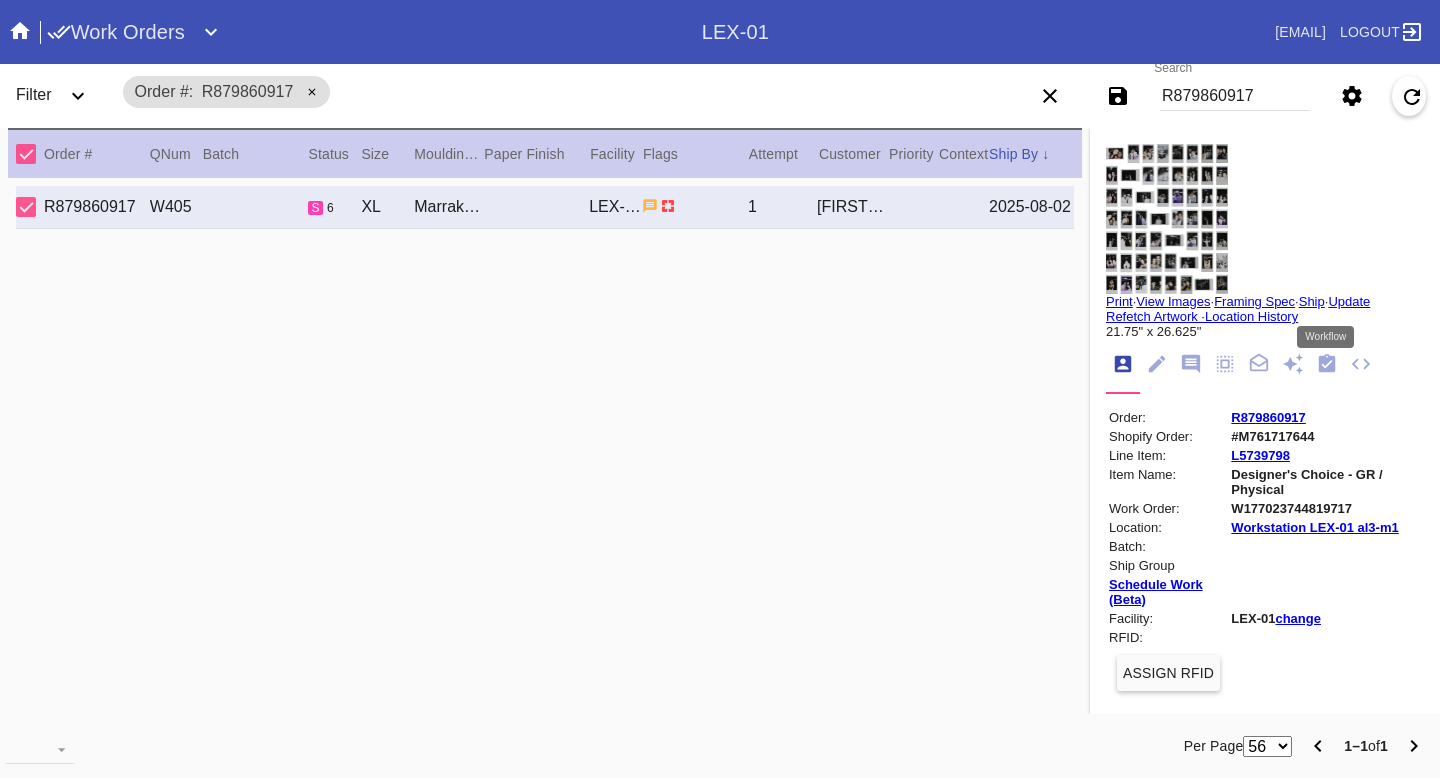 click 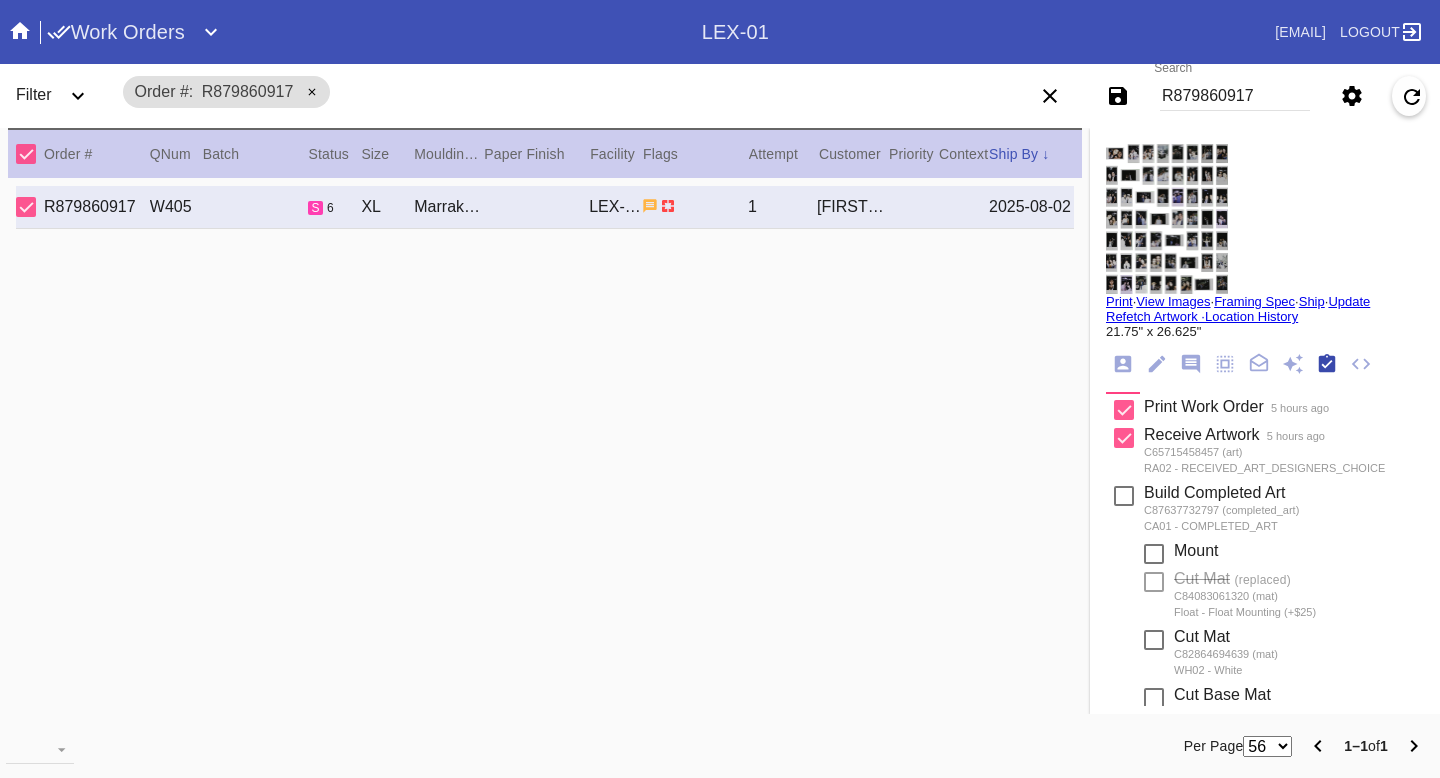 scroll, scrollTop: 320, scrollLeft: 0, axis: vertical 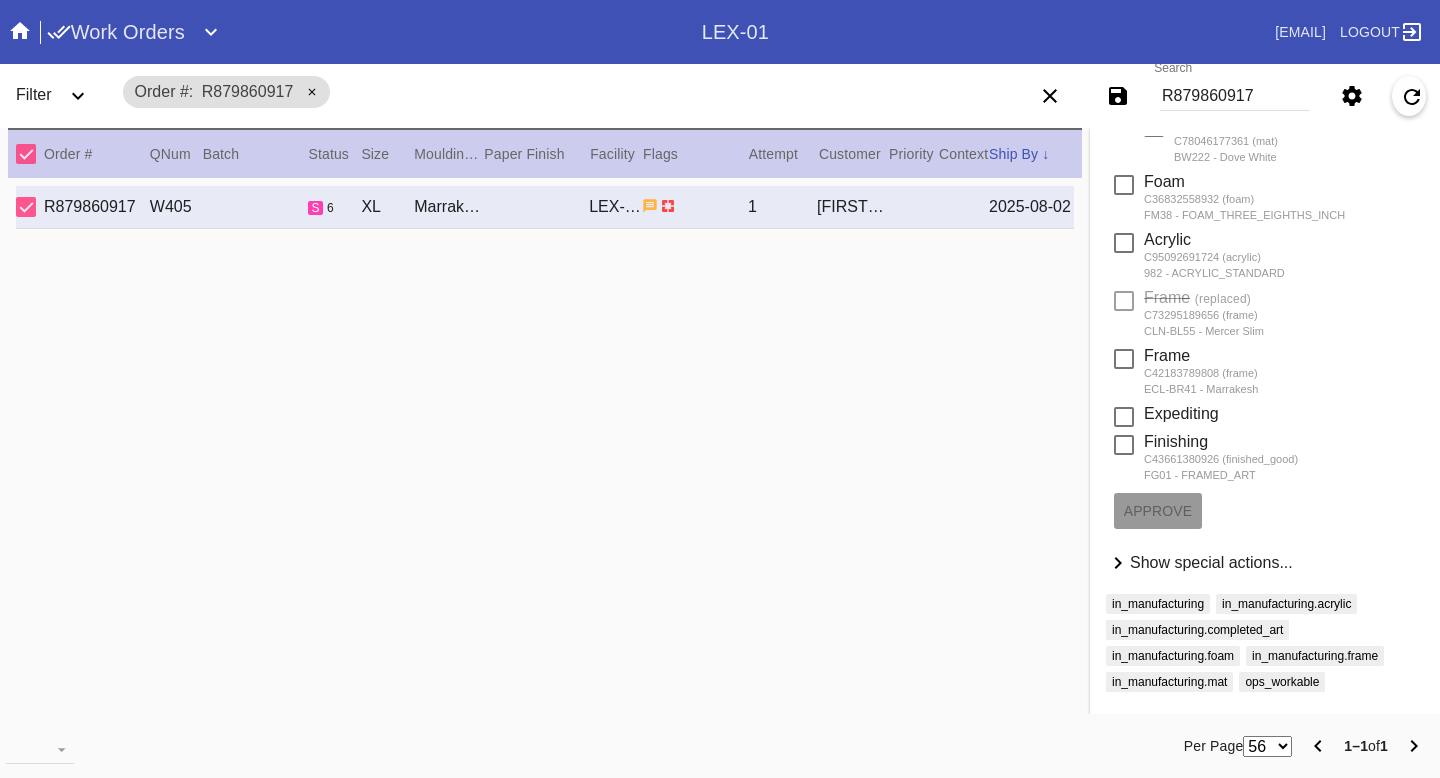 click on "Show special actions..." at bounding box center (1211, 562) 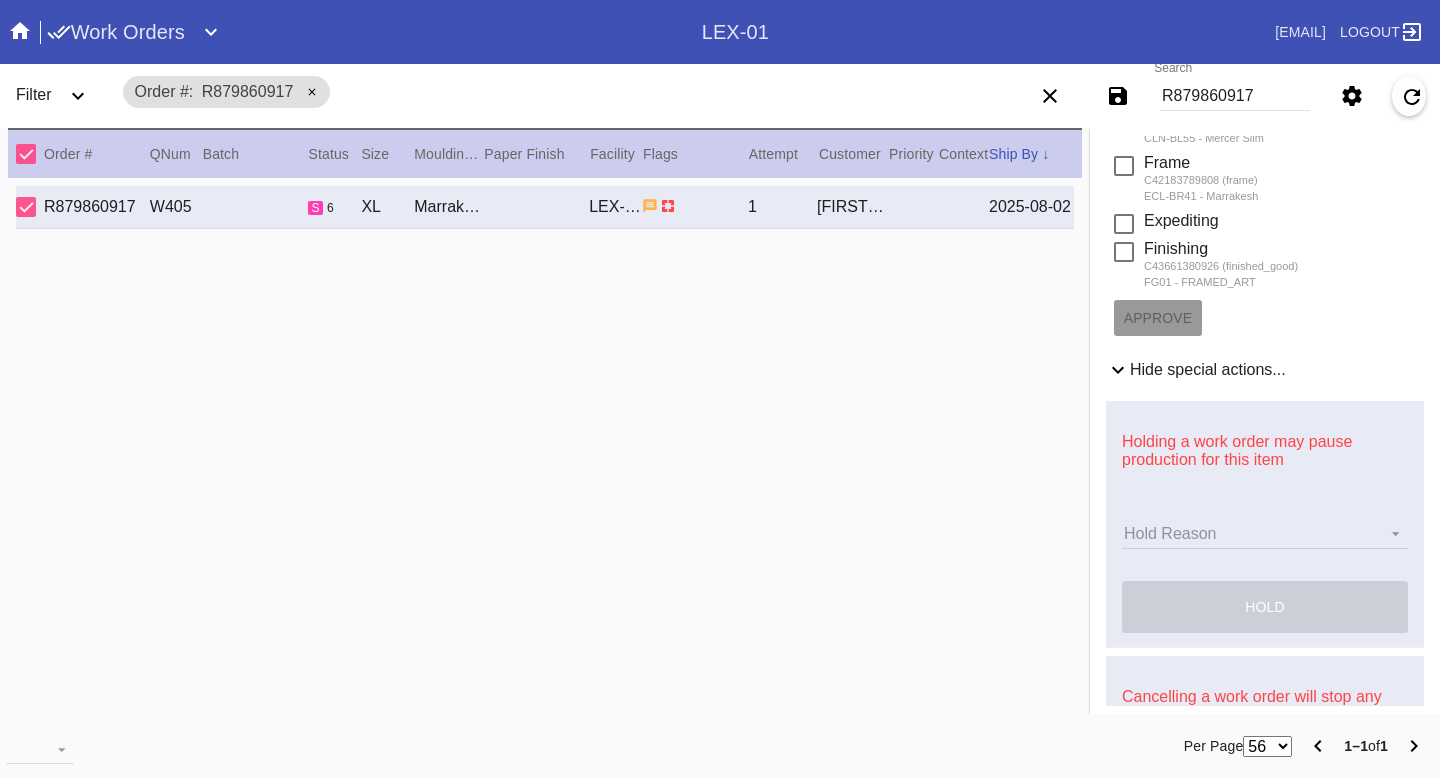 scroll, scrollTop: 802, scrollLeft: 0, axis: vertical 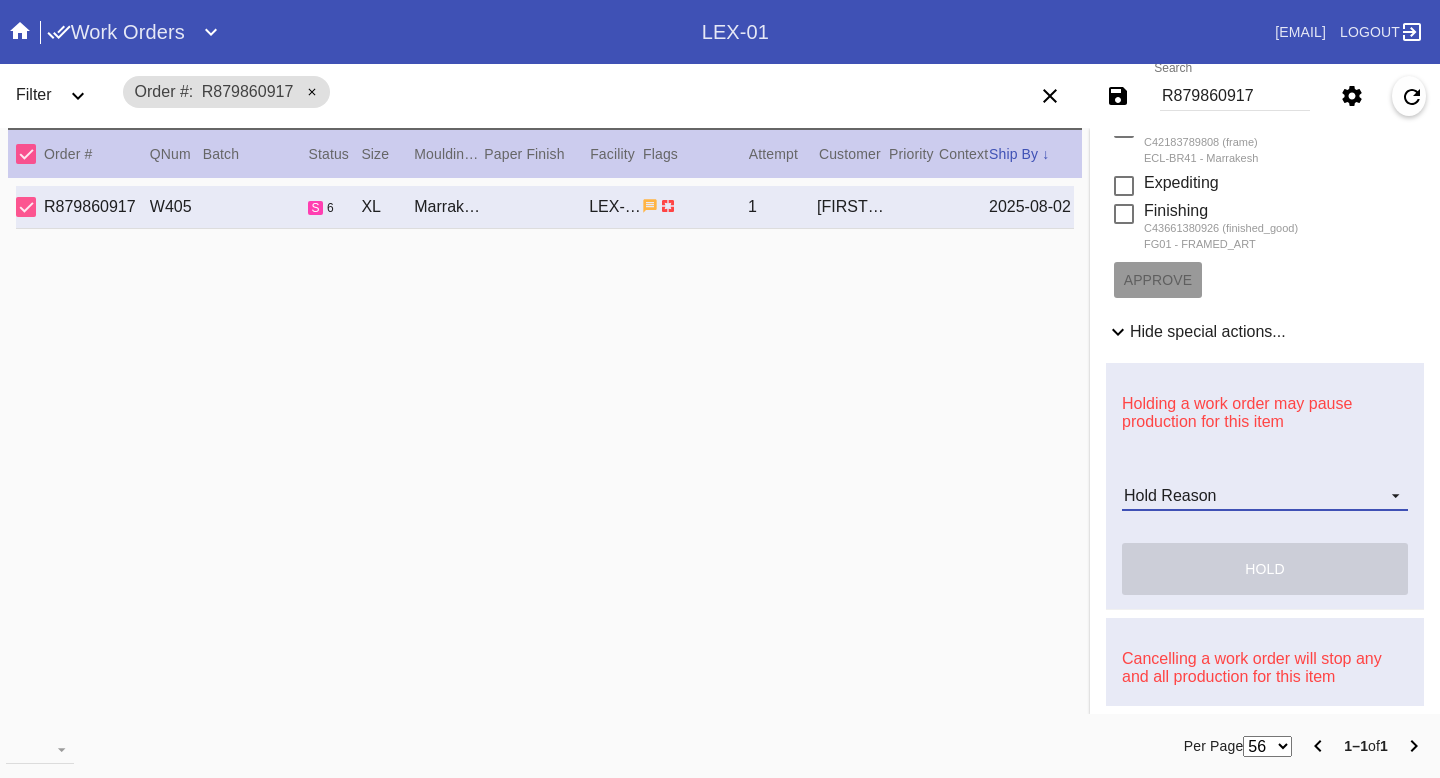 click on "Hold Reason Artcare Artwork Review CA Proactive Outreach CX Artwork Review CX Asset Protection Review Embedded Mat Plaque F4B Order Update FB Internal Sample Facility Out of Stock HPO Not Received Ops Question Submitted Order Change Request Out of Stock Pull for Production Replacement Ordered Retail NSOGW Search and Rescue Update Work Order" at bounding box center [1265, 496] 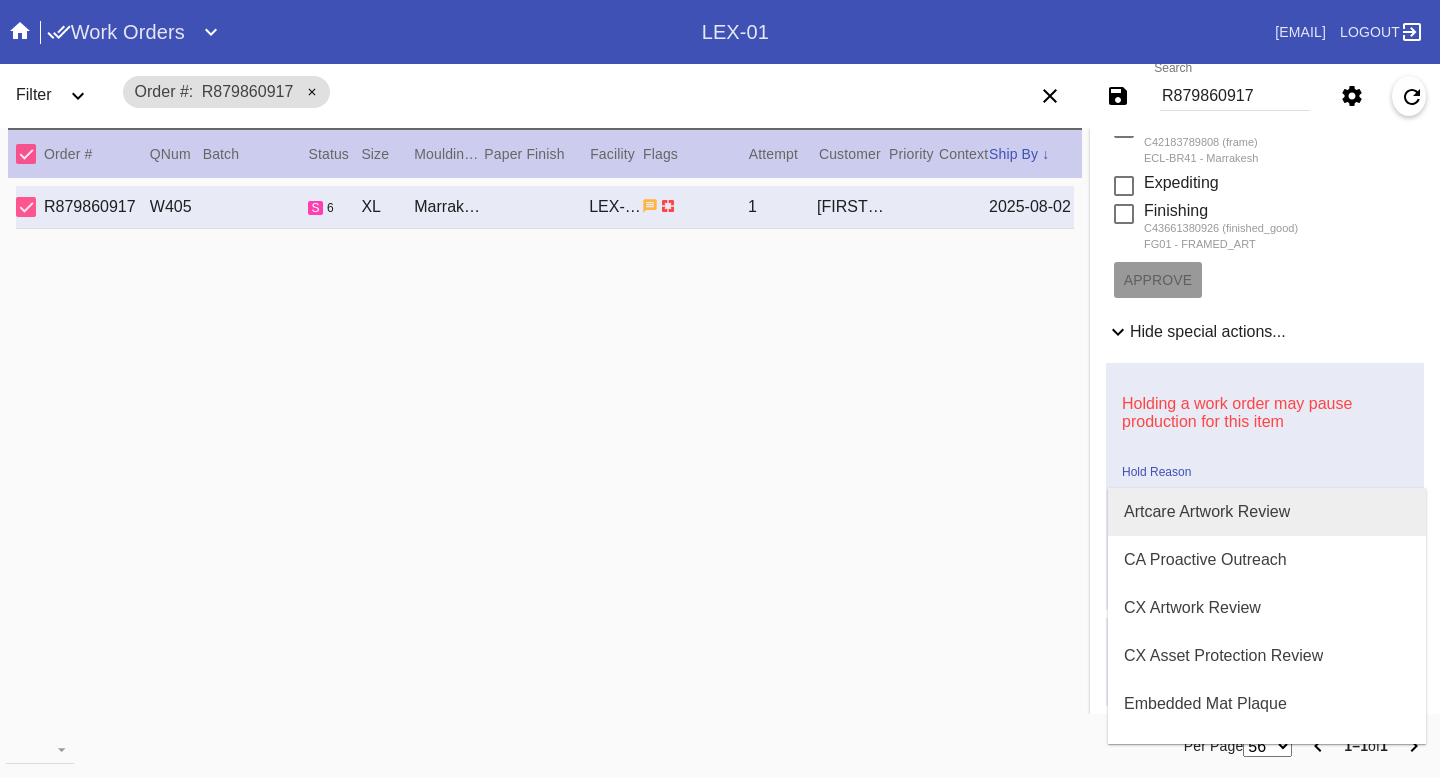 click on "Artcare Artwork Review" at bounding box center [1207, 512] 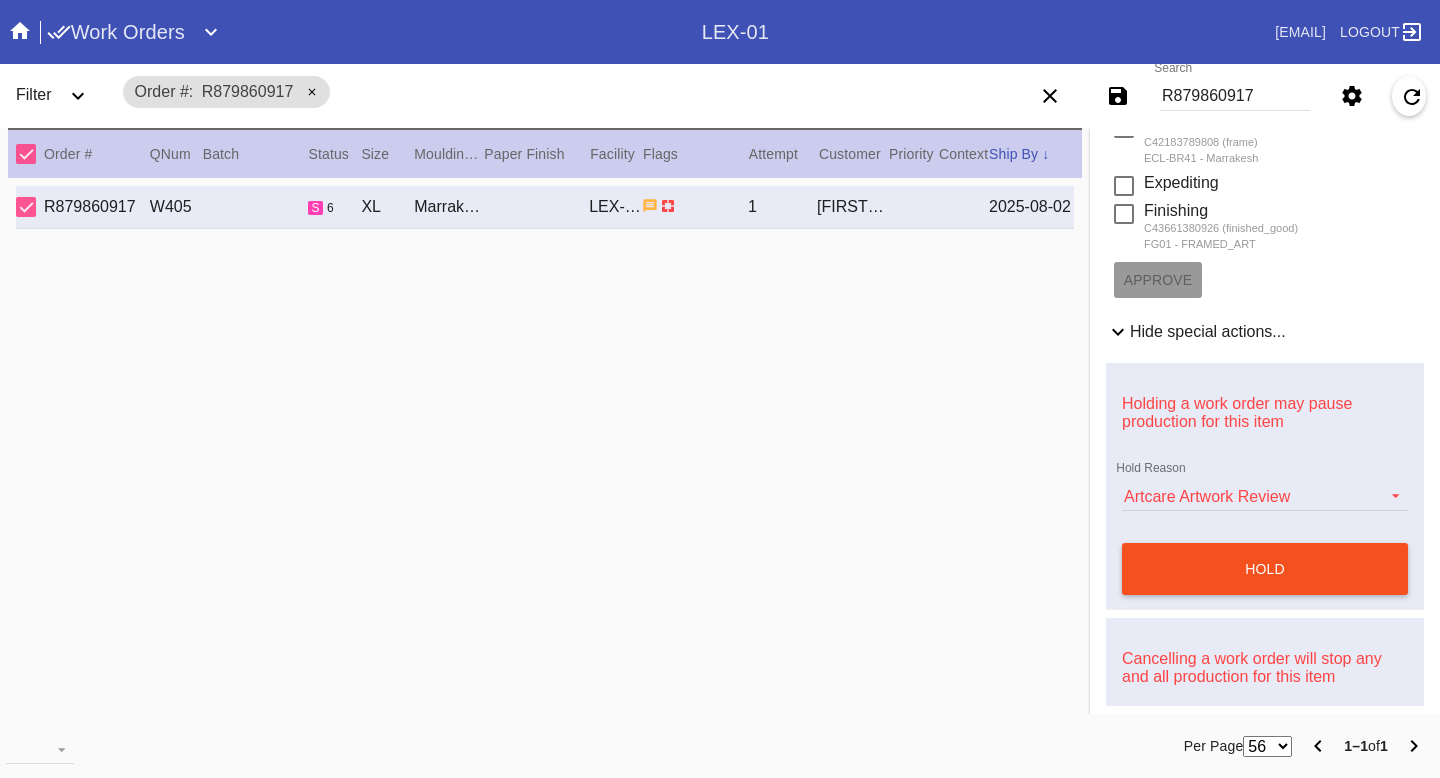 click on "hold" at bounding box center [1265, 569] 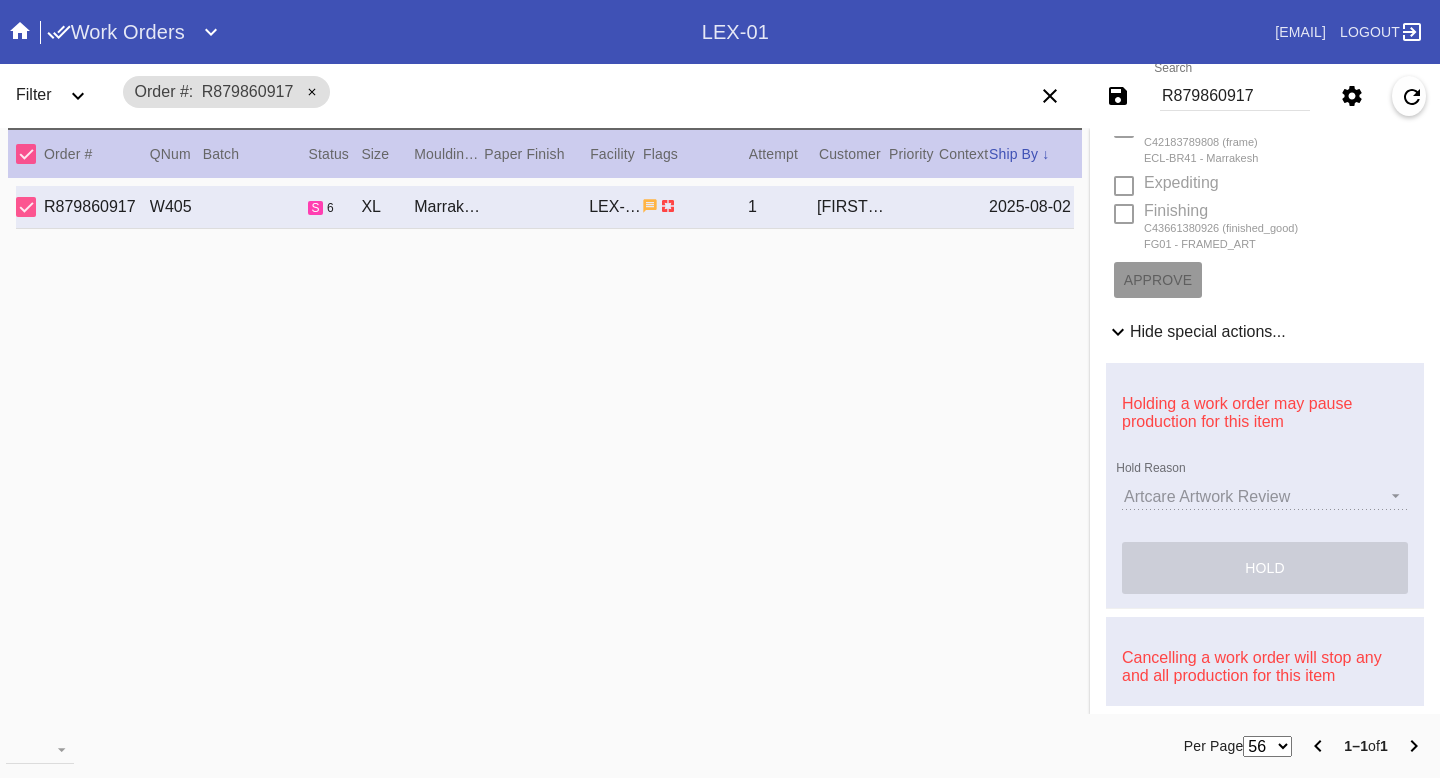scroll, scrollTop: 241, scrollLeft: 0, axis: vertical 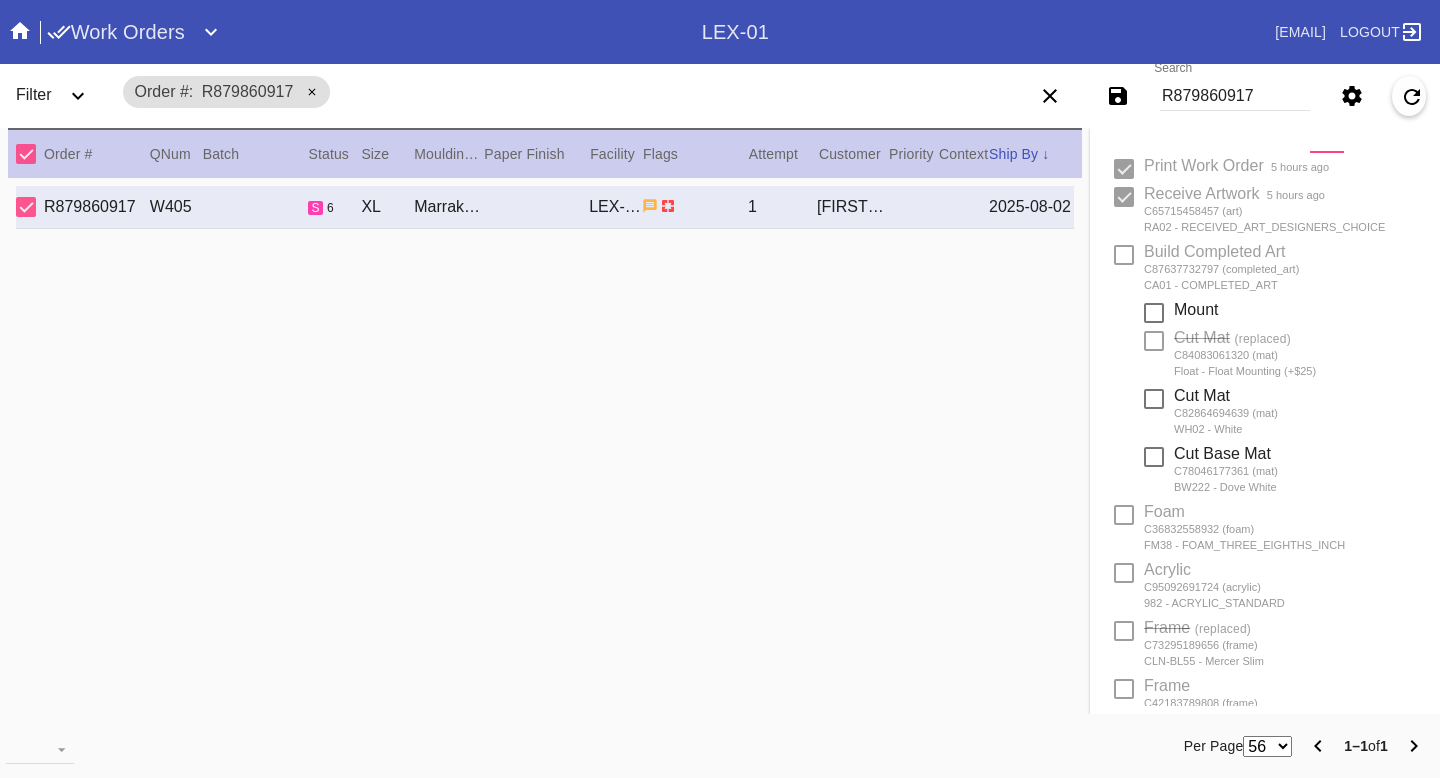 type 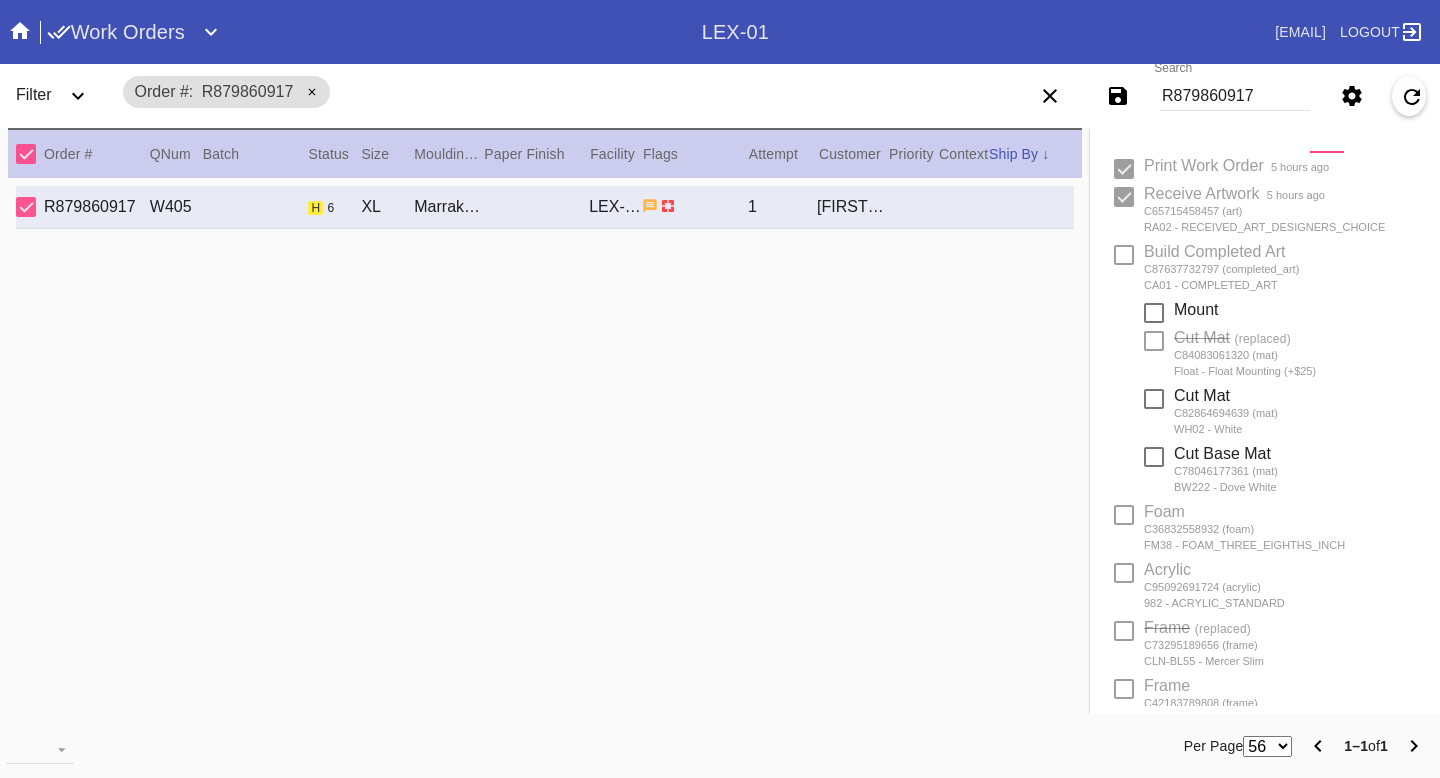 scroll, scrollTop: 0, scrollLeft: 0, axis: both 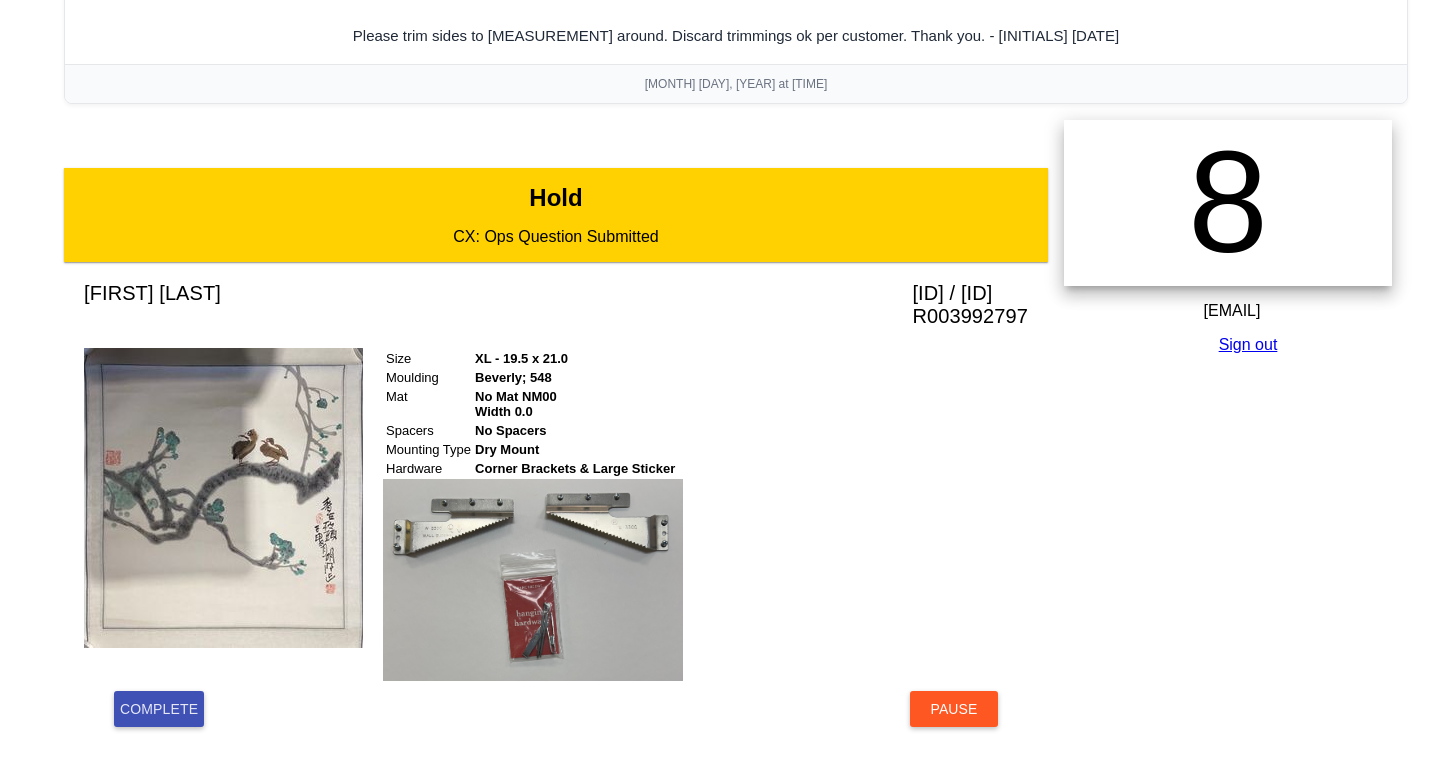 click on "[ID] / [ID]" at bounding box center (970, 293) 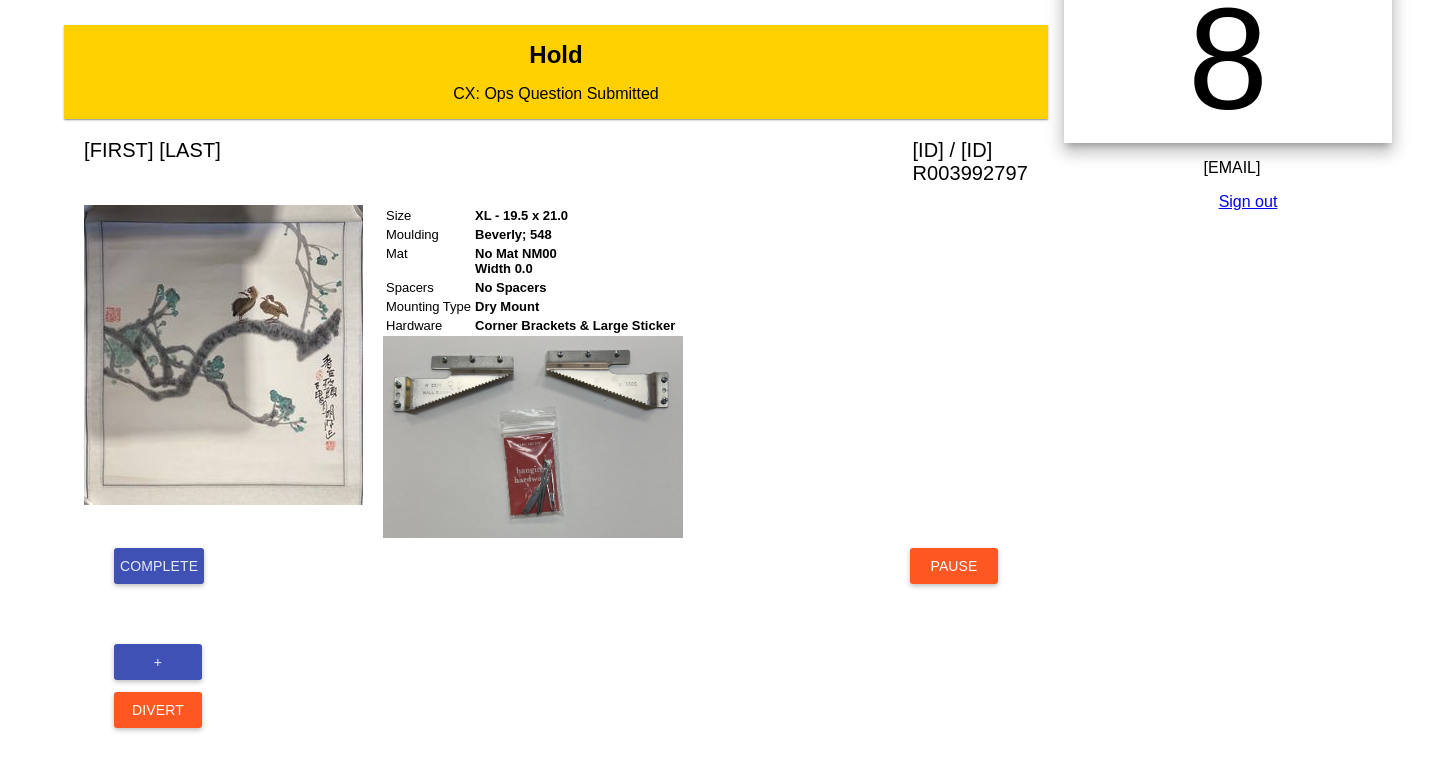 scroll, scrollTop: 314, scrollLeft: 0, axis: vertical 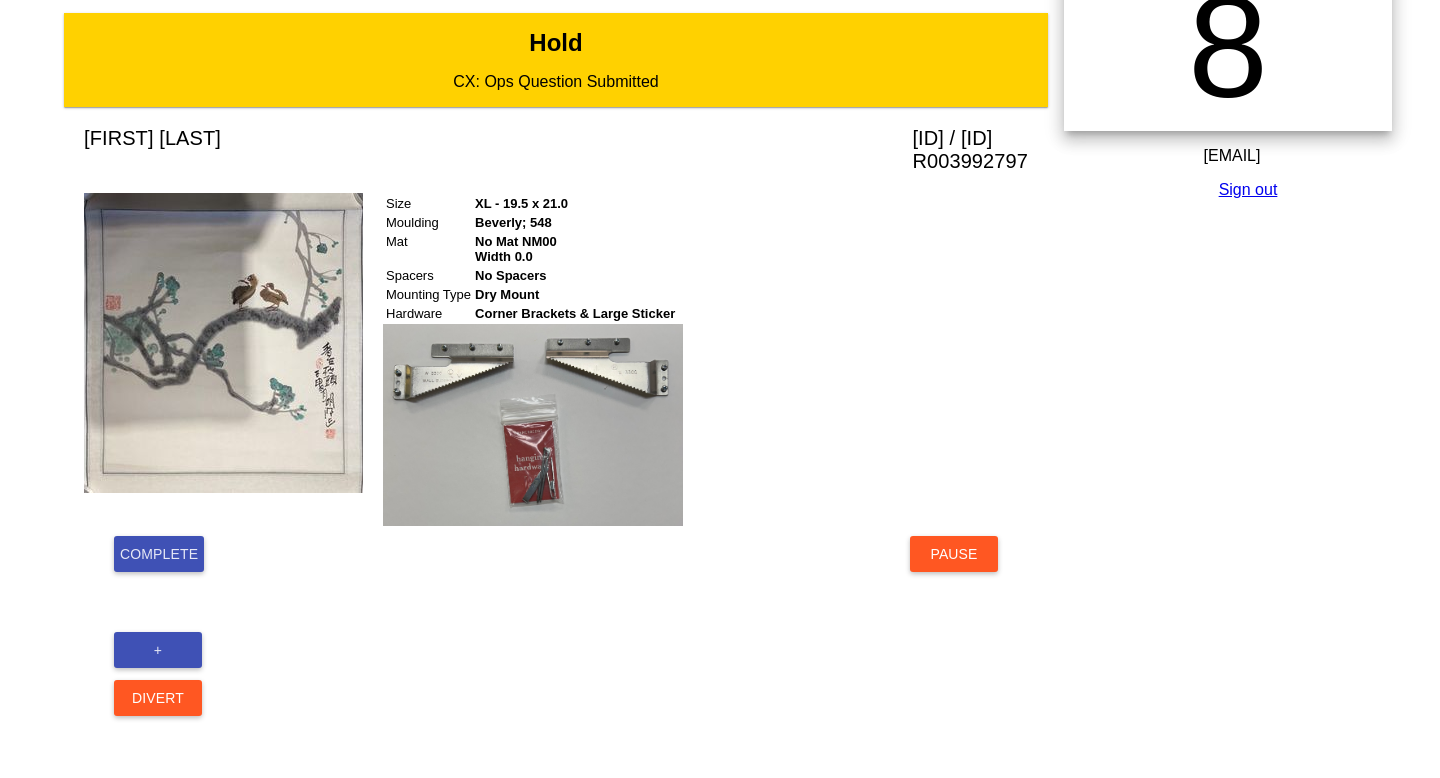 click on "Complete" at bounding box center (159, 554) 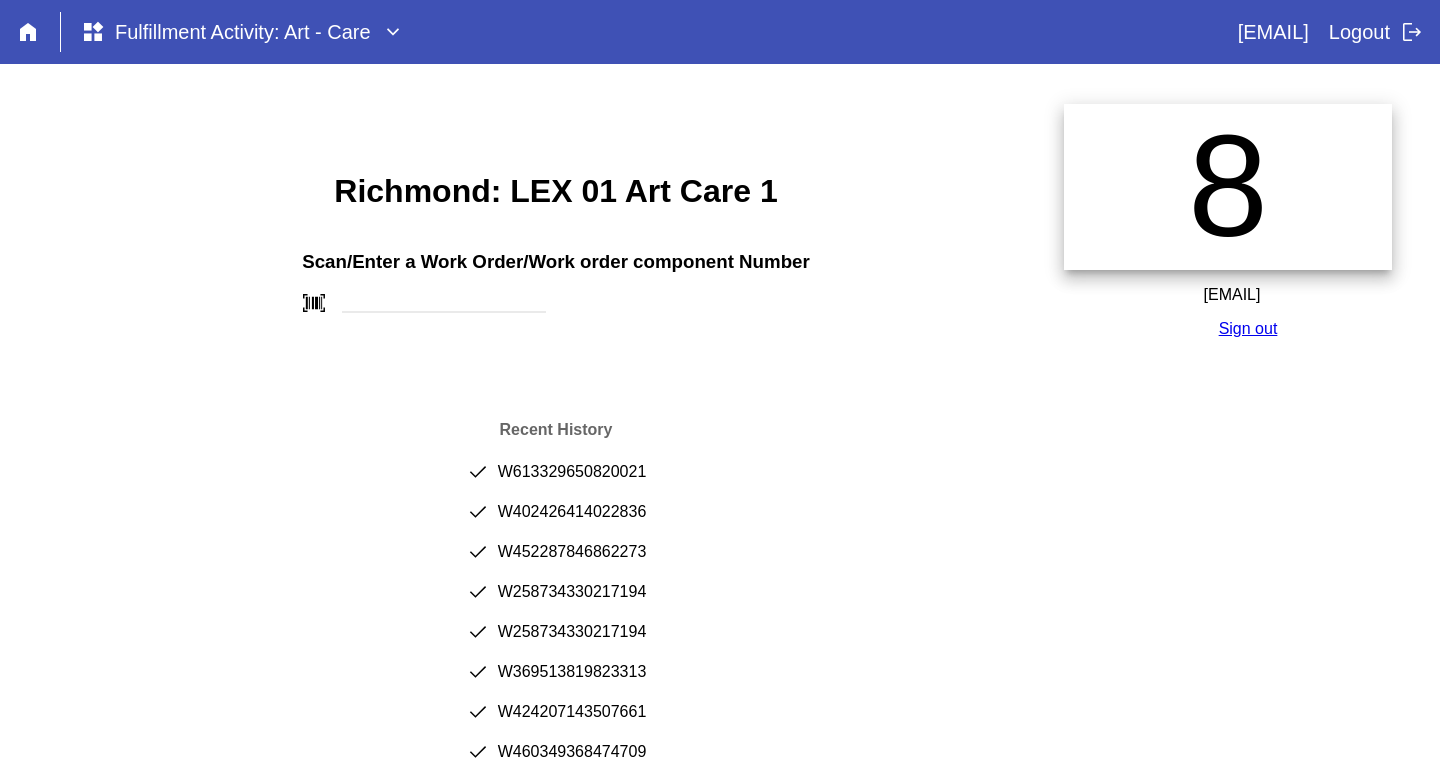 scroll, scrollTop: 0, scrollLeft: 0, axis: both 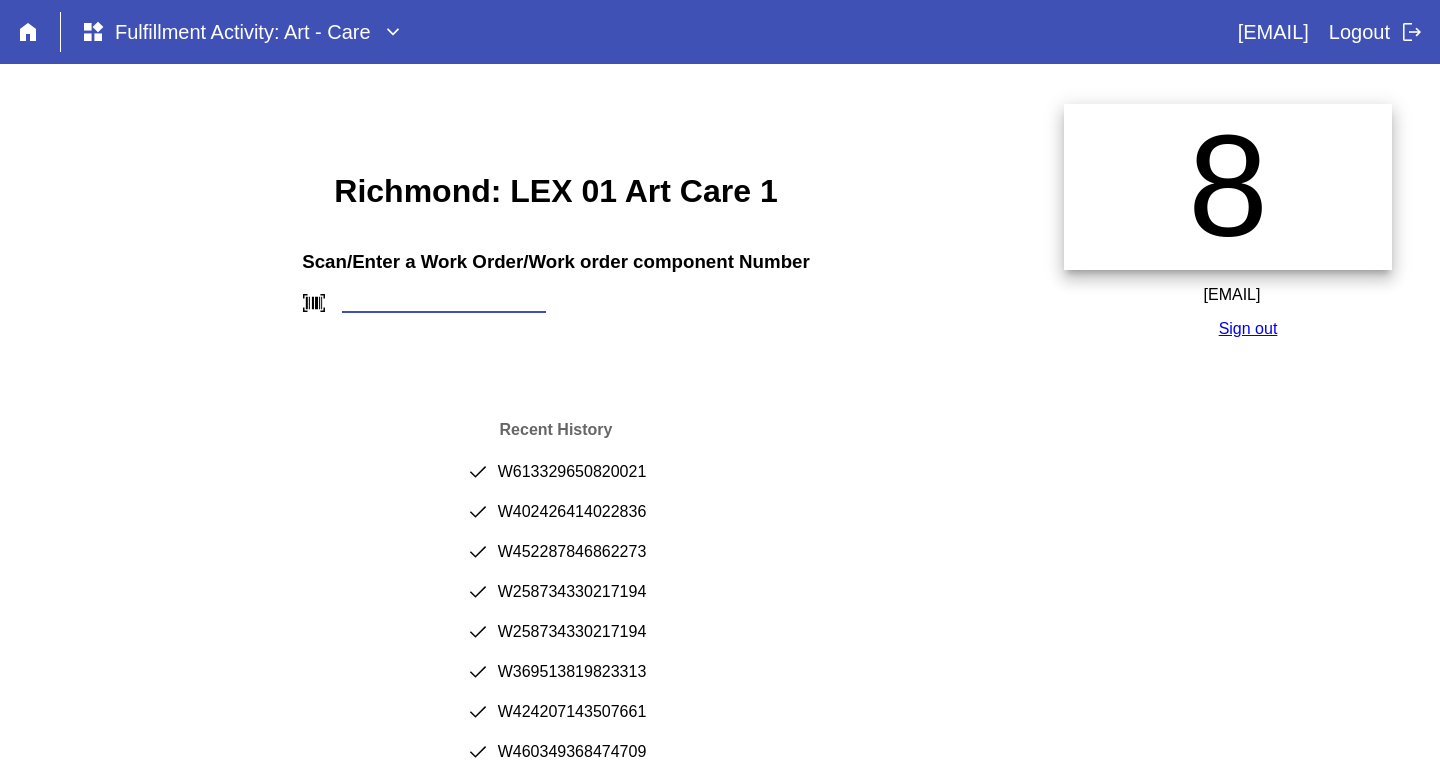 paste on "W801458650472439" 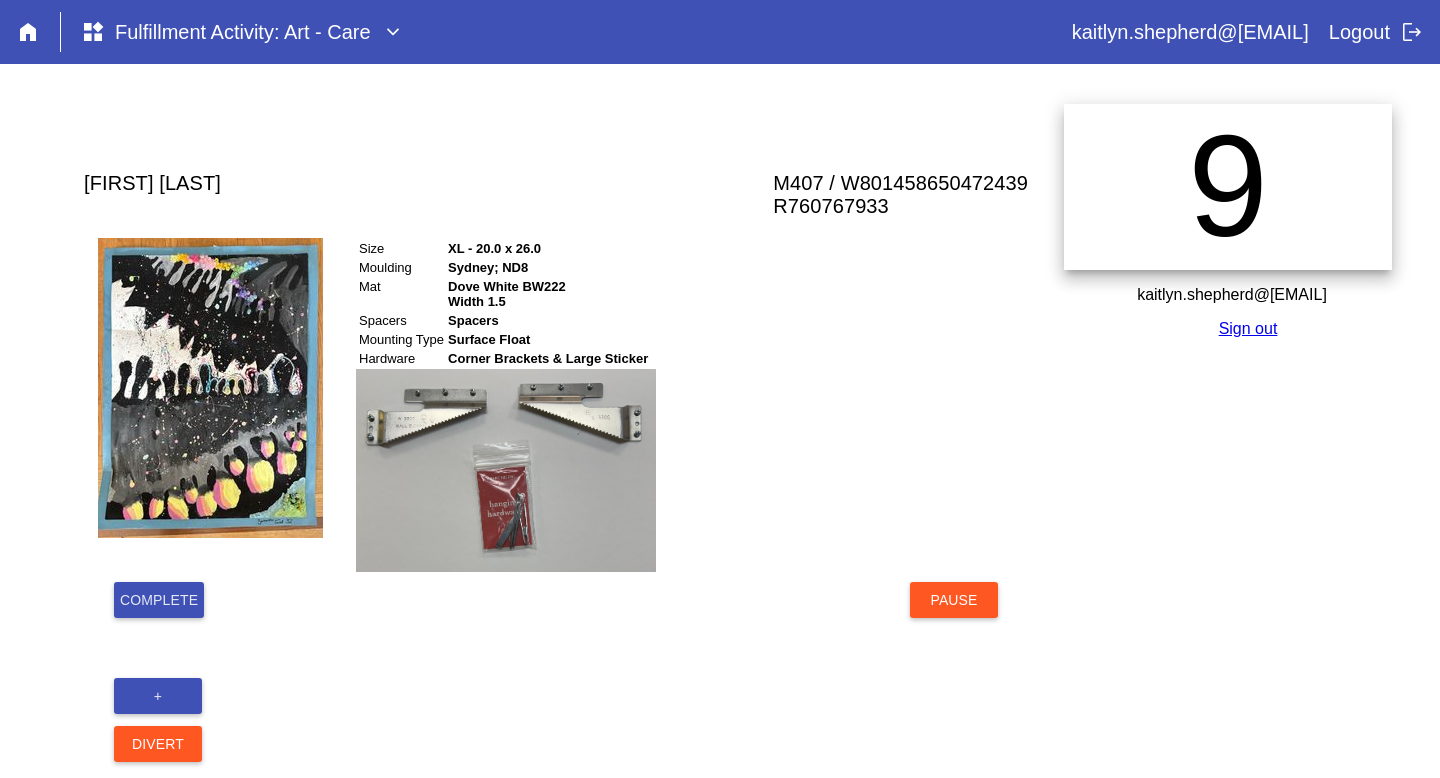 scroll, scrollTop: 0, scrollLeft: 0, axis: both 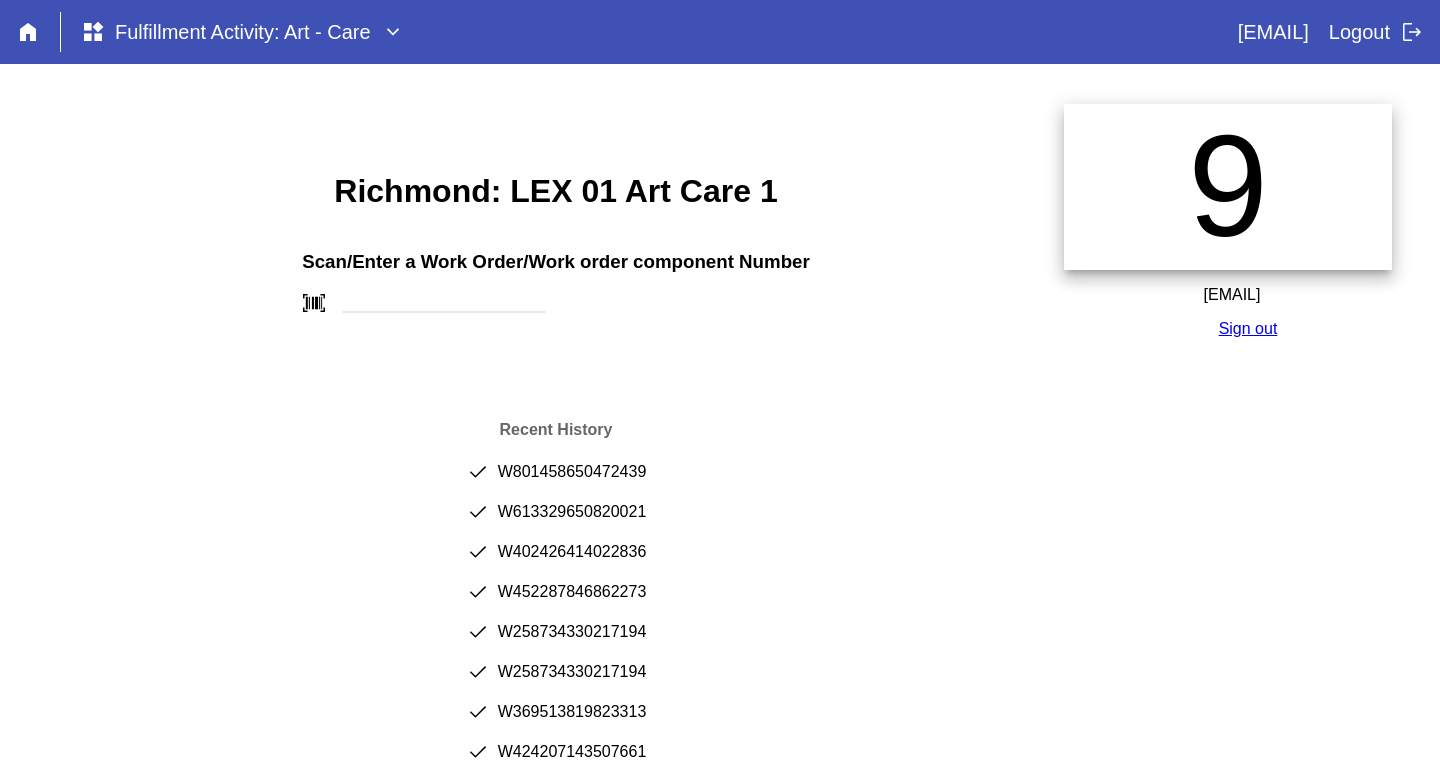 type on "[NUMBER]" 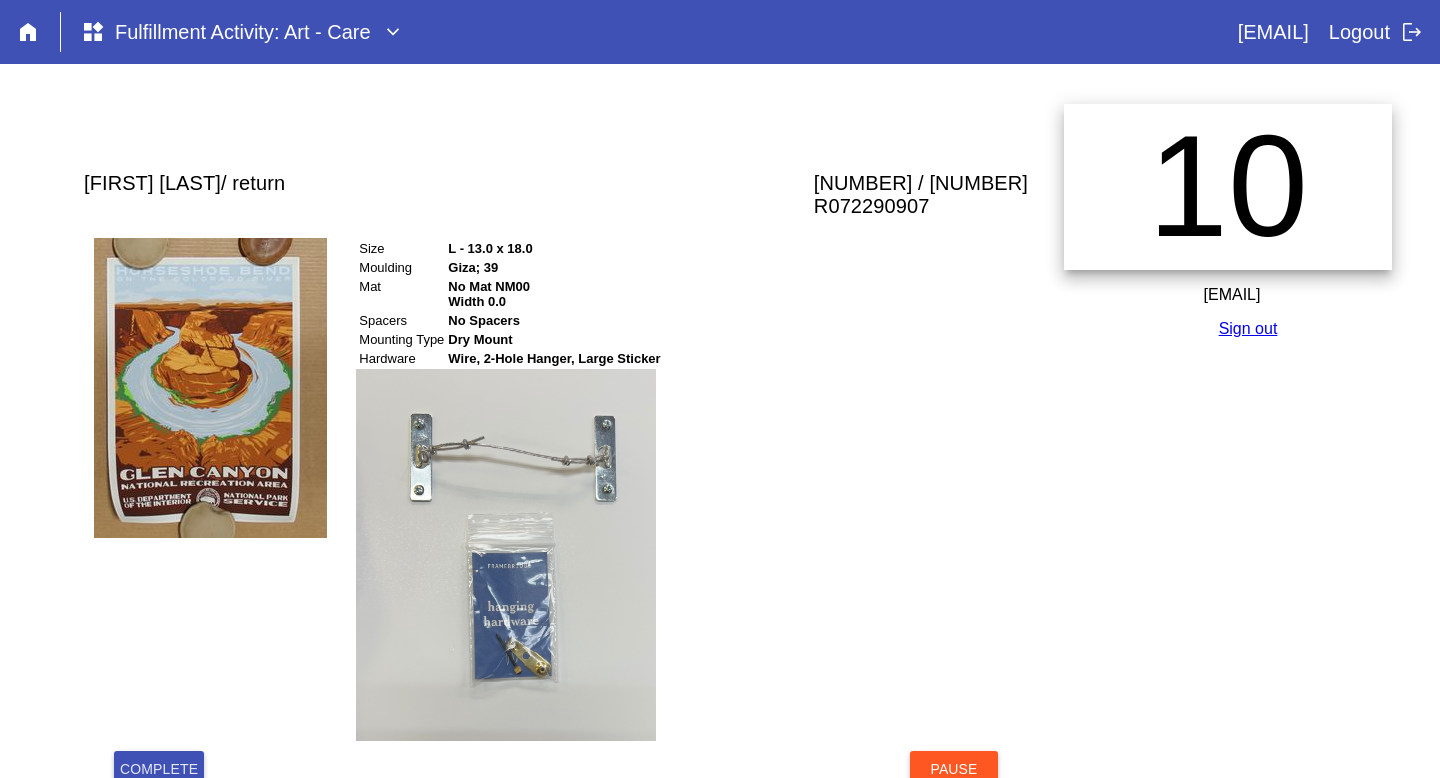 scroll, scrollTop: 224, scrollLeft: 0, axis: vertical 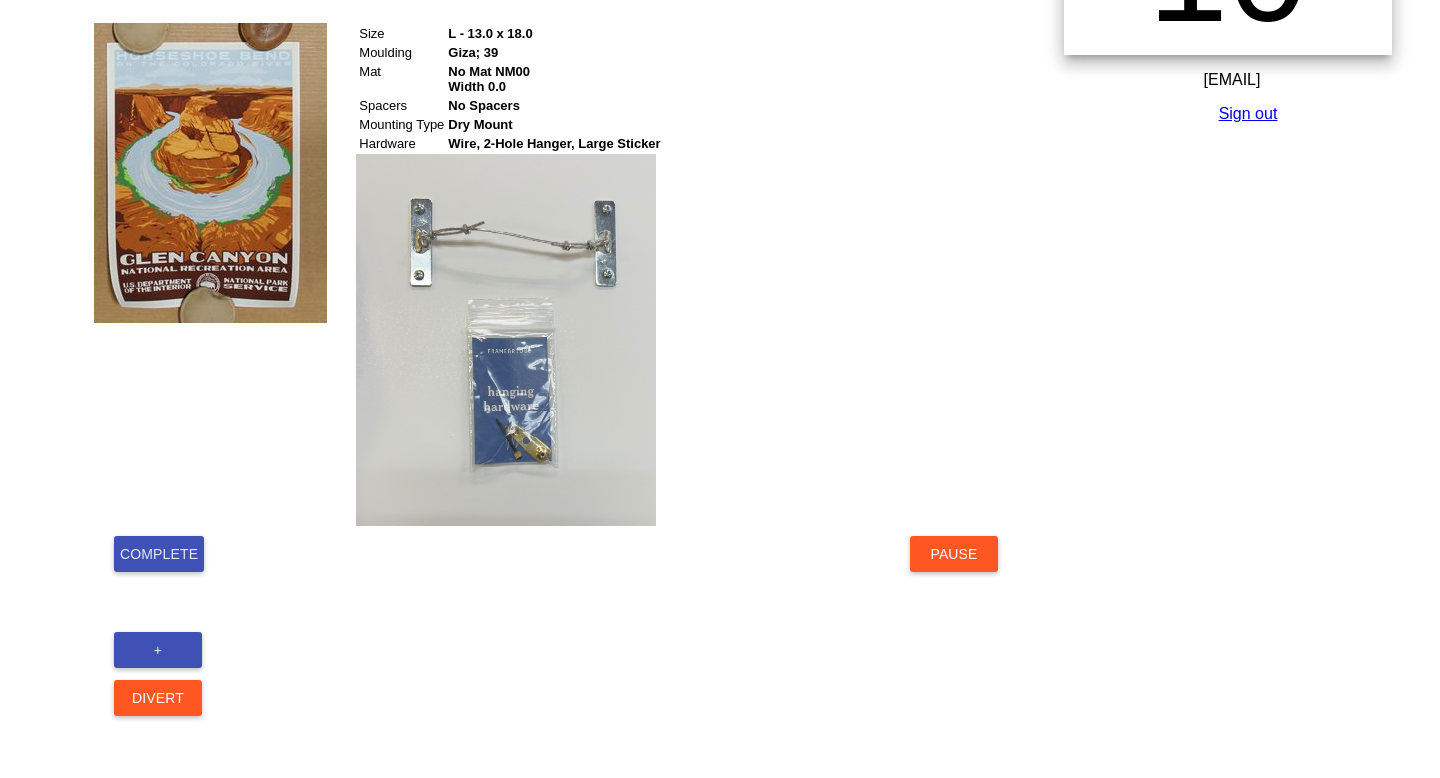 click on "Complete" at bounding box center (159, 554) 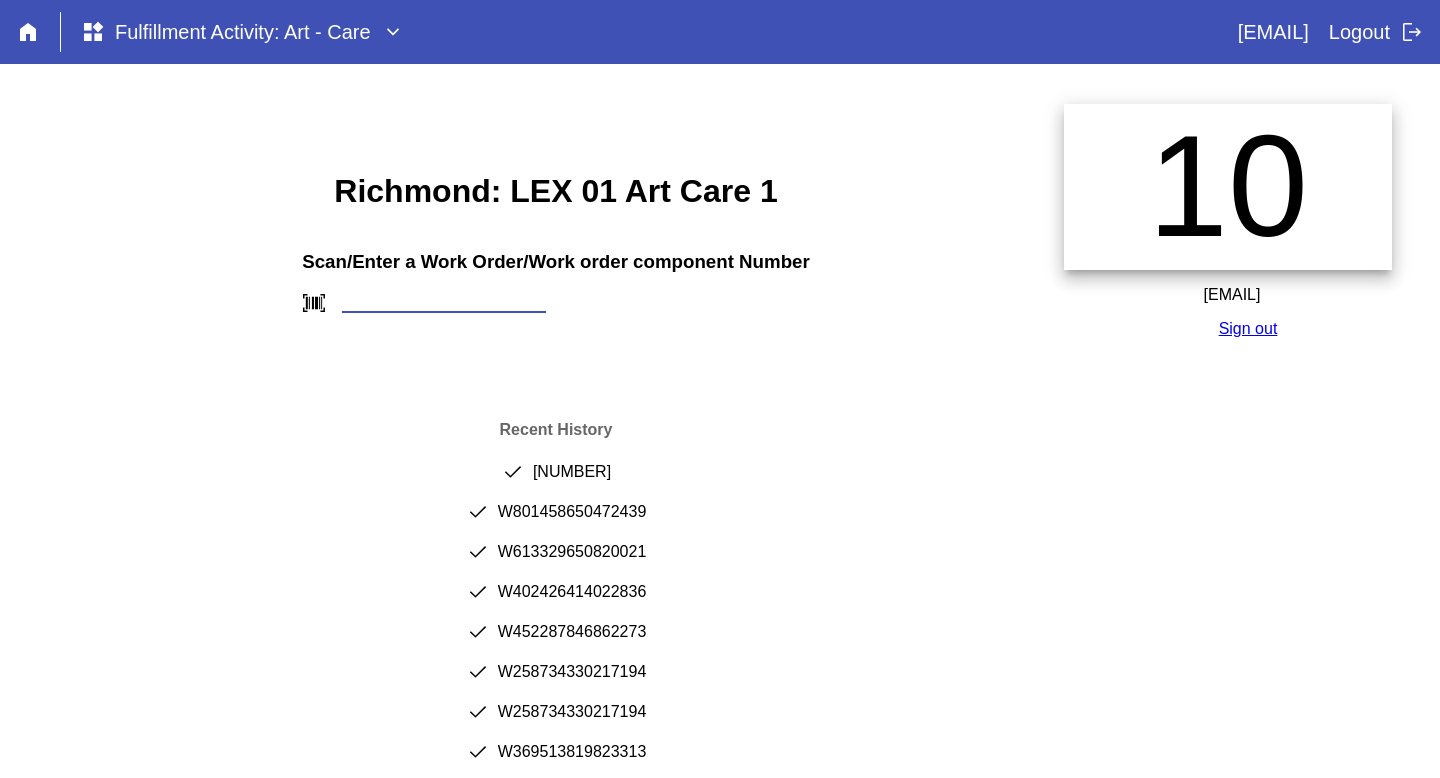 scroll, scrollTop: 0, scrollLeft: 0, axis: both 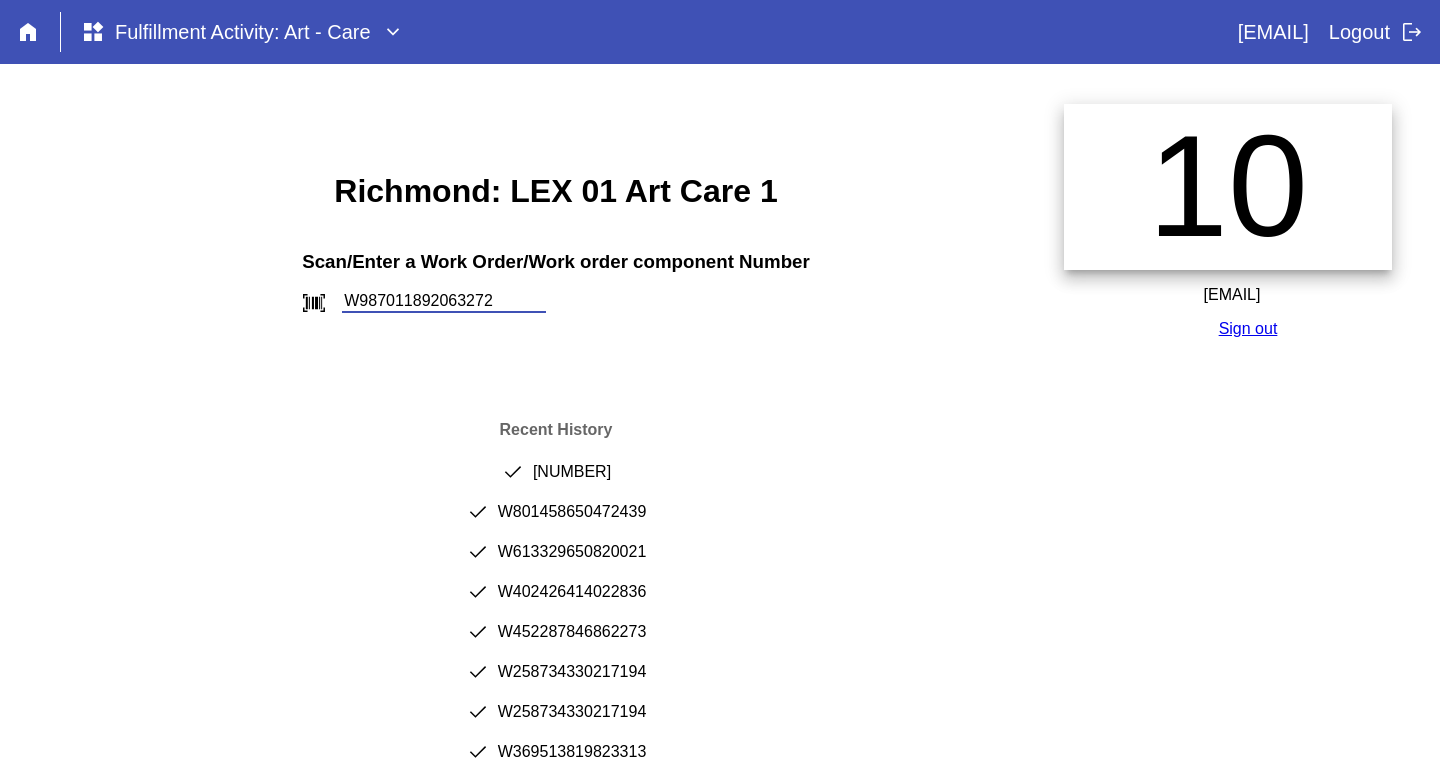 type on "W987011892063272" 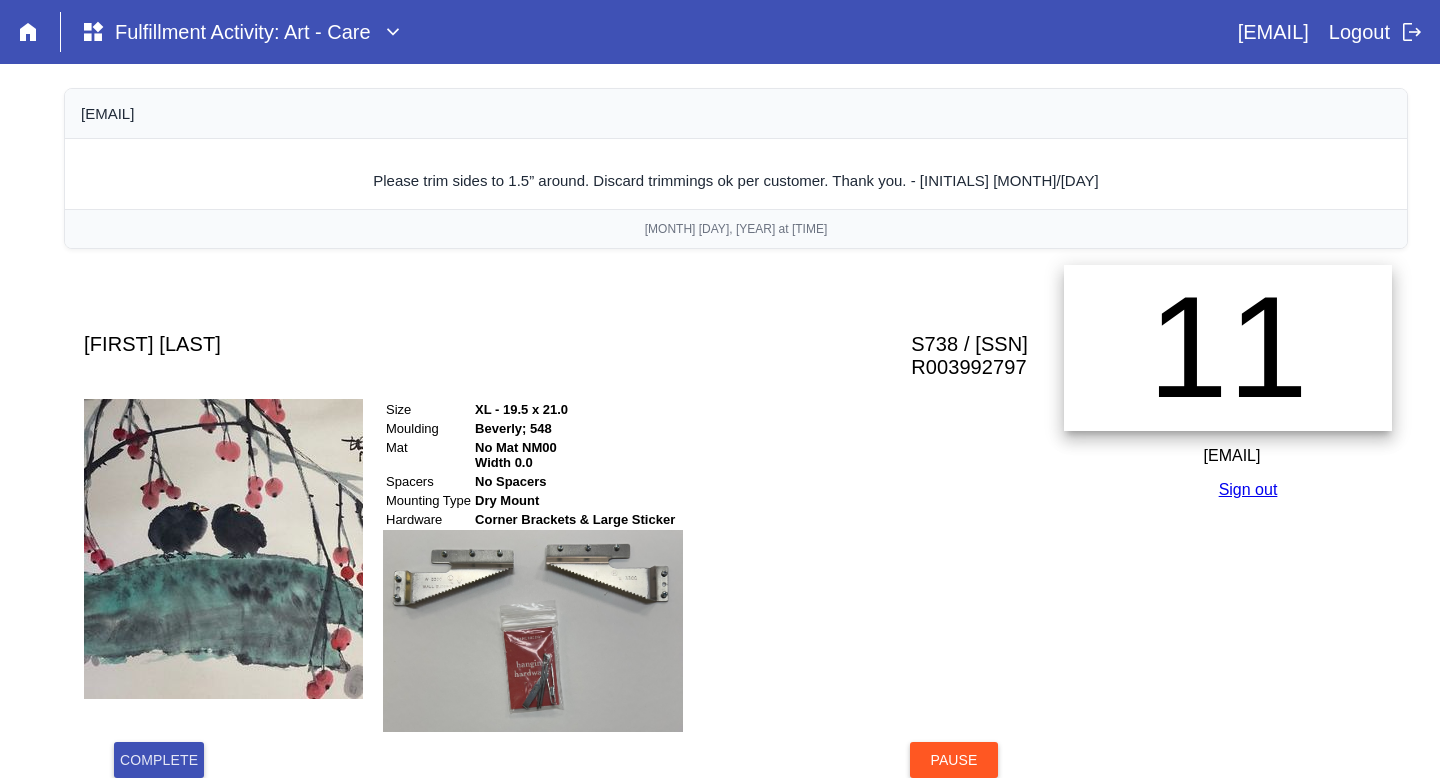 scroll, scrollTop: 0, scrollLeft: 0, axis: both 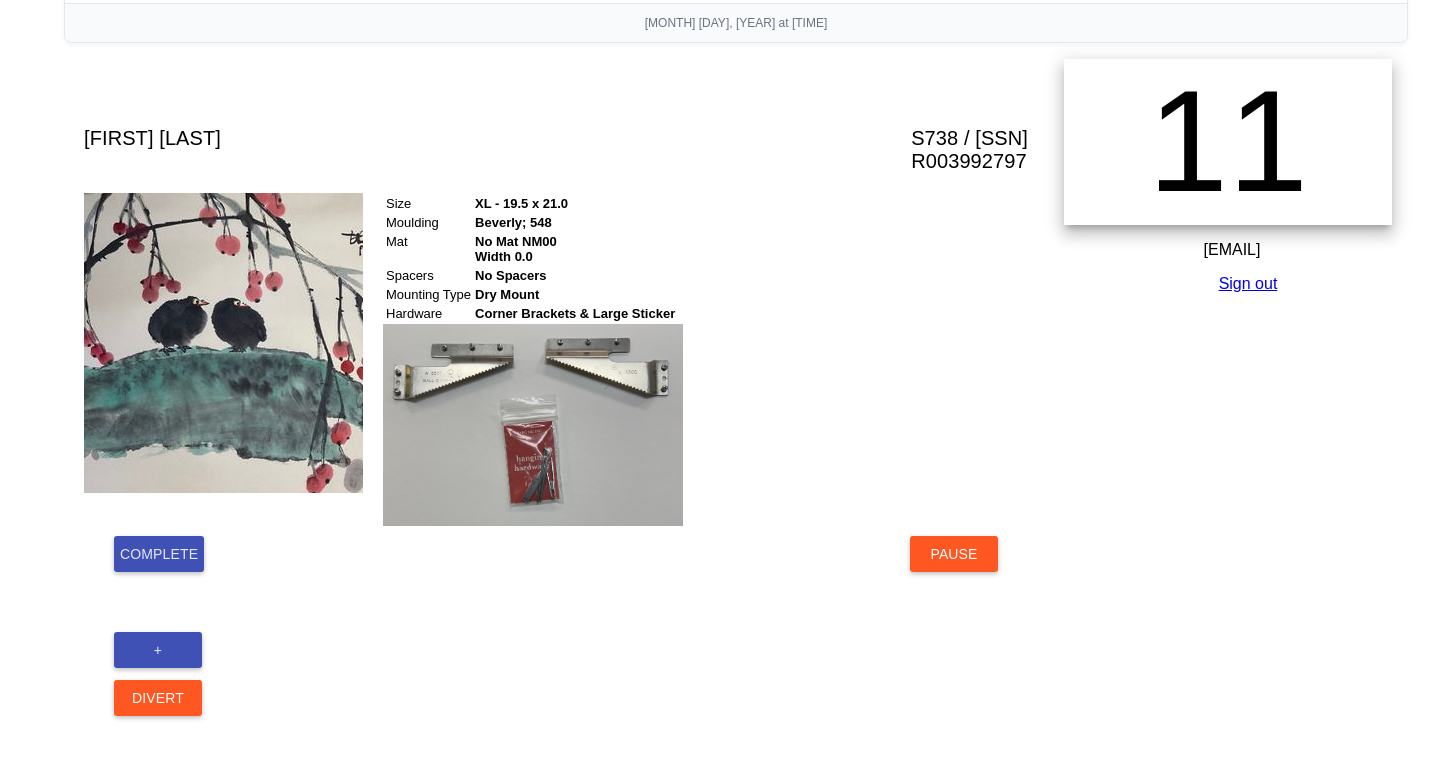 click on "Complete" at bounding box center (159, 554) 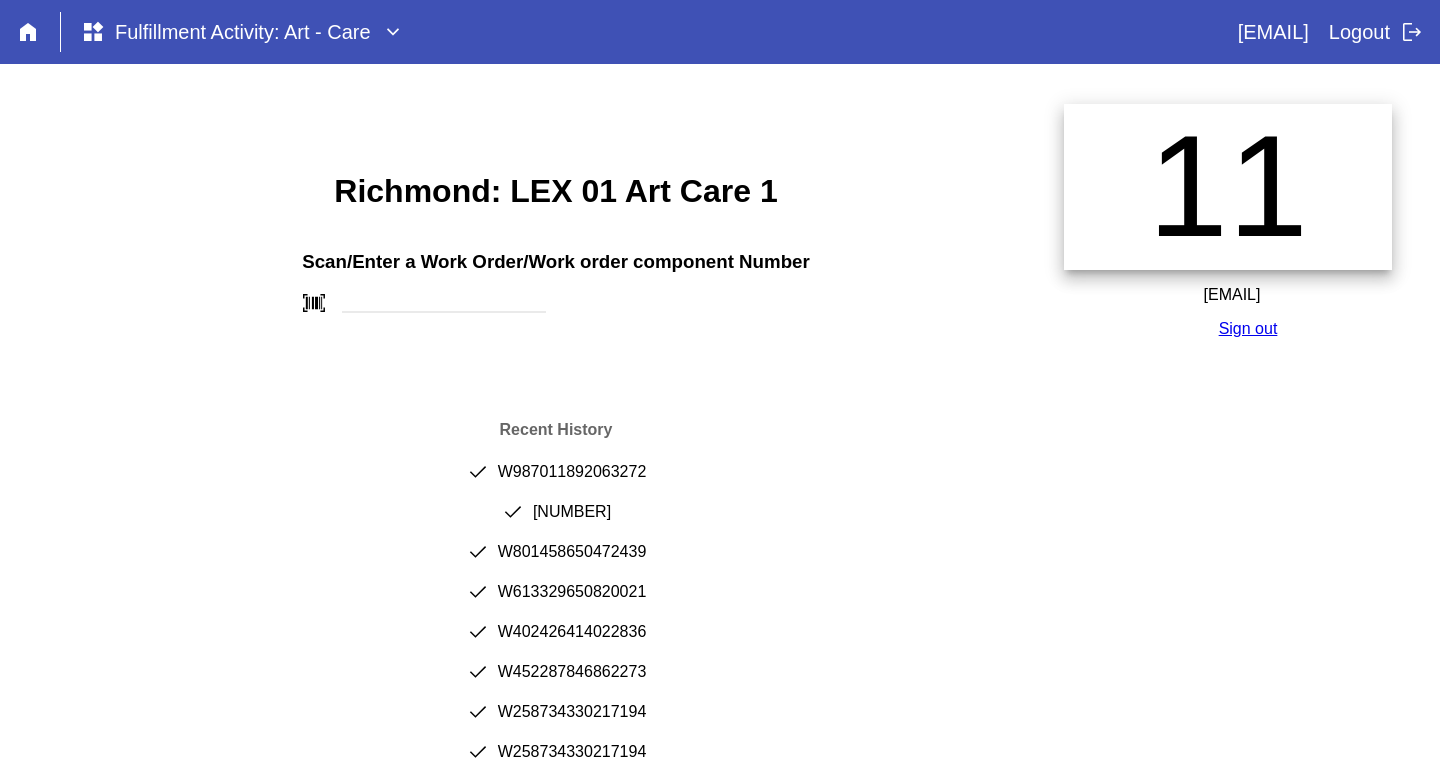 scroll, scrollTop: 0, scrollLeft: 0, axis: both 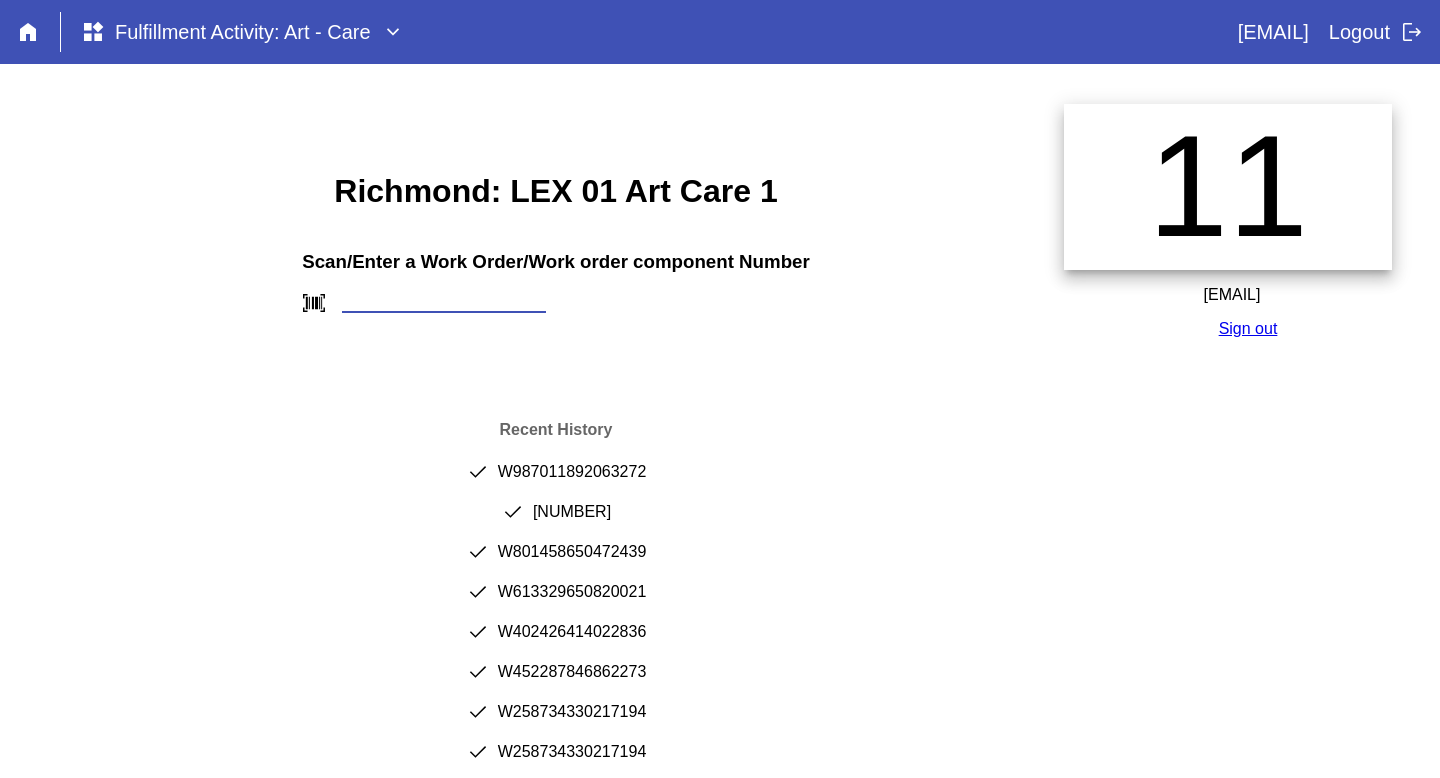paste on "W296764361707622" 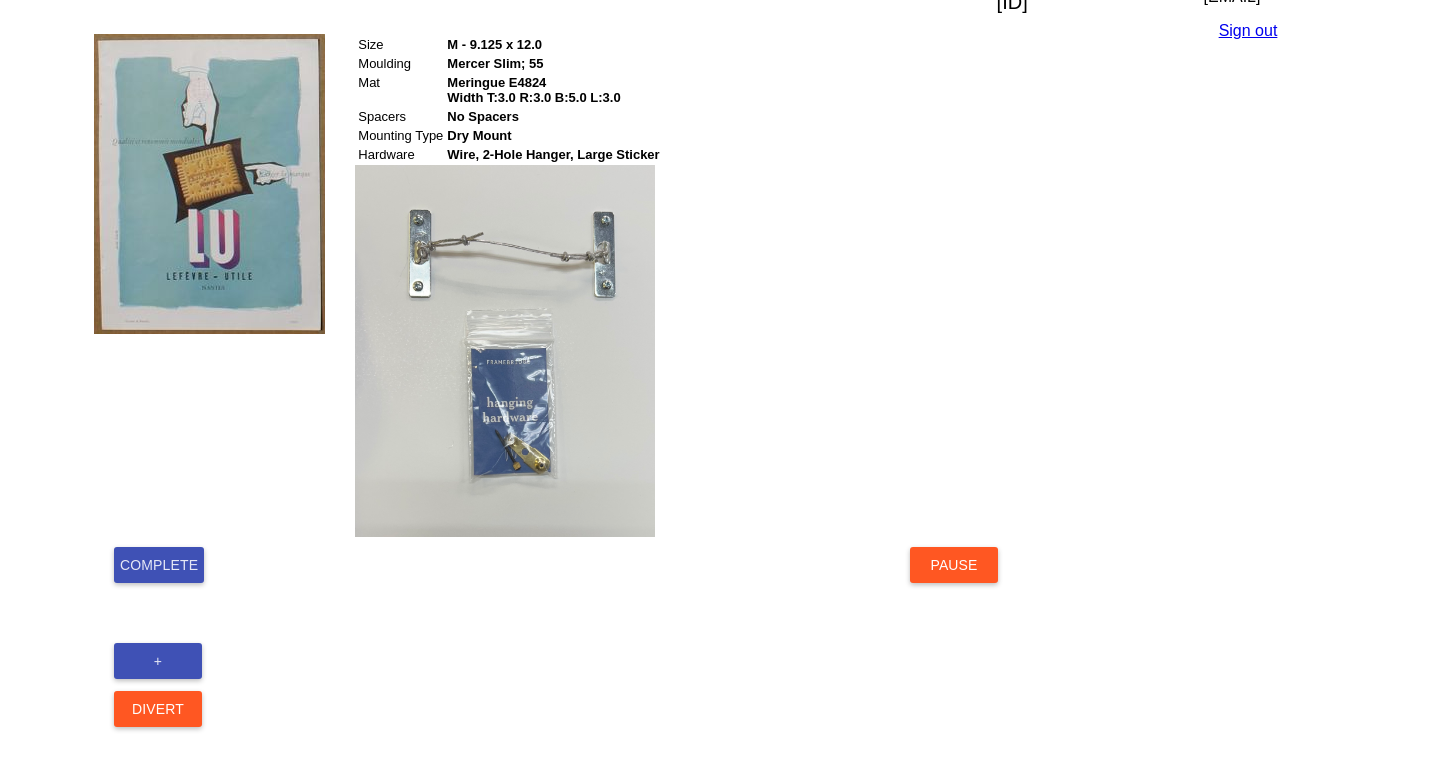 scroll, scrollTop: 320, scrollLeft: 0, axis: vertical 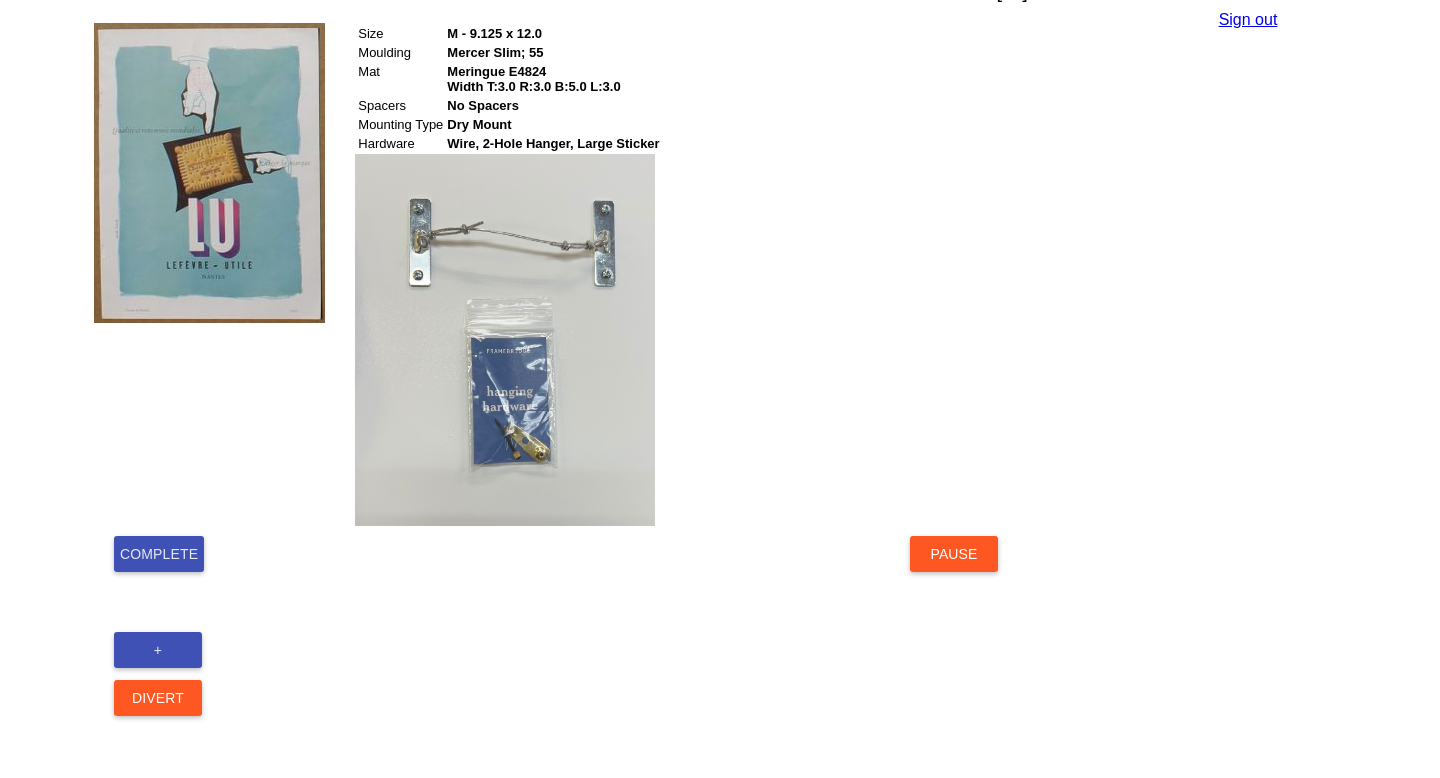 click on "Complete" at bounding box center (159, 554) 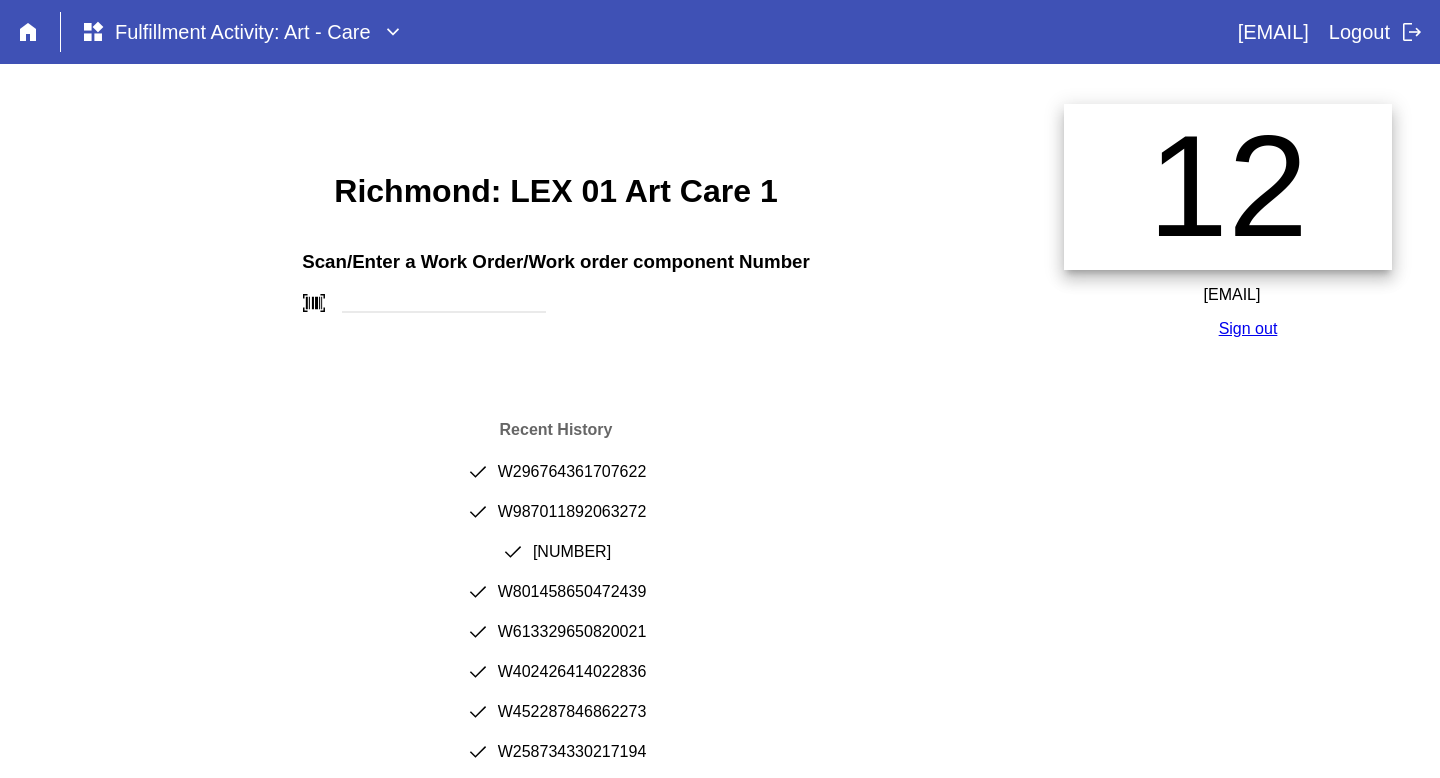 scroll, scrollTop: 0, scrollLeft: 0, axis: both 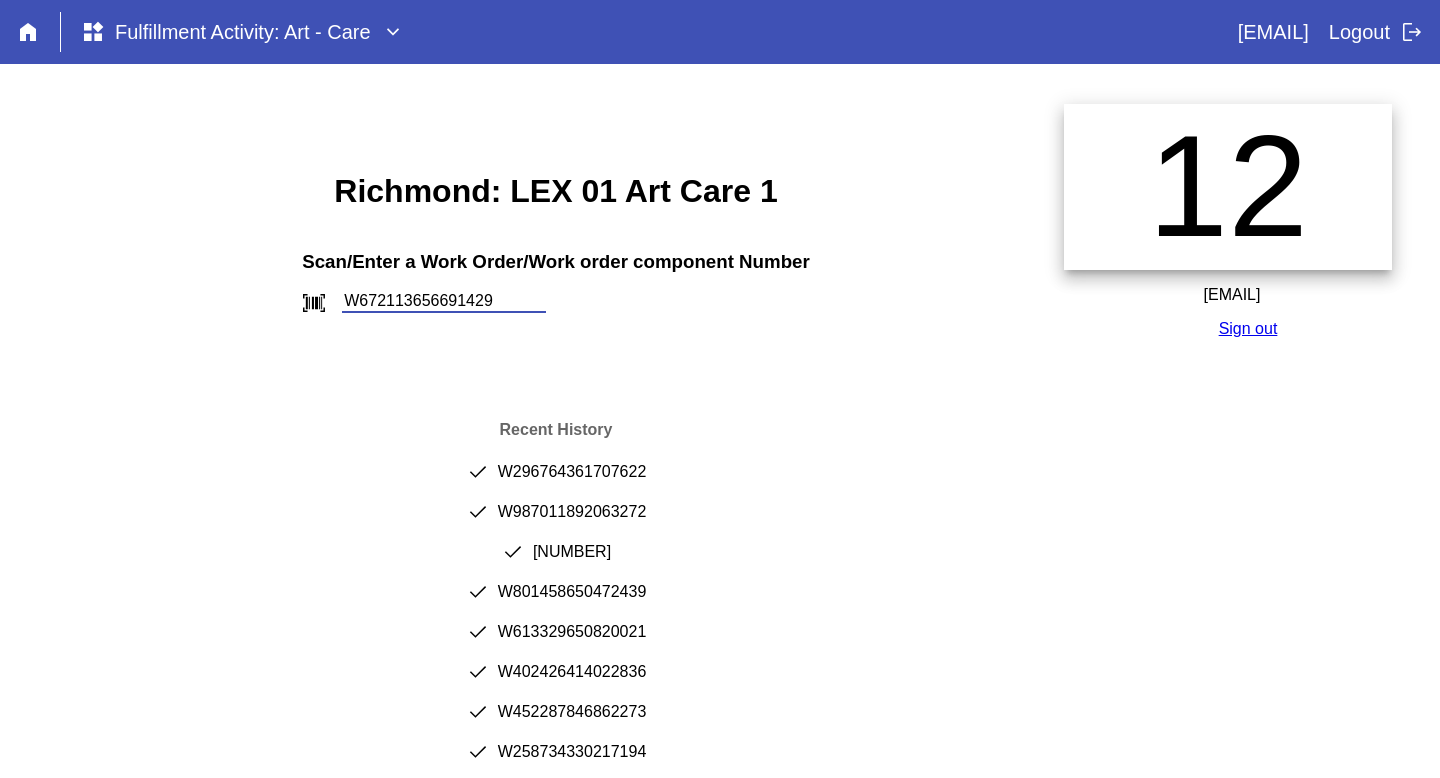 type on "W672113656691429" 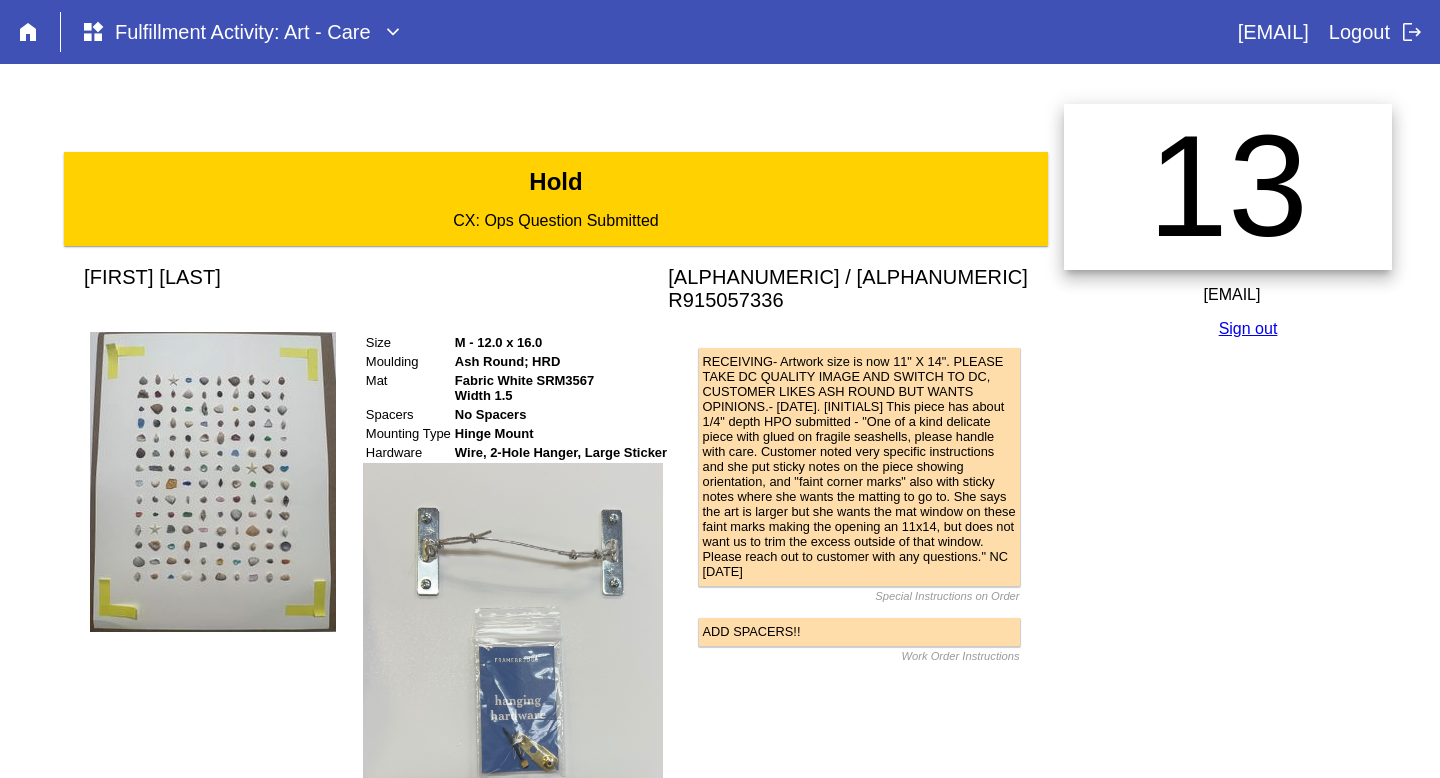 scroll, scrollTop: 0, scrollLeft: 0, axis: both 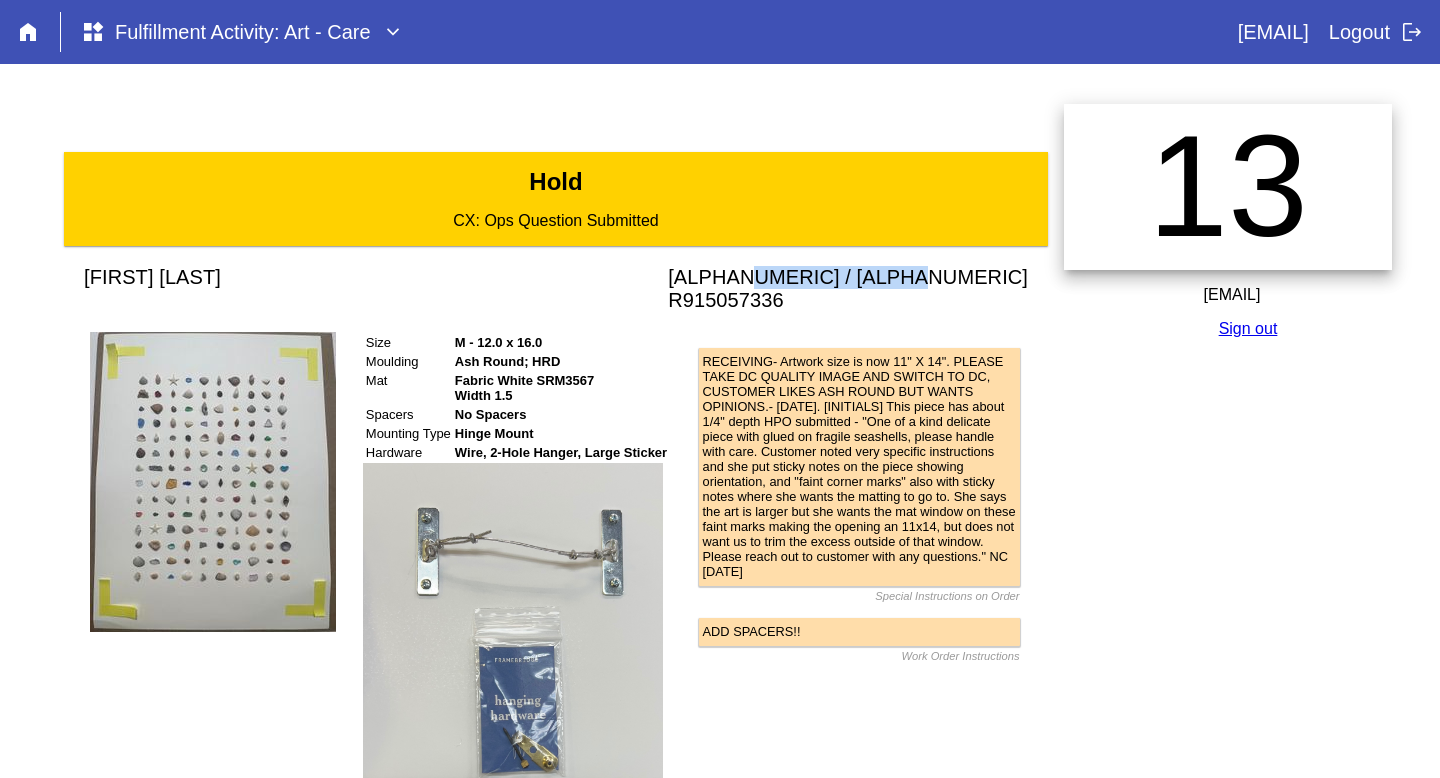 click on "R406 / W672113656691429" at bounding box center (848, 277) 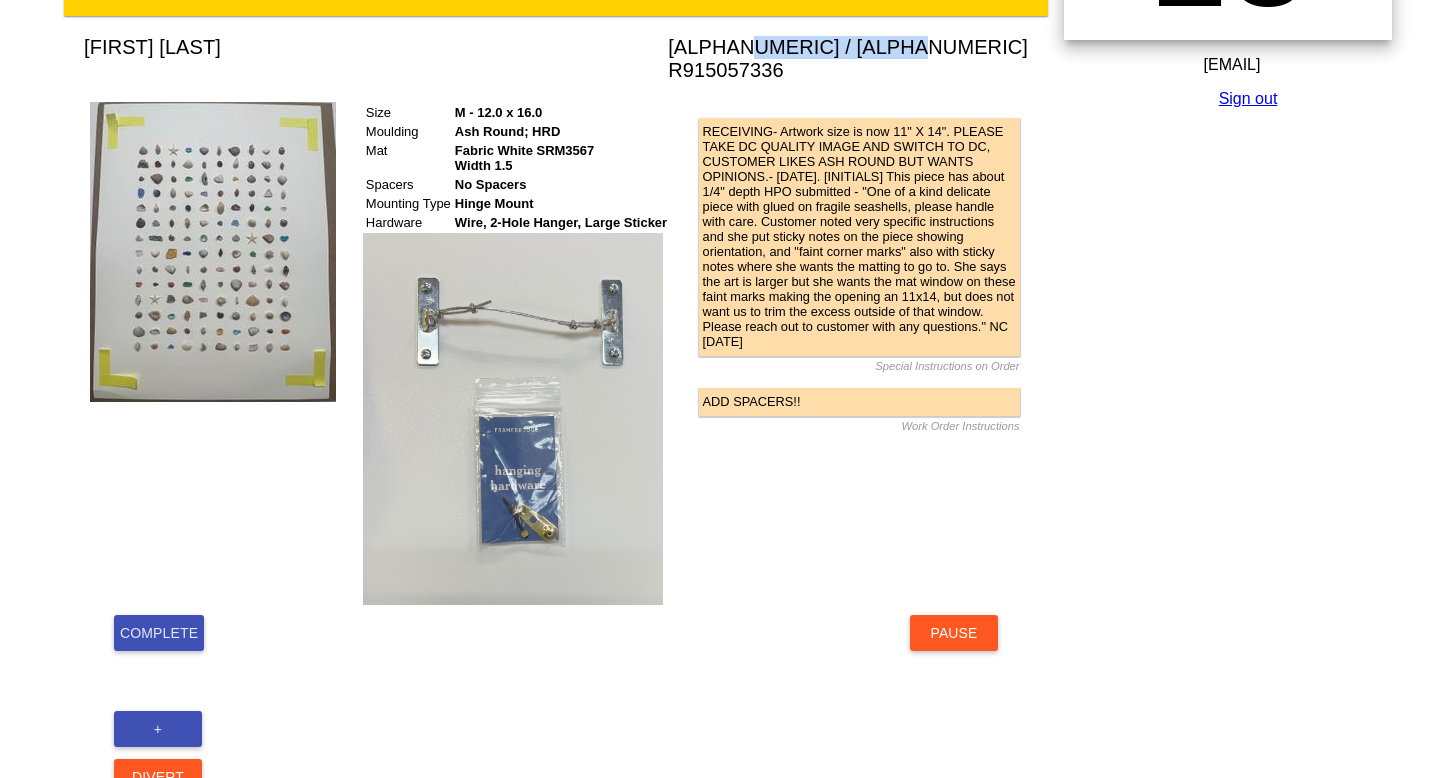 scroll, scrollTop: 256, scrollLeft: 0, axis: vertical 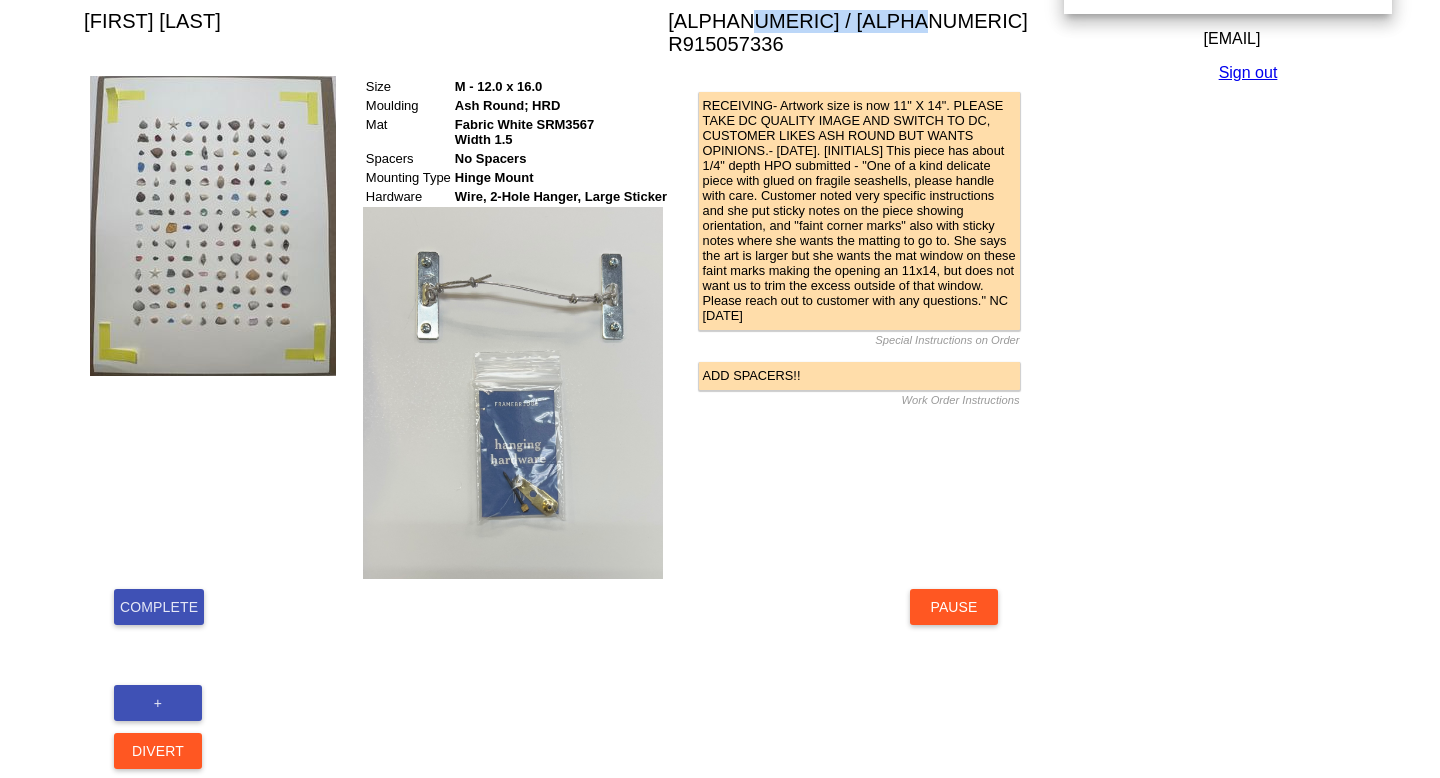 click on "Complete" at bounding box center [159, 607] 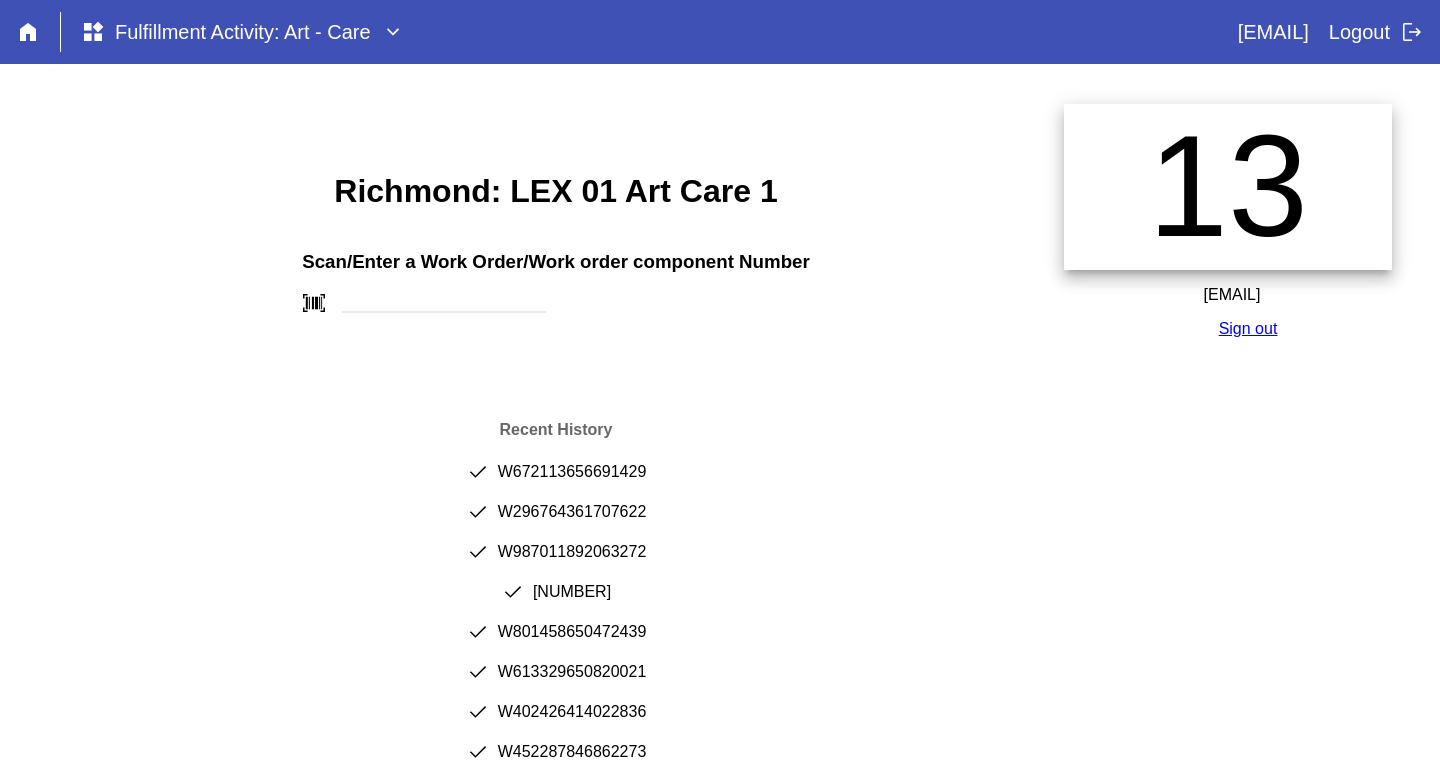 scroll, scrollTop: 0, scrollLeft: 0, axis: both 